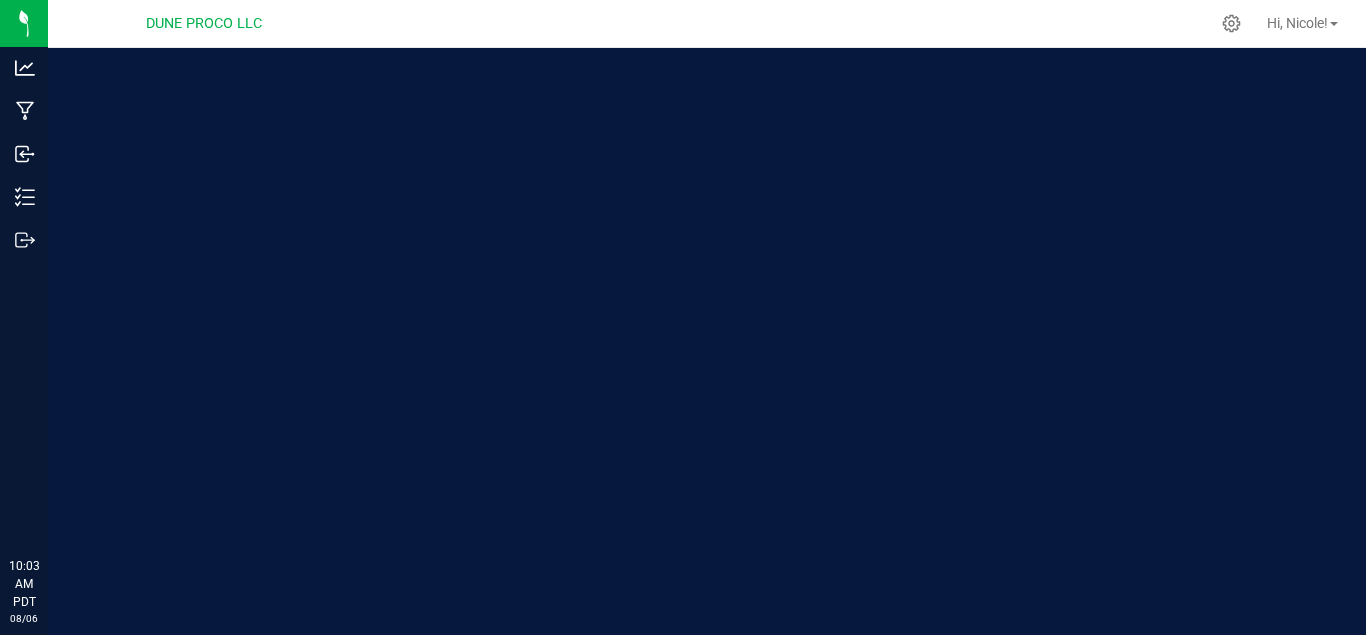 scroll, scrollTop: 0, scrollLeft: 0, axis: both 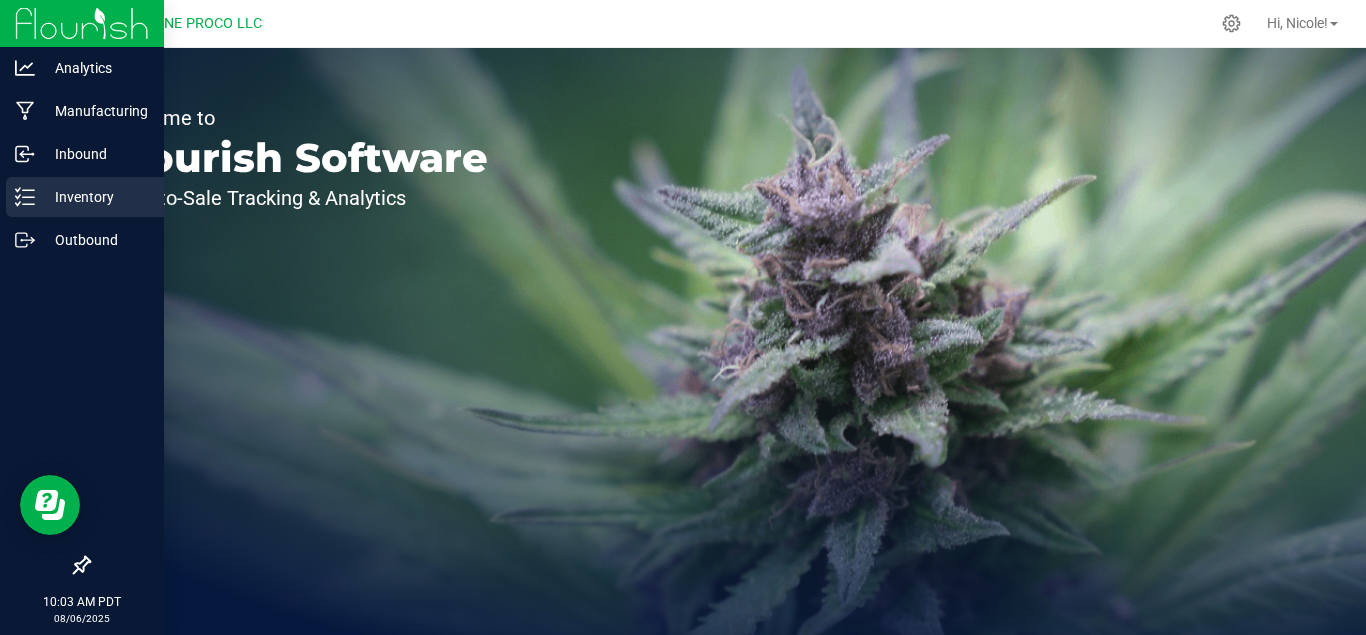 click 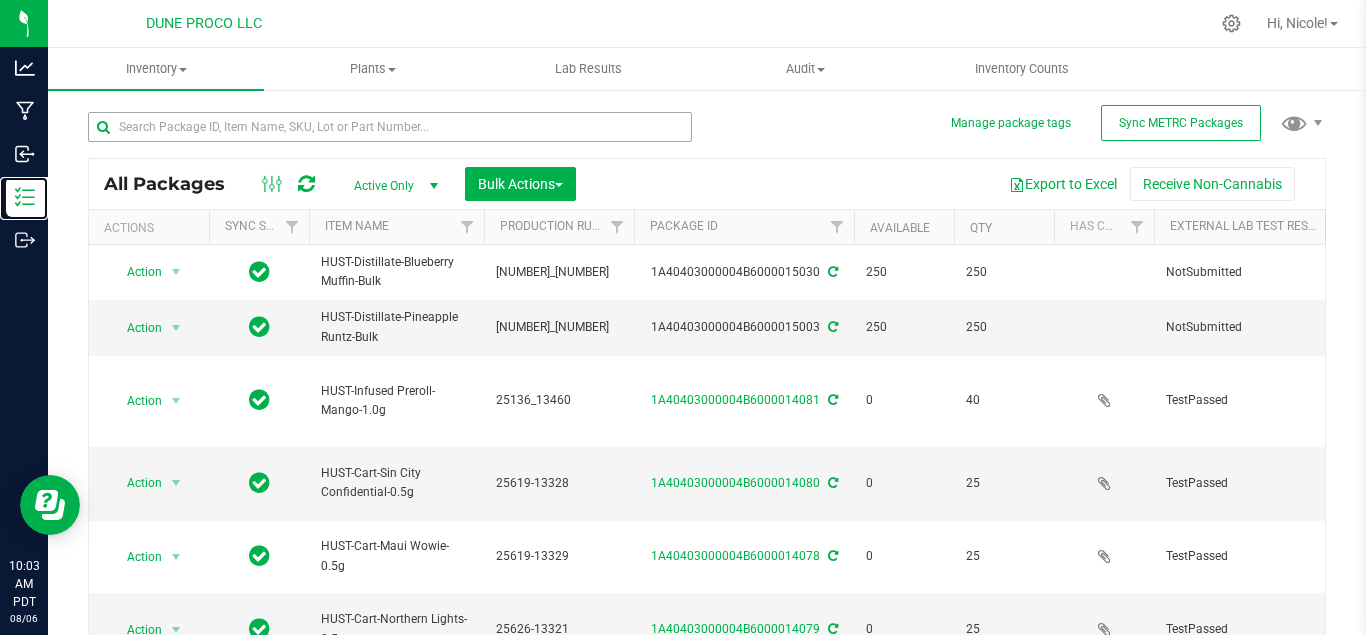 type on "[DATE]" 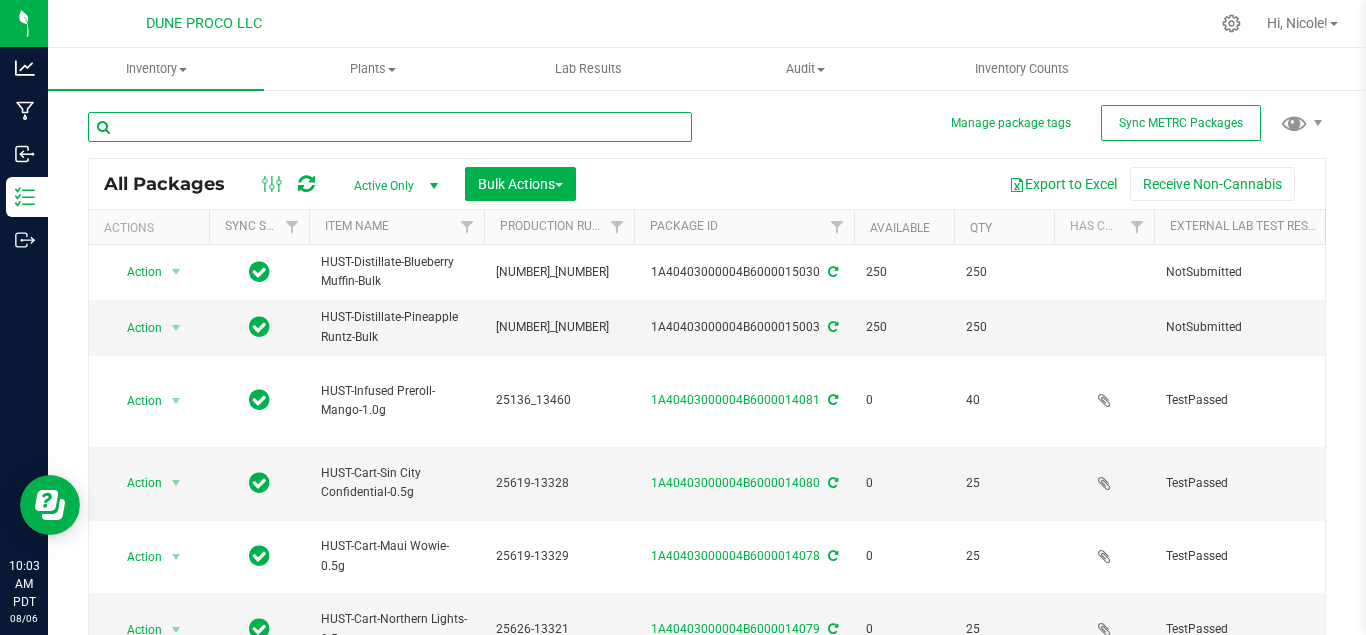 click at bounding box center [390, 127] 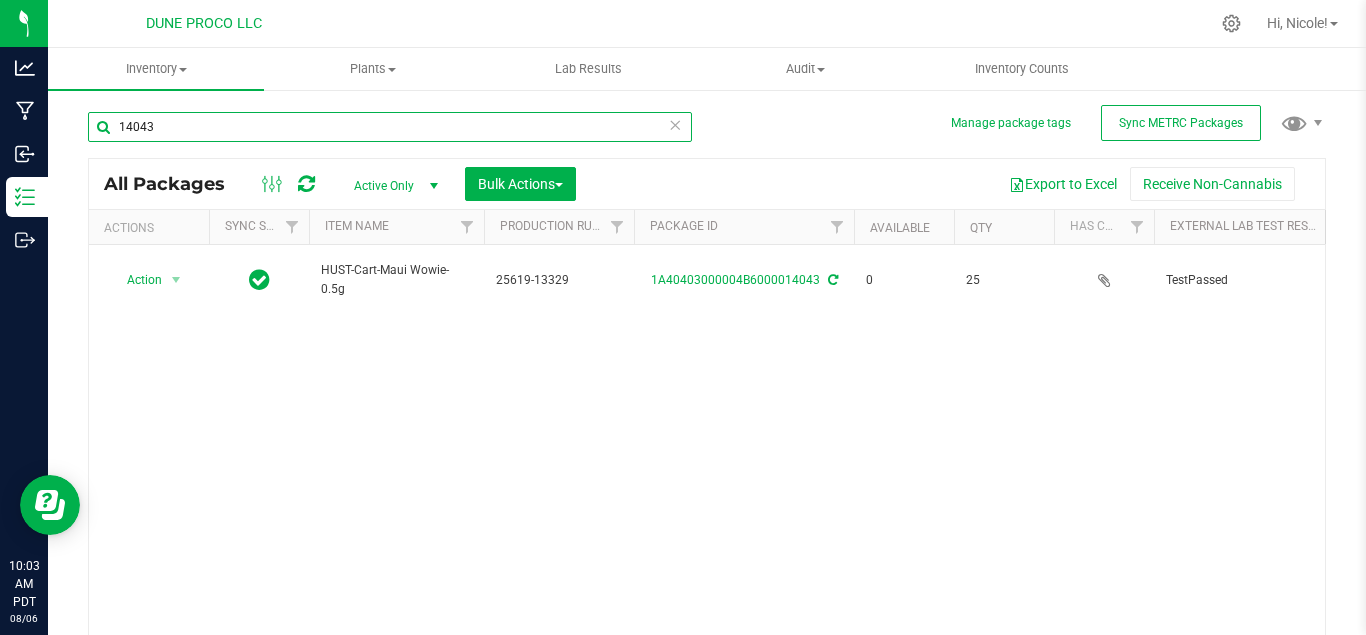 scroll, scrollTop: 0, scrollLeft: 554, axis: horizontal 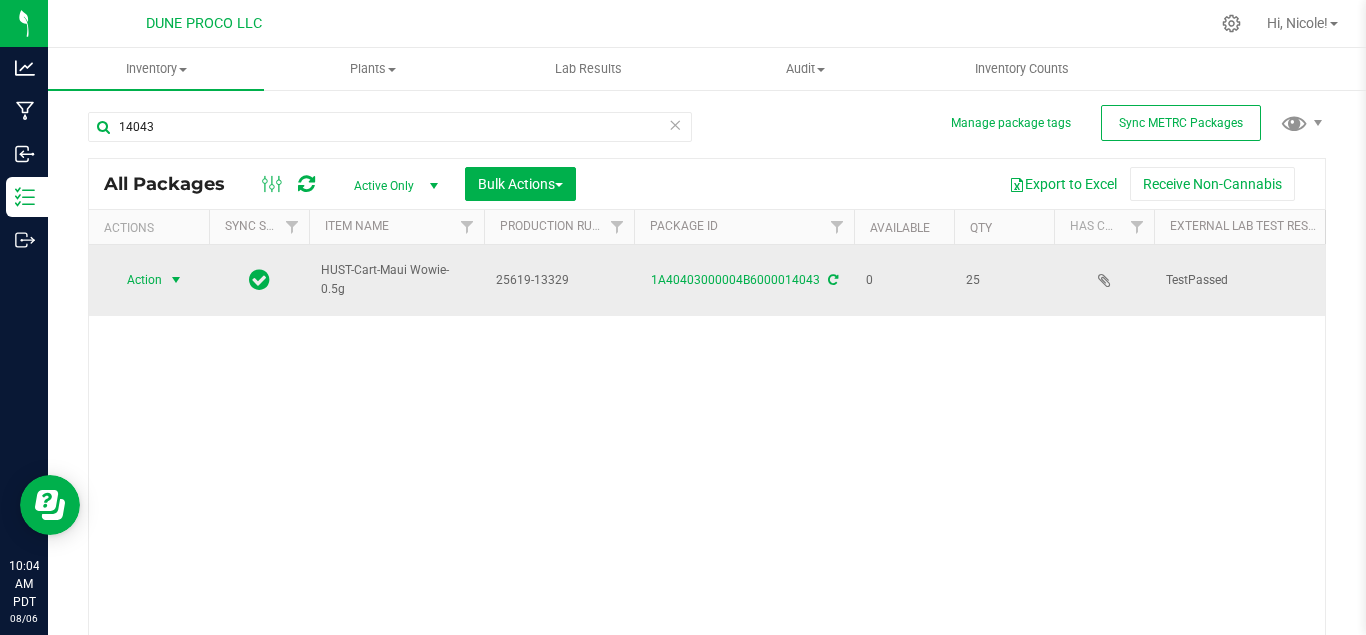 click on "Action" at bounding box center (136, 280) 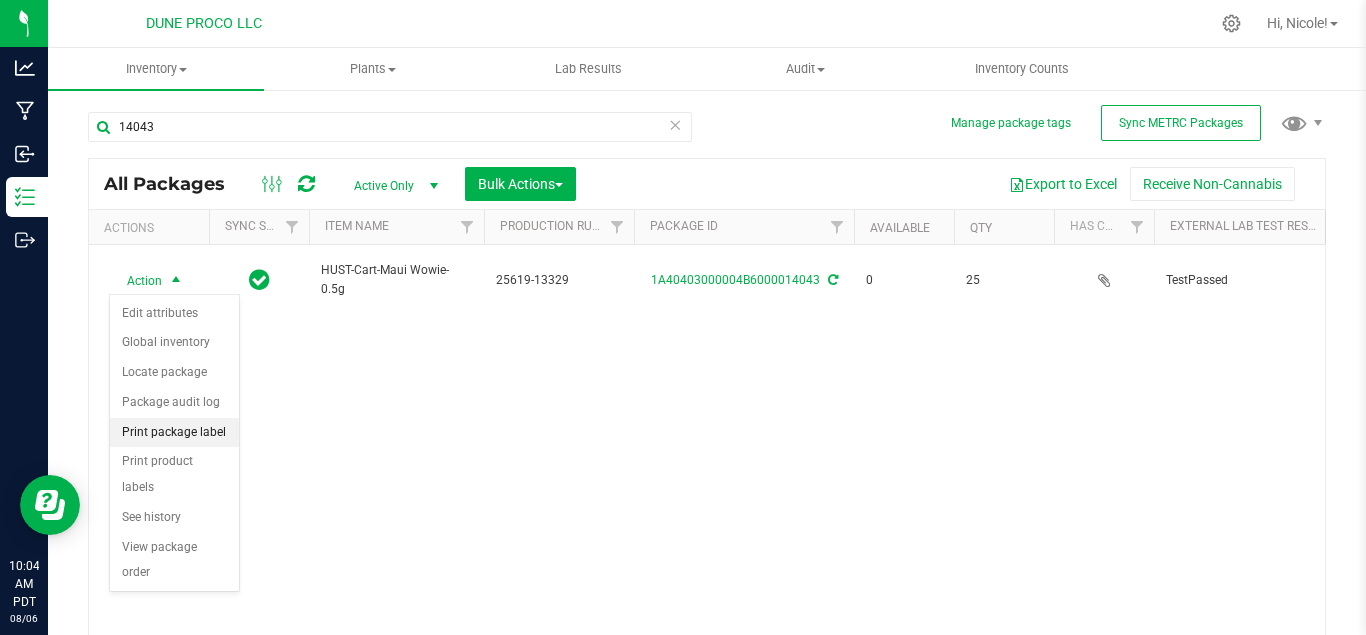 click on "Print package label" at bounding box center (174, 433) 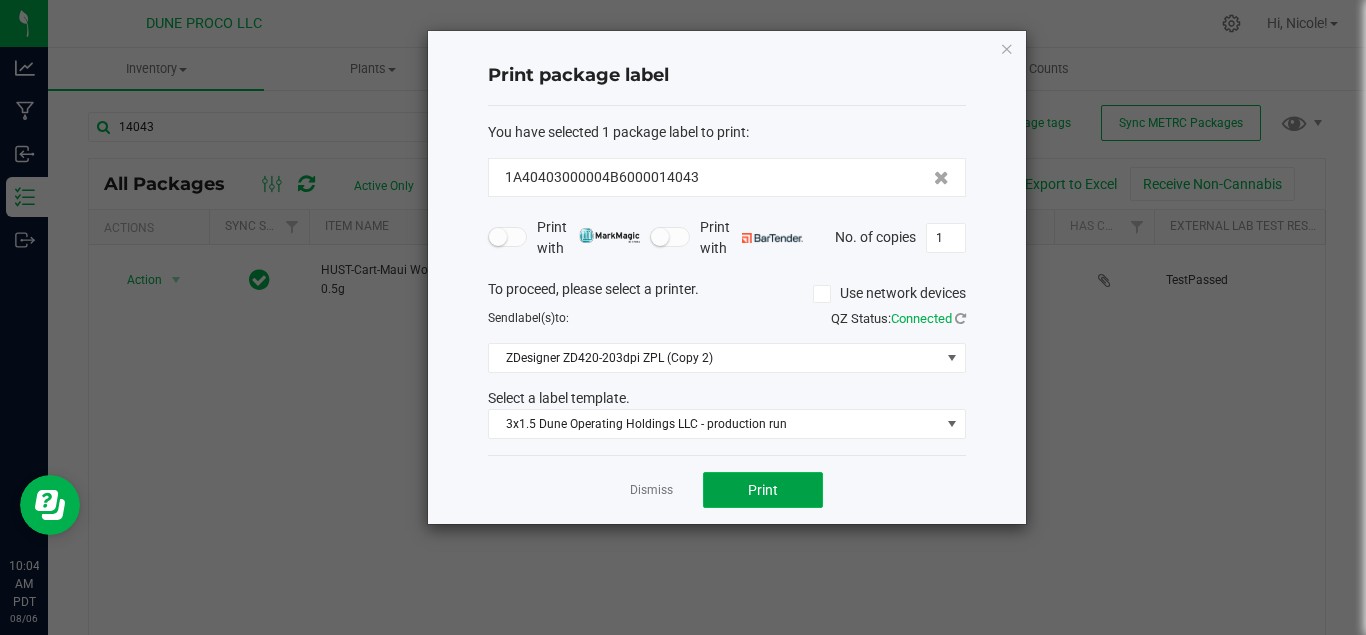 click on "Print" 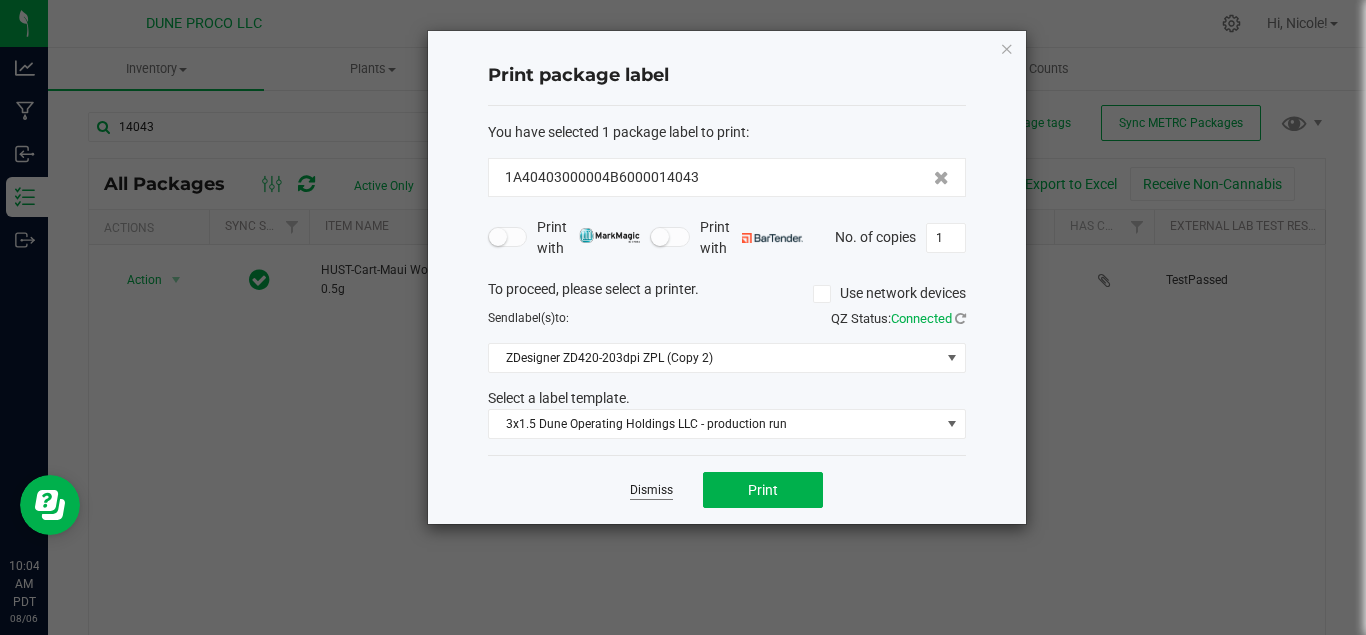 click on "Dismiss" 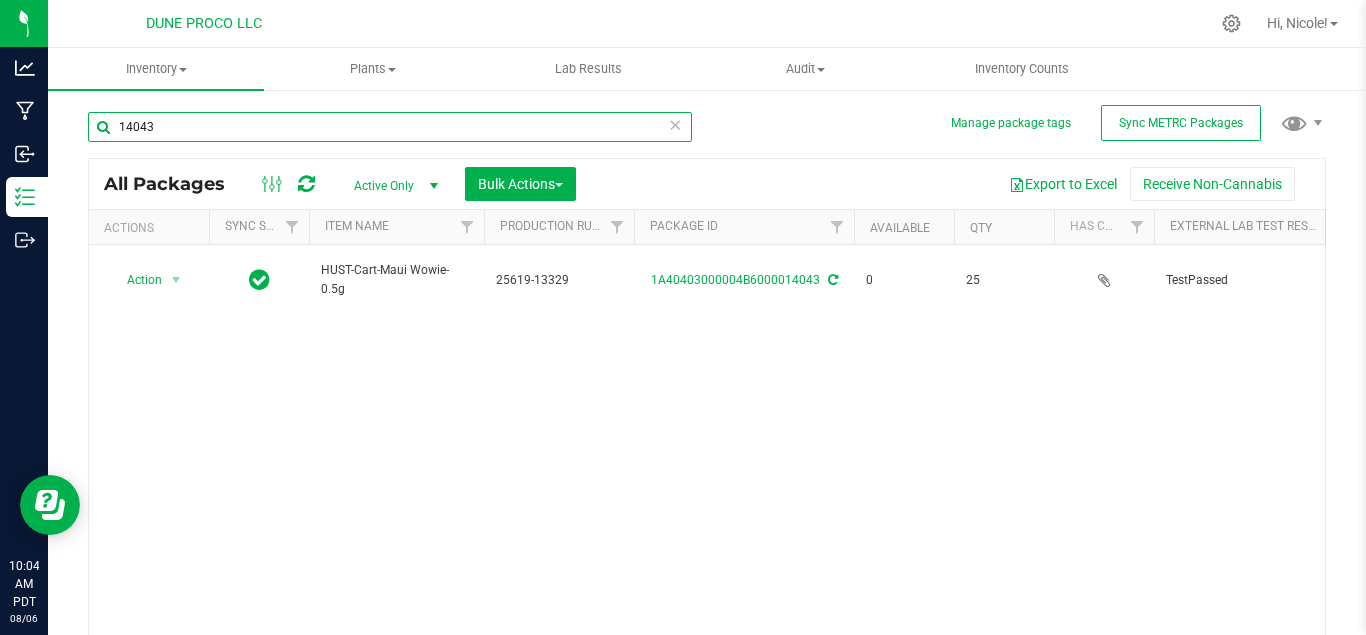 click on "14043" at bounding box center (390, 127) 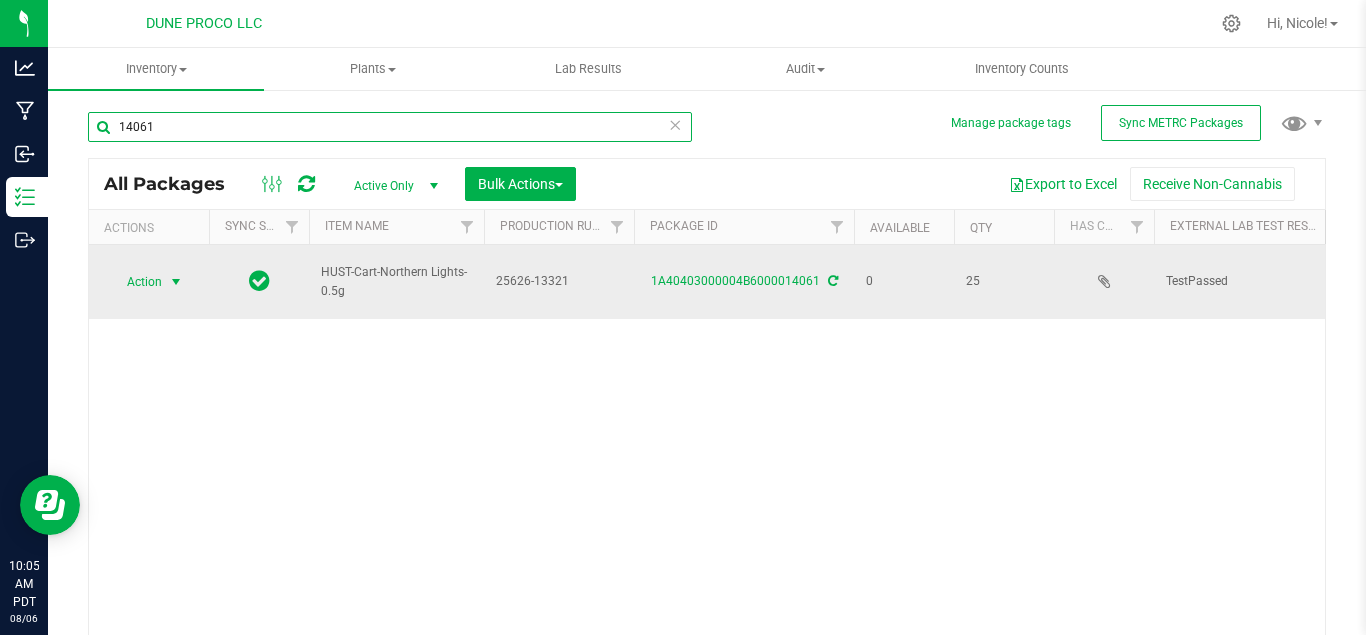 type on "14061" 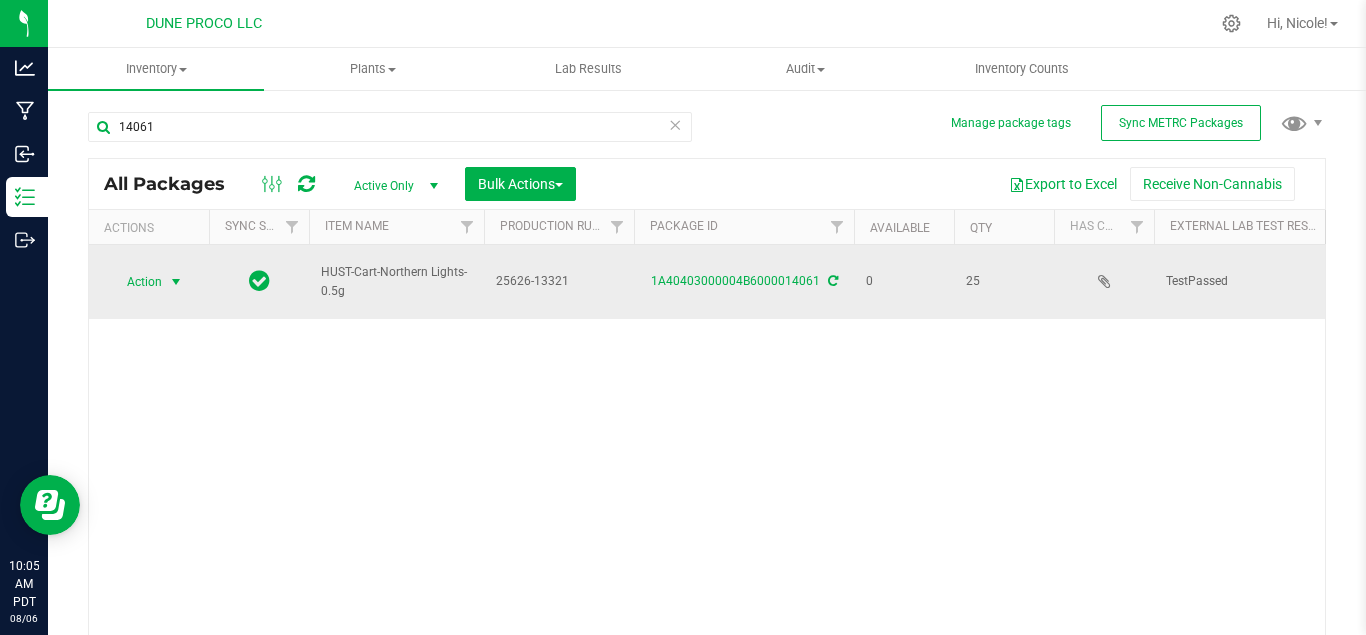 click at bounding box center (176, 282) 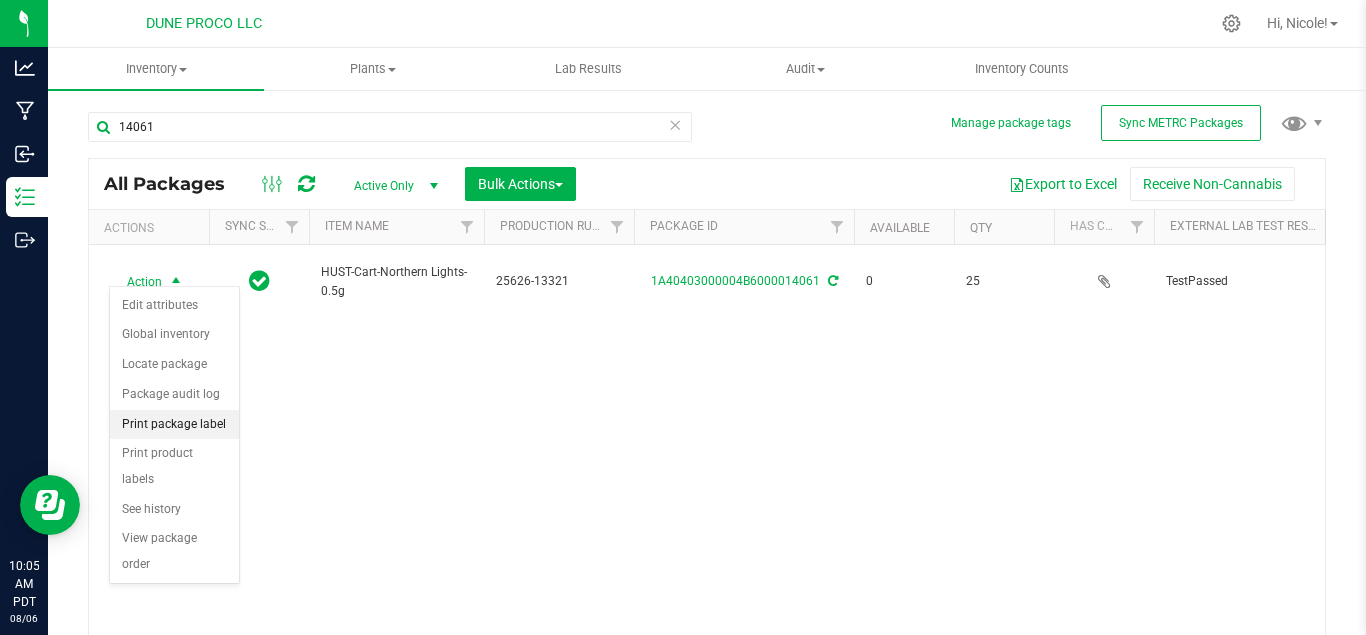 click on "Print package label" at bounding box center [174, 425] 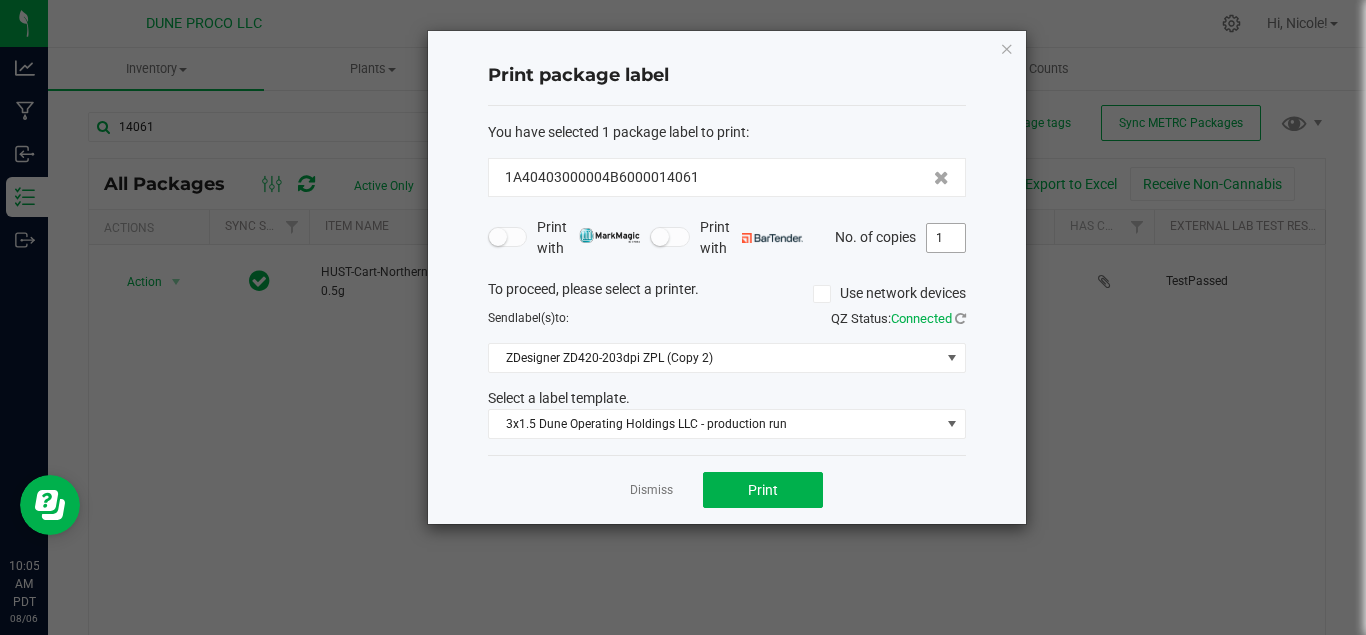 click on "1" at bounding box center (946, 238) 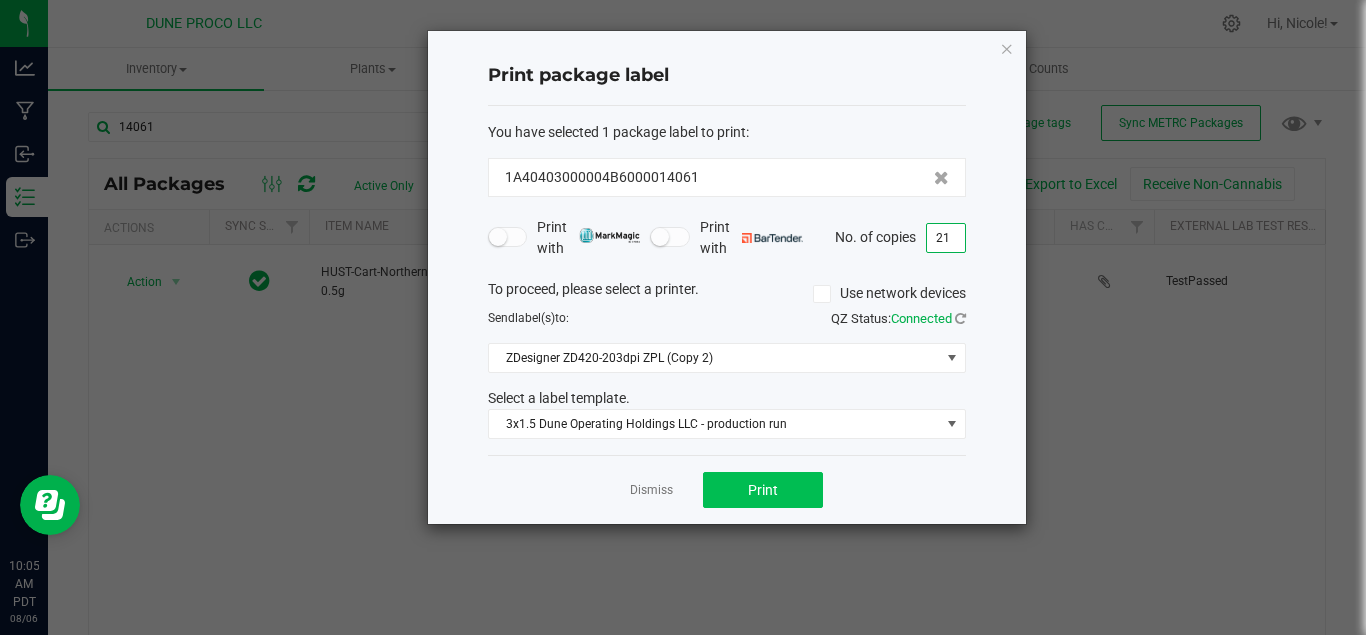type on "21" 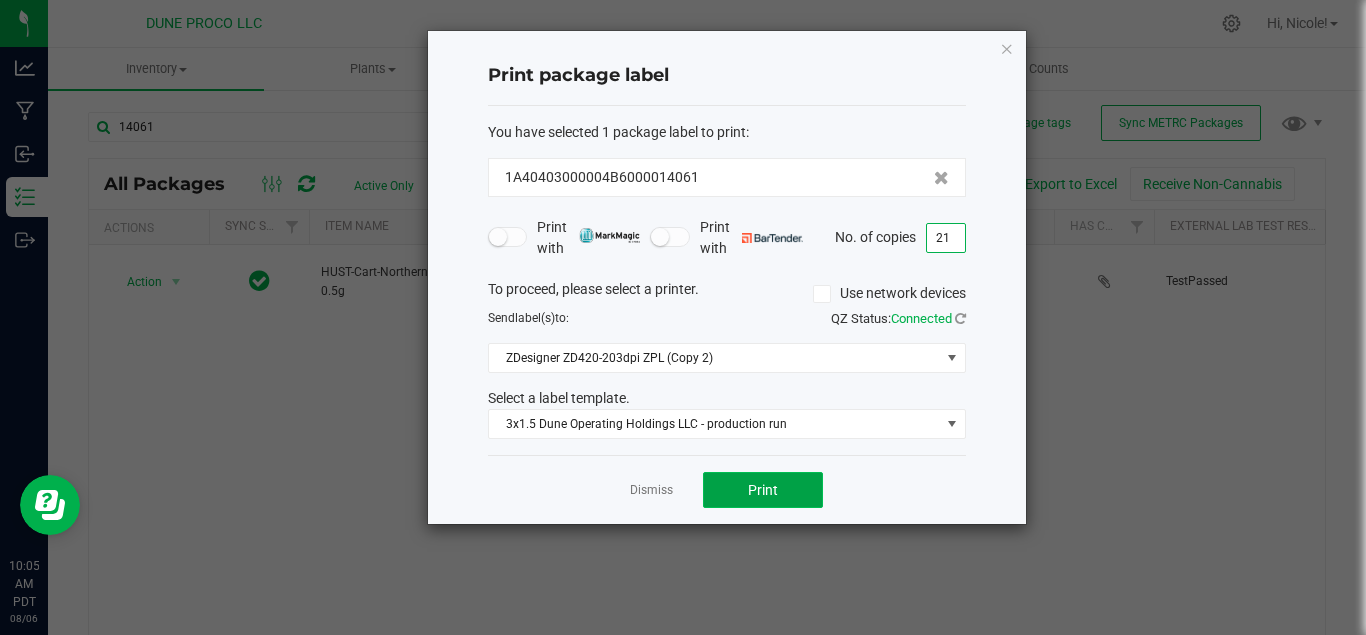click on "Print" 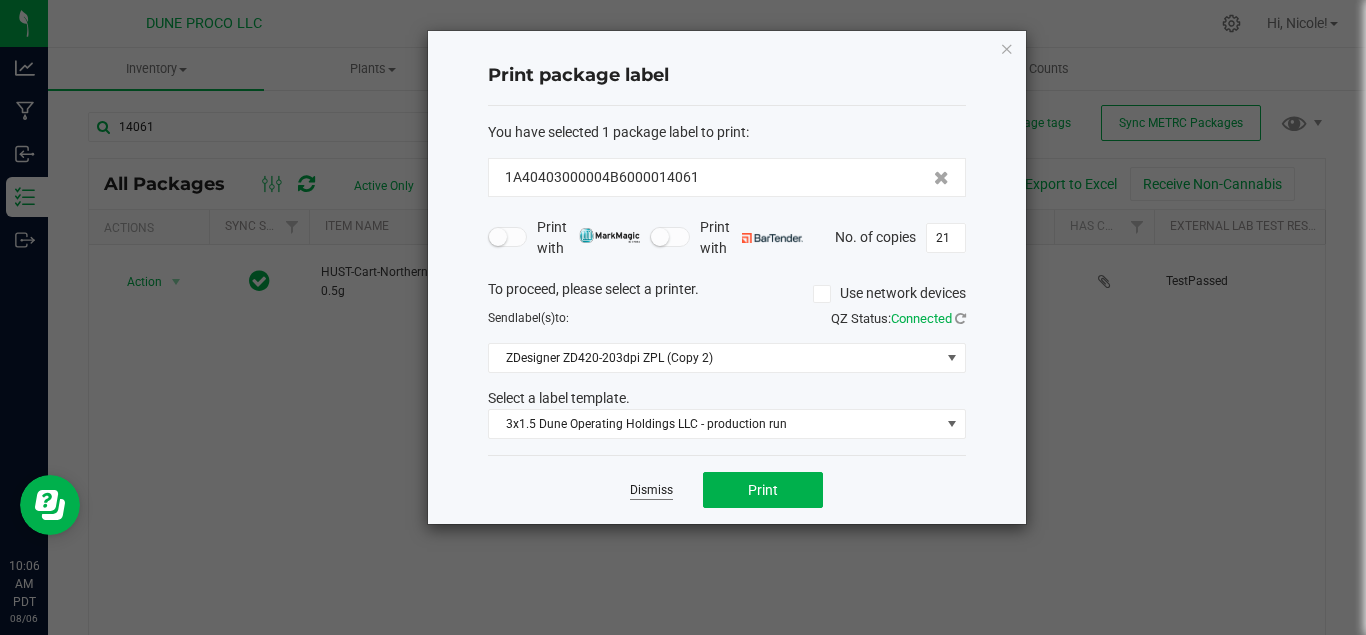 click on "Dismiss" 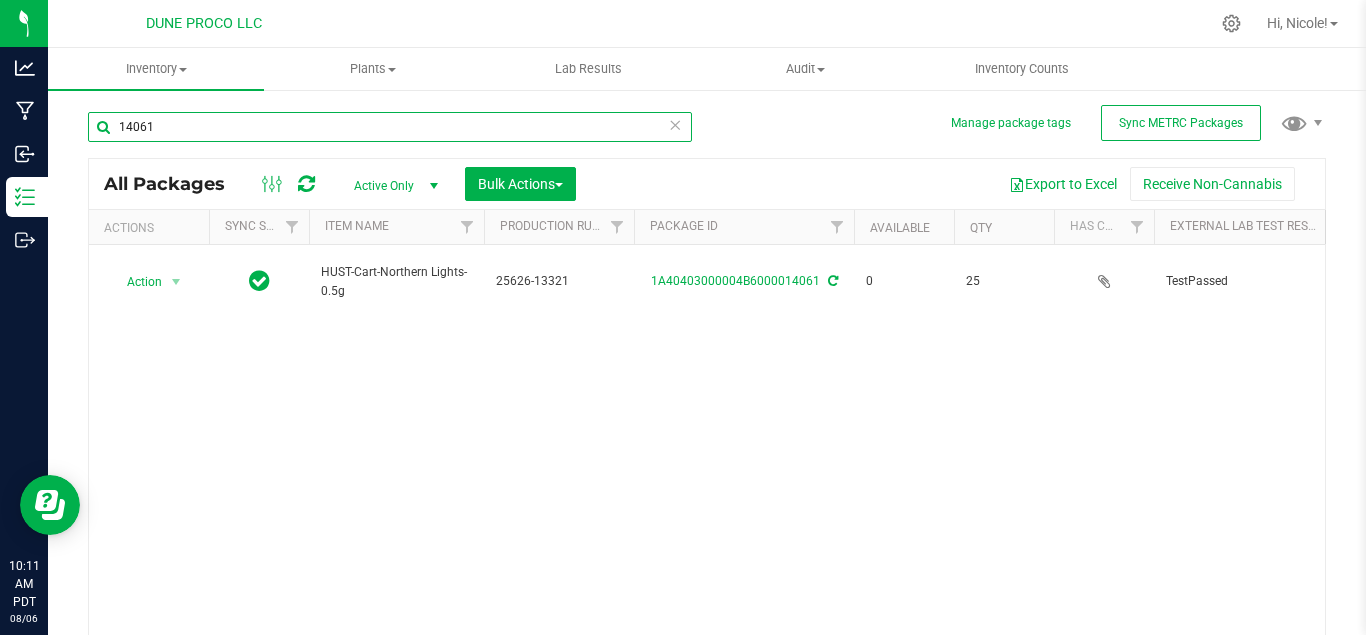click on "14061" at bounding box center [390, 127] 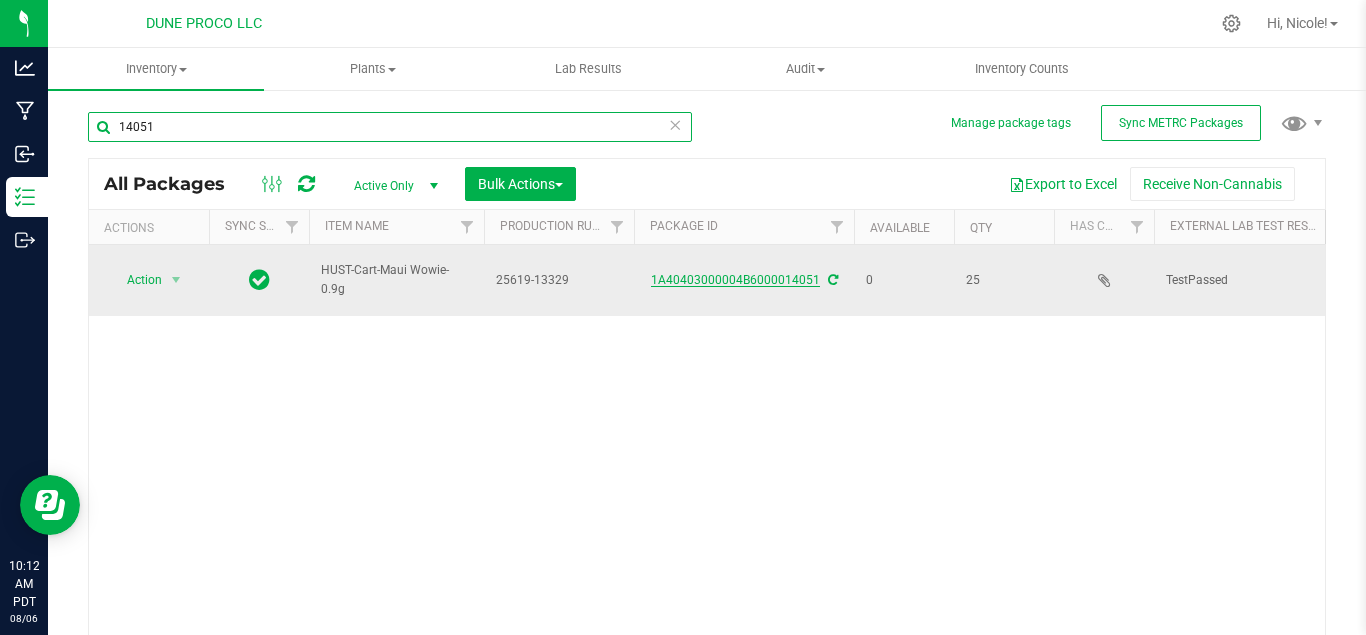 type on "14051" 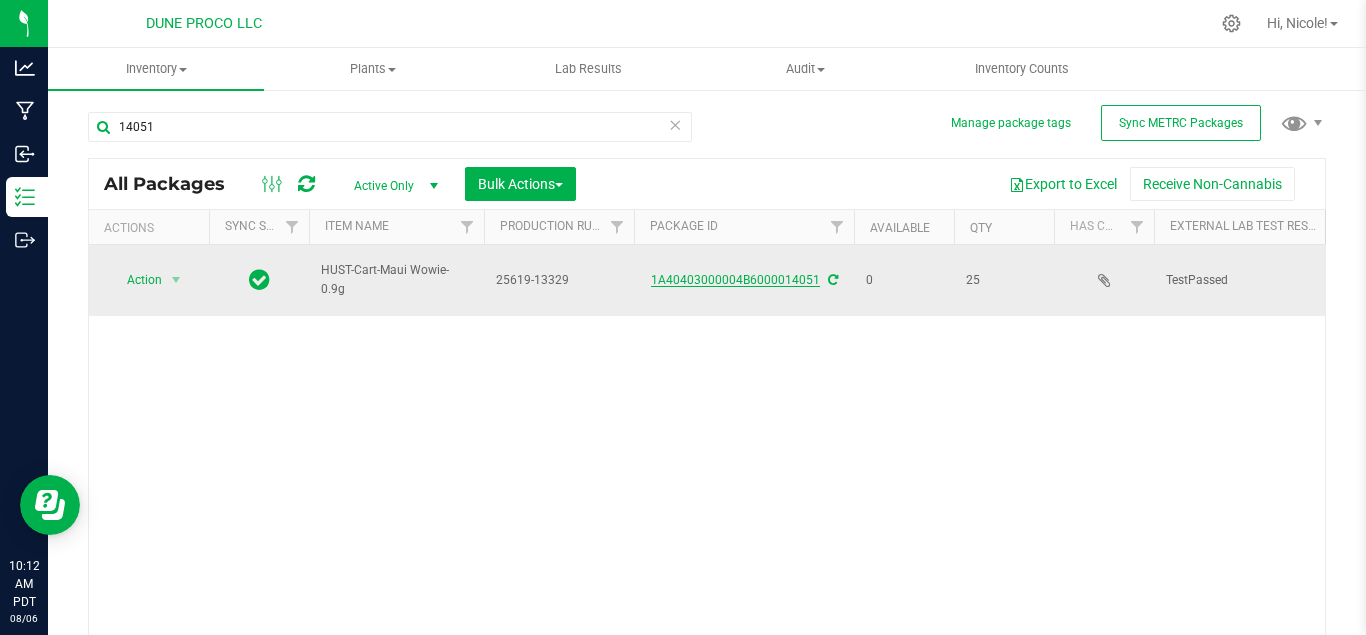click on "1A40403000004B6000014051" at bounding box center [735, 280] 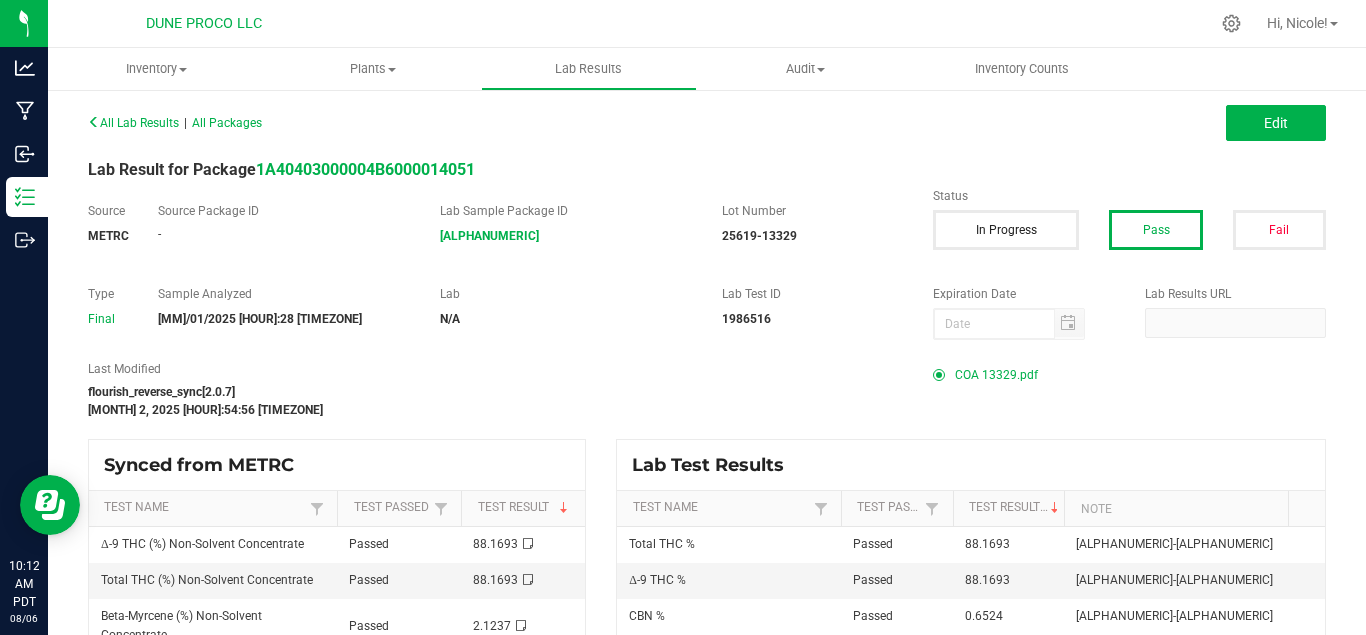 click on "COA 13329.pdf" at bounding box center (996, 375) 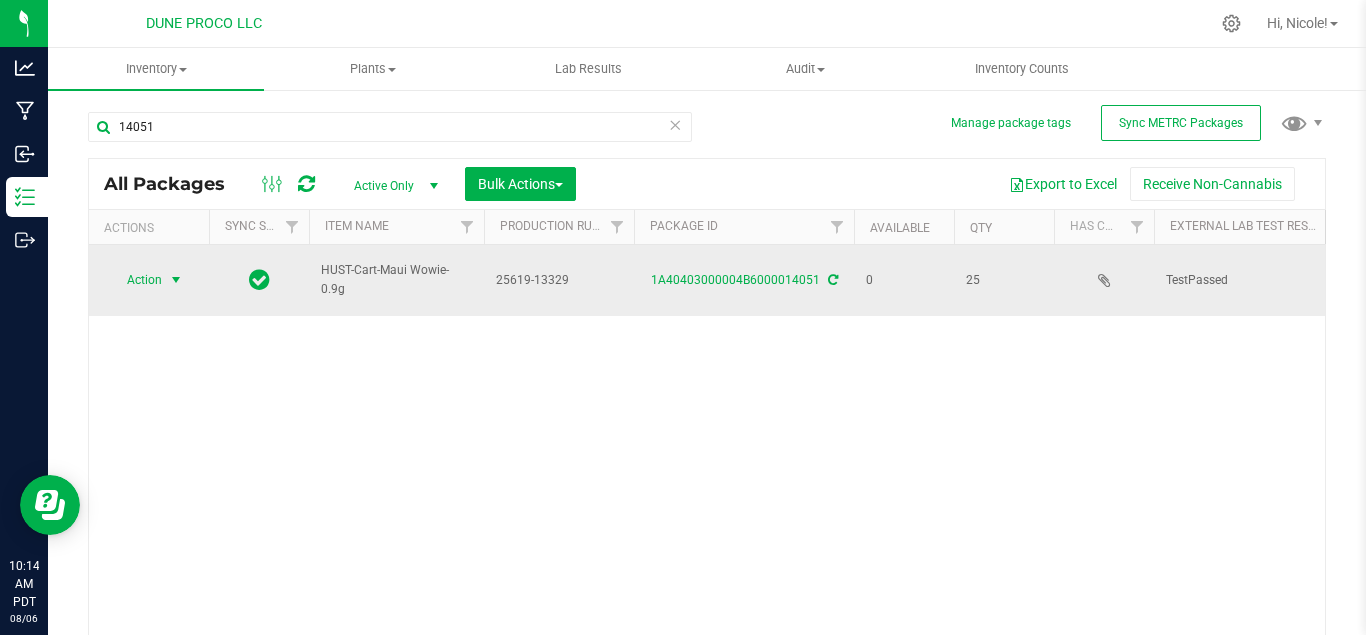 click on "Action" at bounding box center (136, 280) 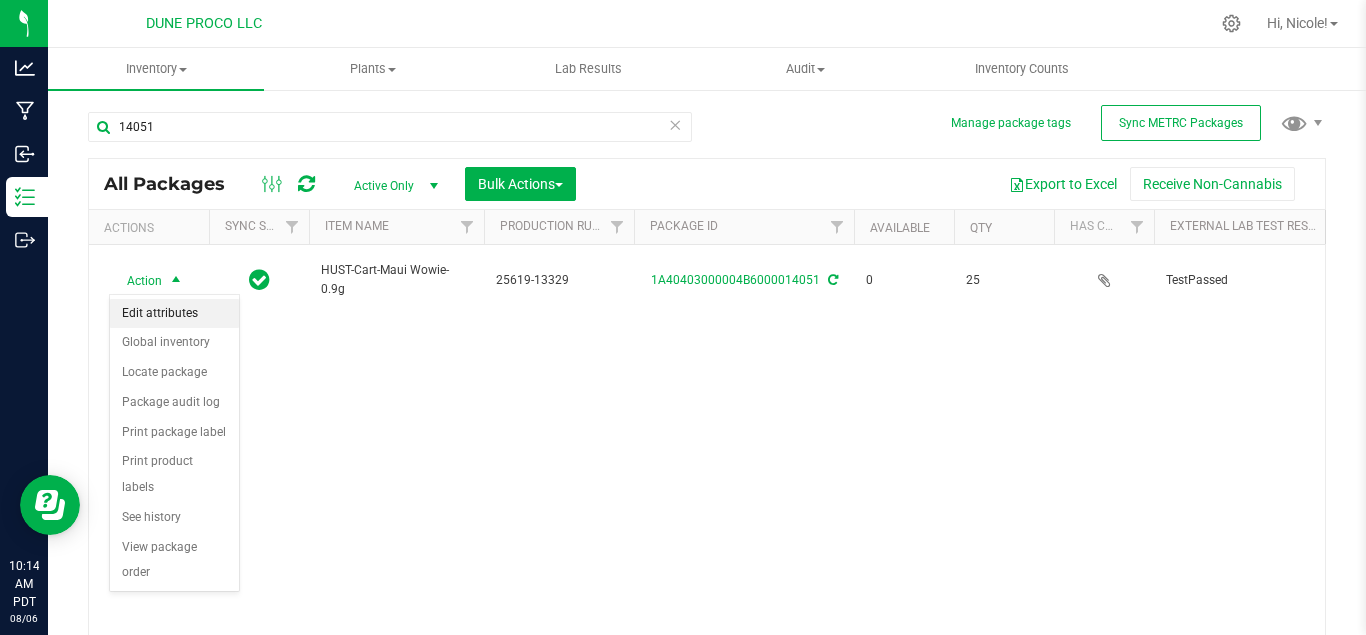 click on "Edit attributes" at bounding box center (174, 314) 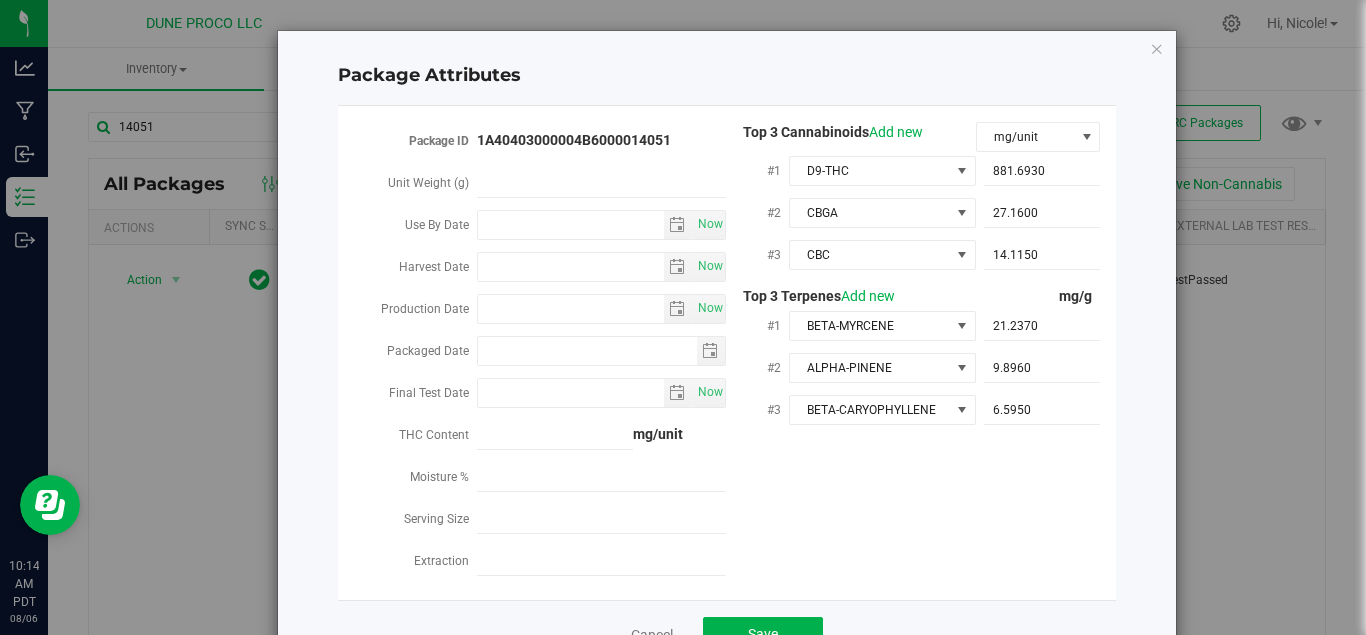 type on "2025-06-19" 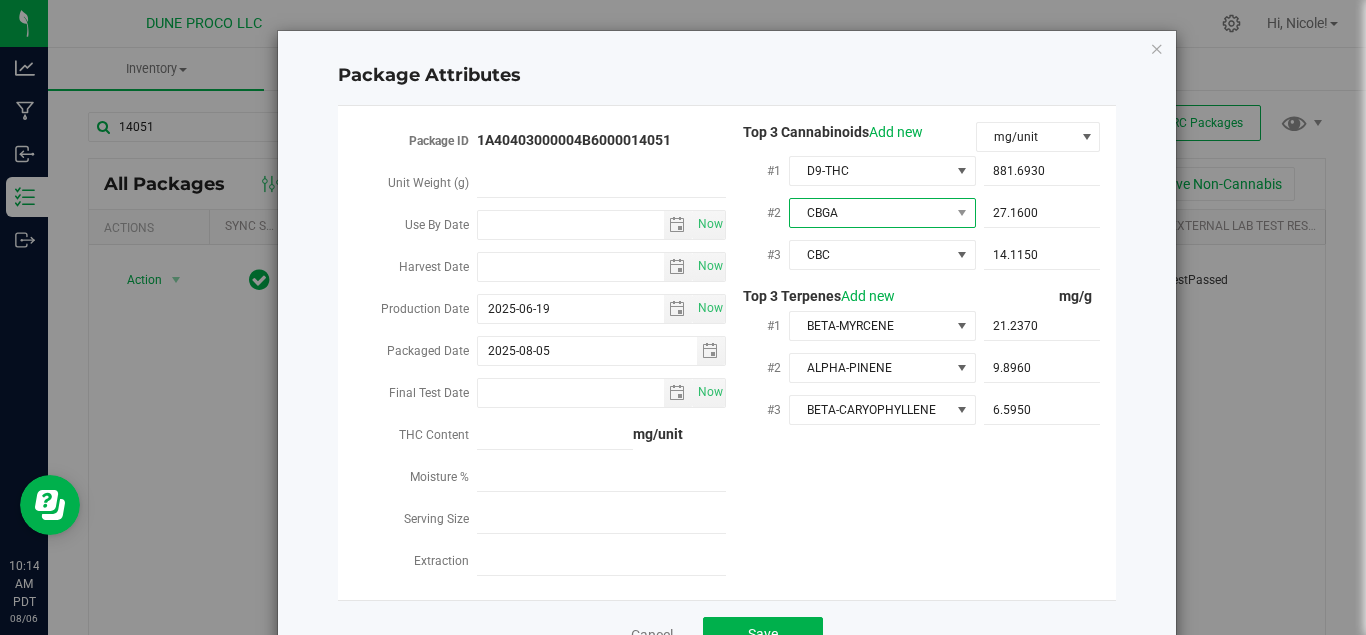 click on "CBGA" at bounding box center (870, 213) 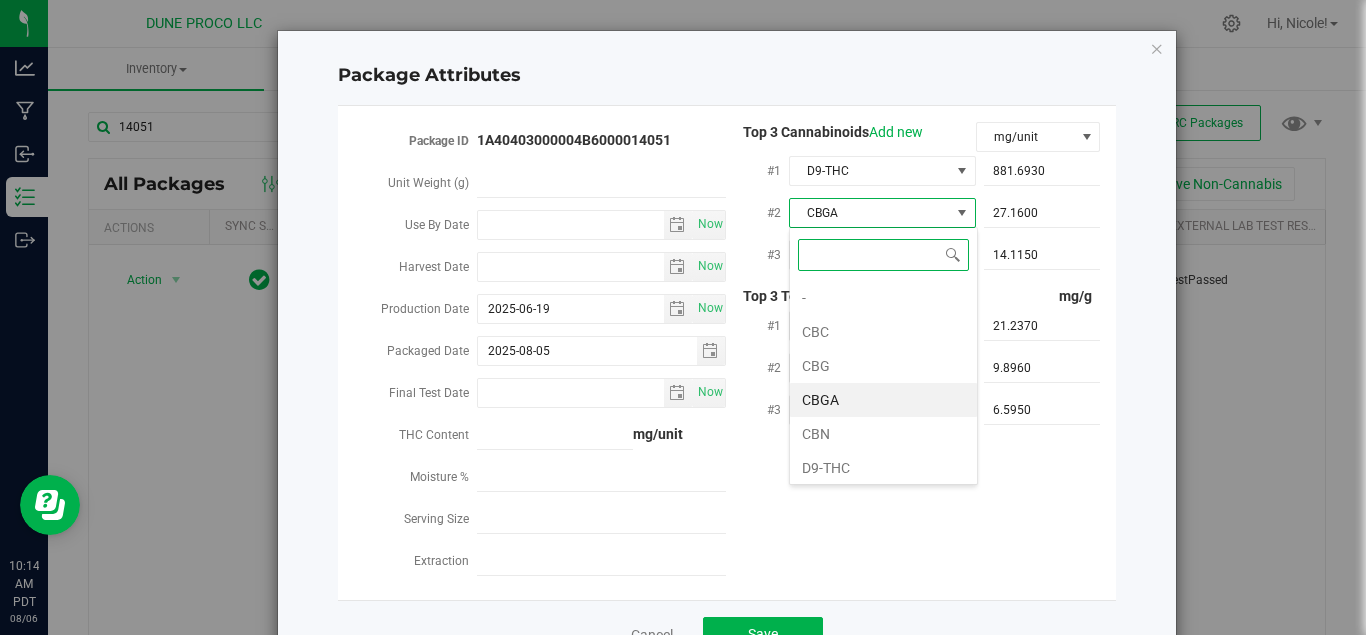 scroll, scrollTop: 99970, scrollLeft: 99813, axis: both 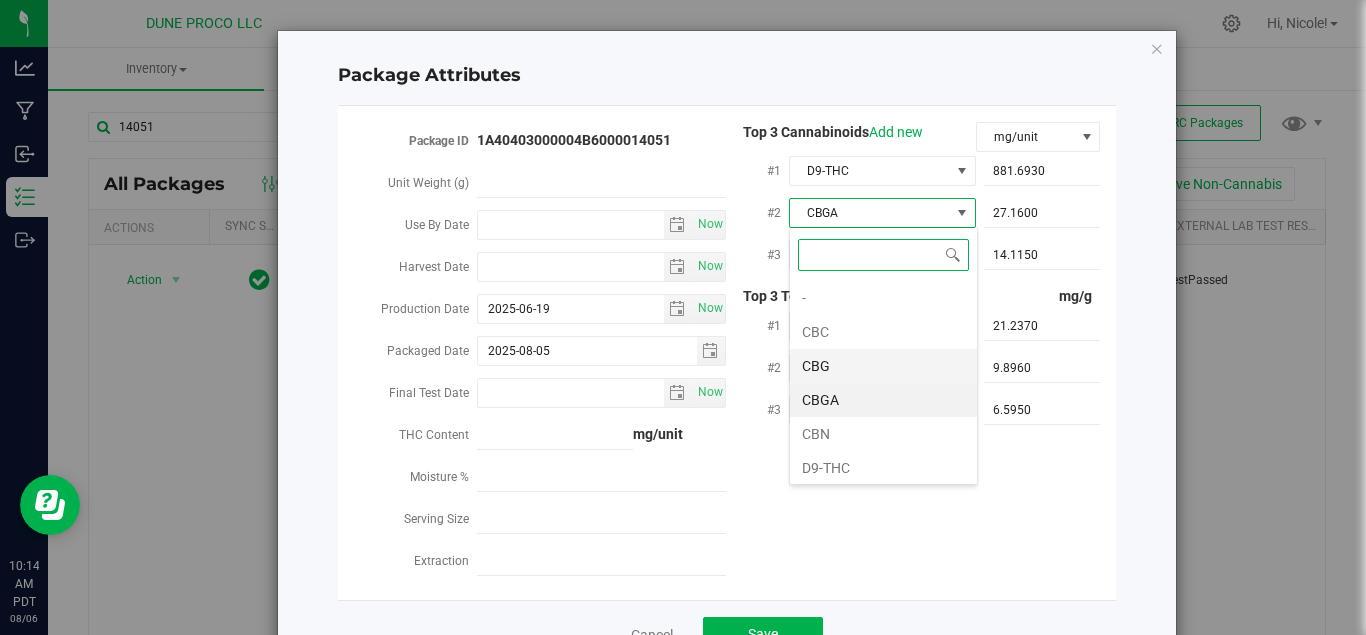 click on "CBG" at bounding box center (883, 366) 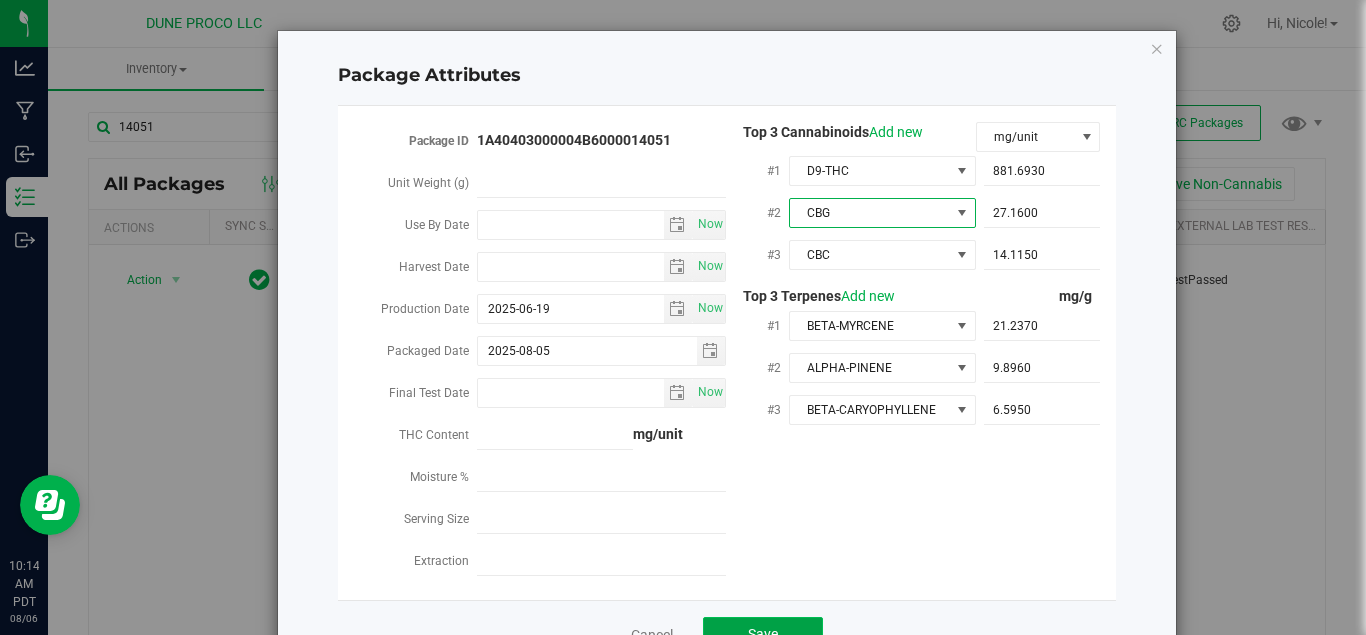 click on "Save" 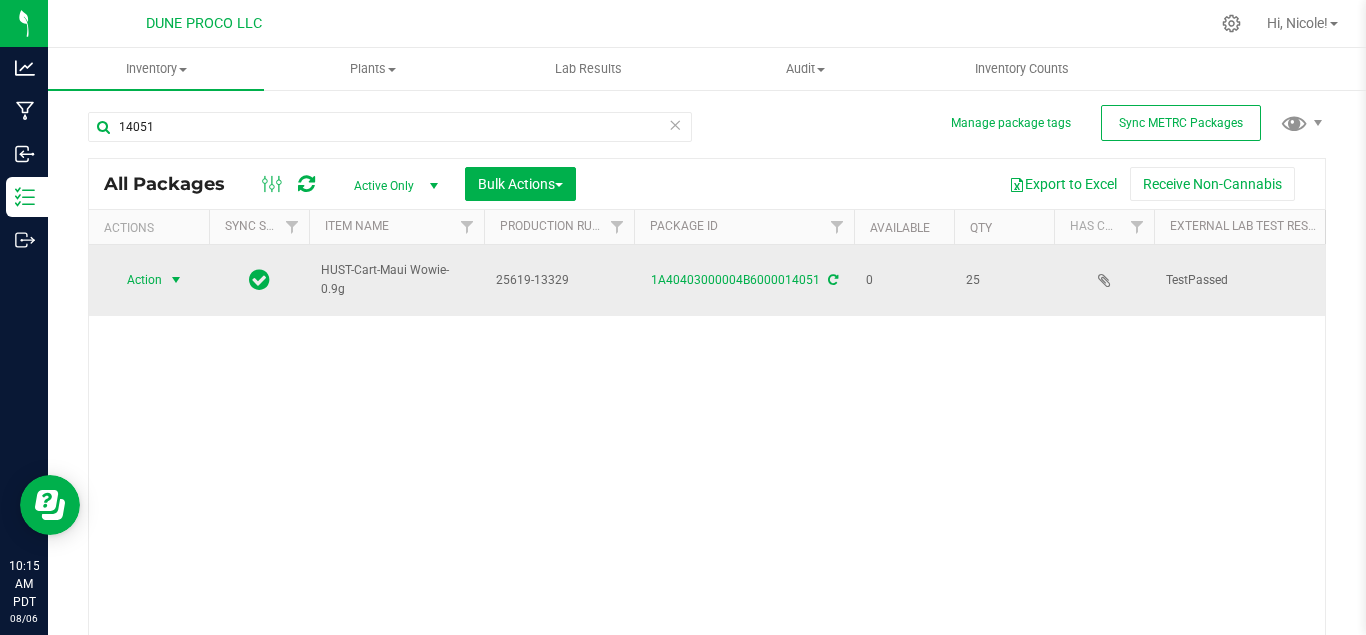 click on "Action" at bounding box center (136, 280) 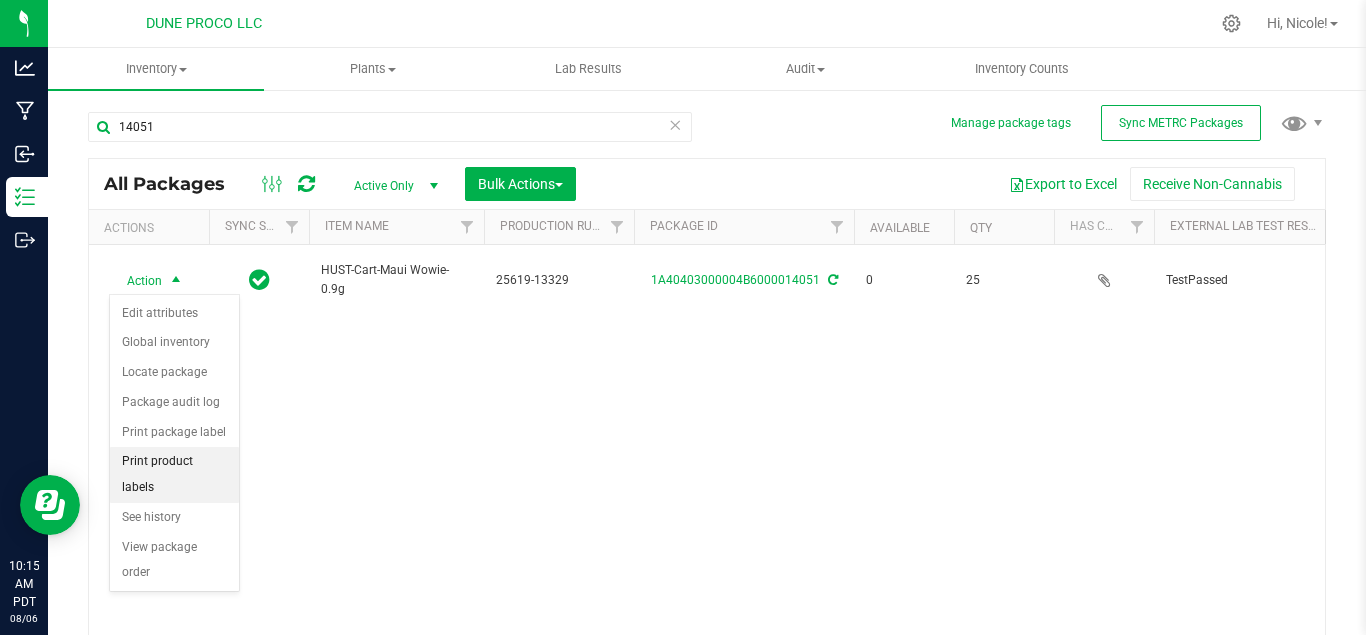 click on "Print product labels" at bounding box center [174, 474] 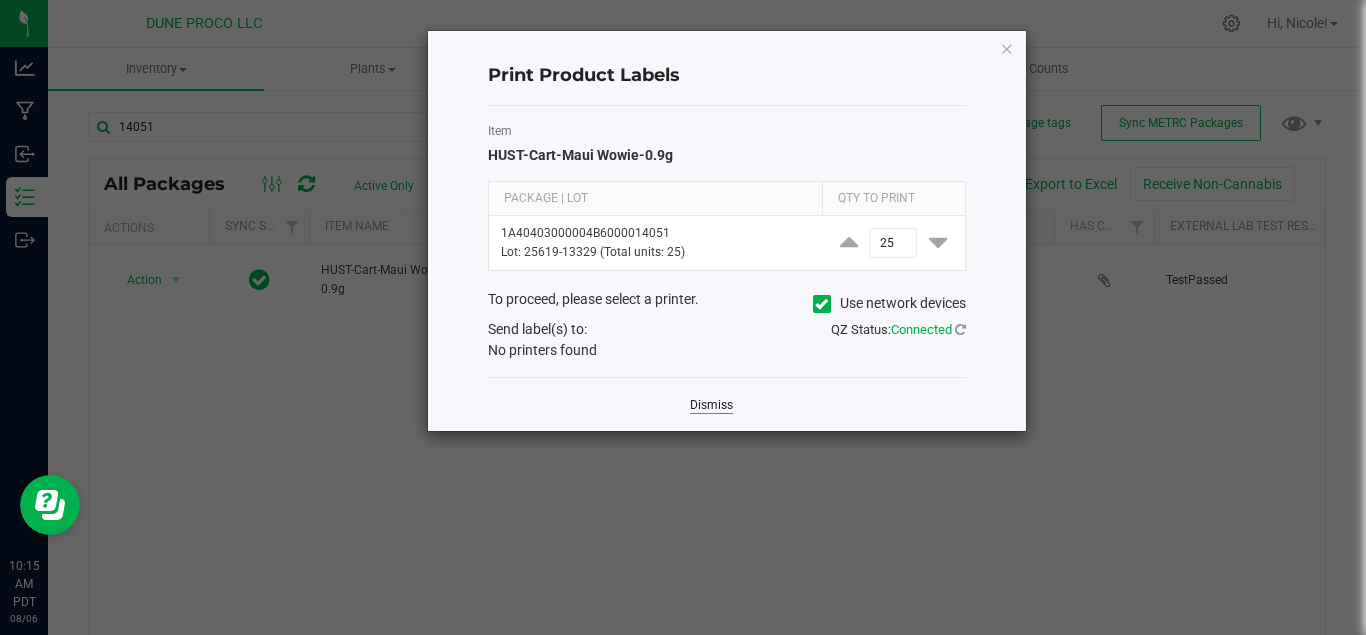 click on "Dismiss" 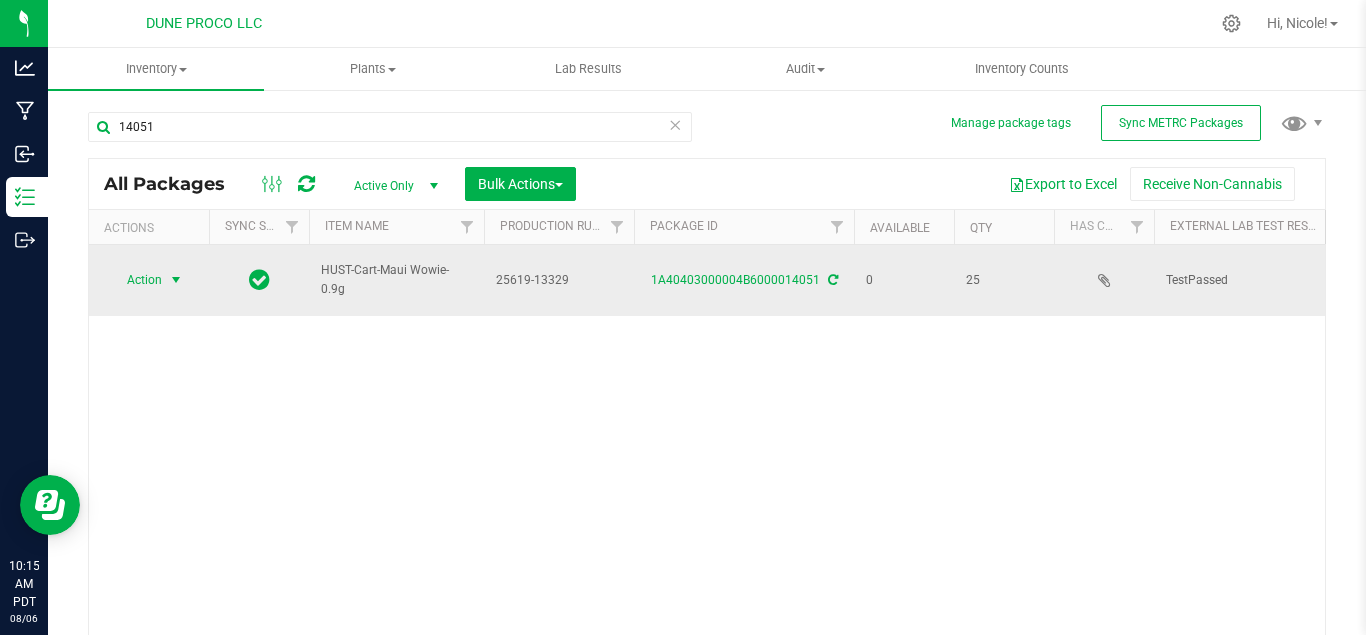 click on "Action" at bounding box center [136, 280] 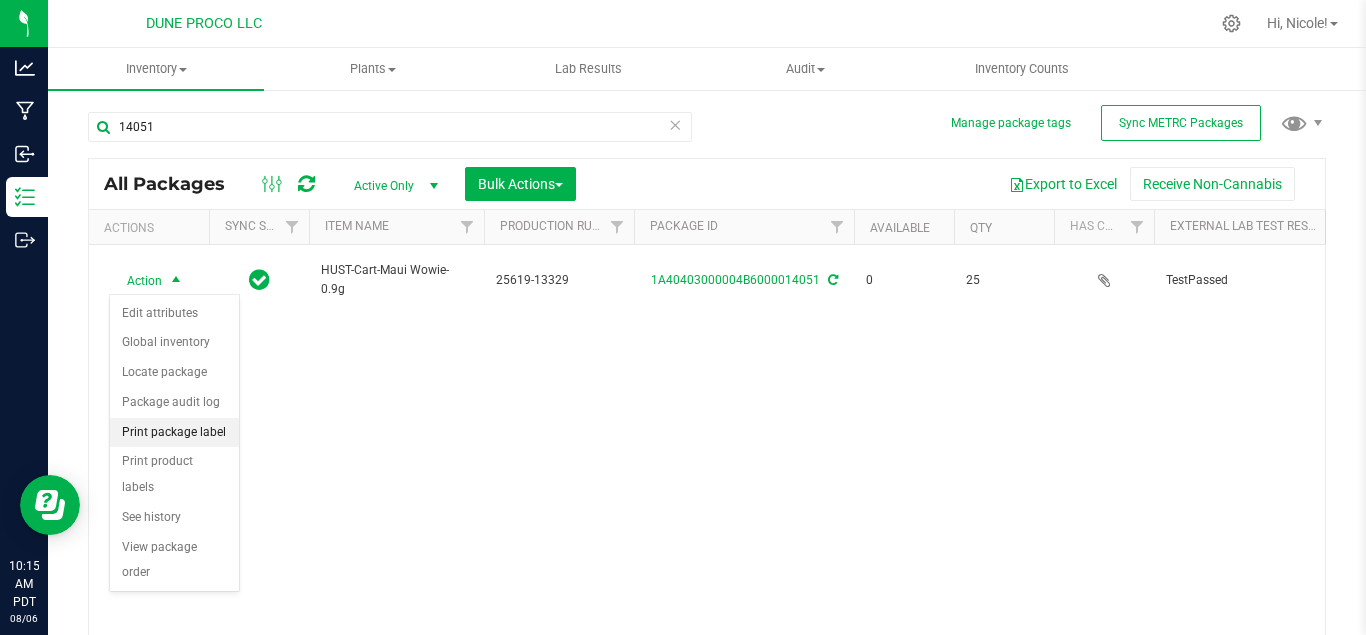 click on "Print package label" at bounding box center [174, 433] 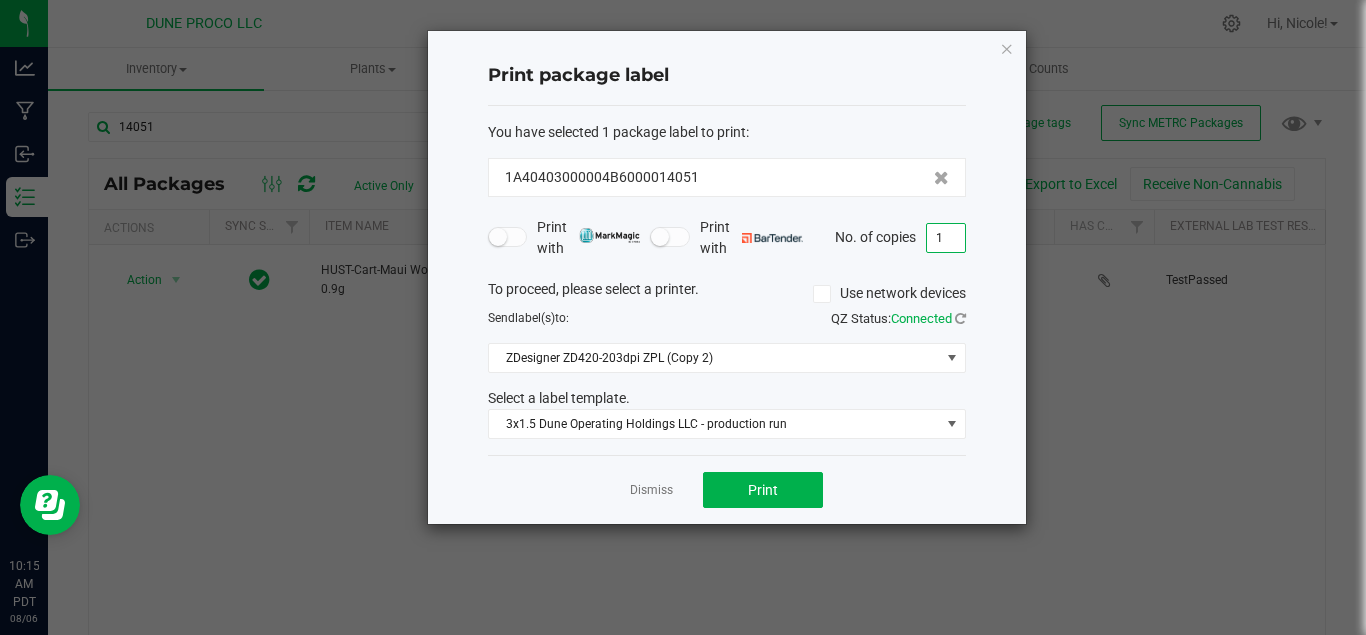 click on "1" at bounding box center (946, 238) 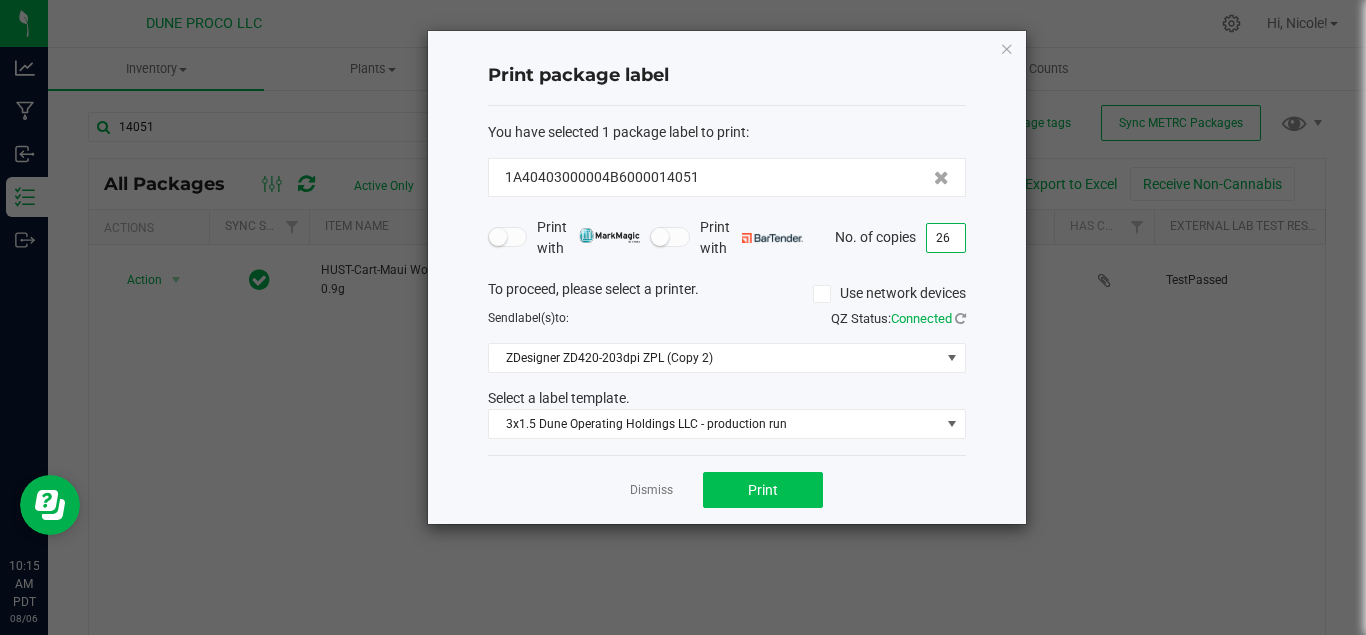 type on "26" 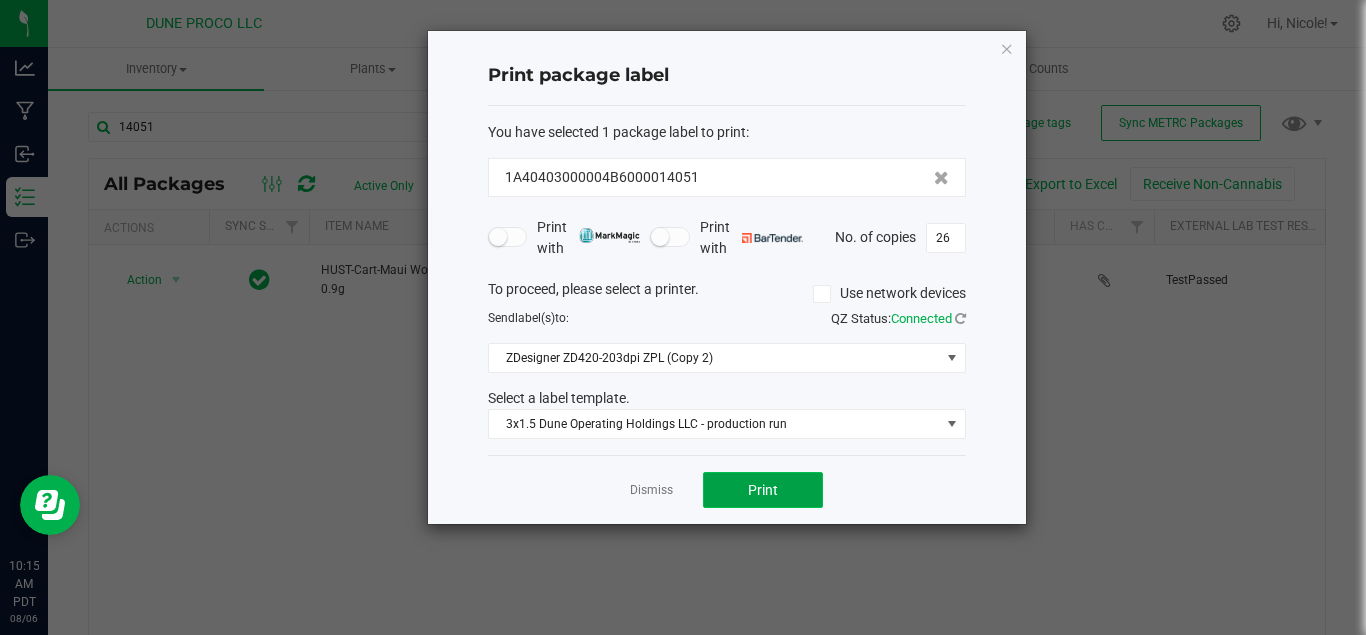 click on "Print" 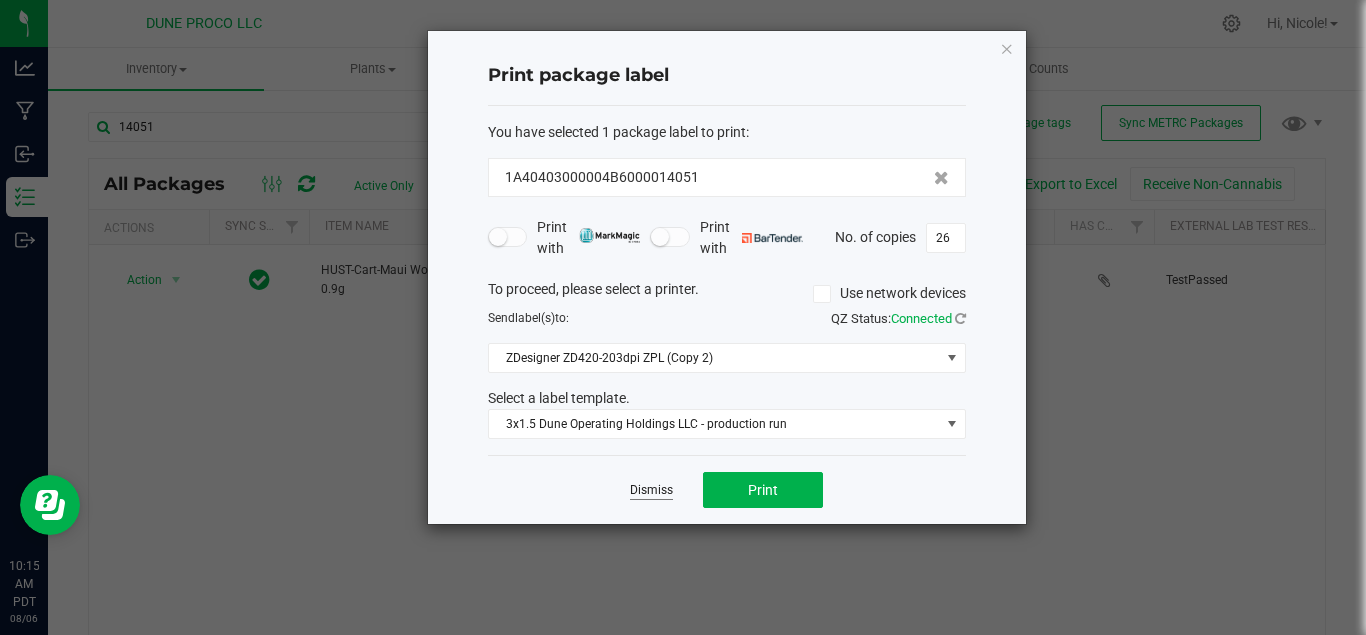 click on "Dismiss" 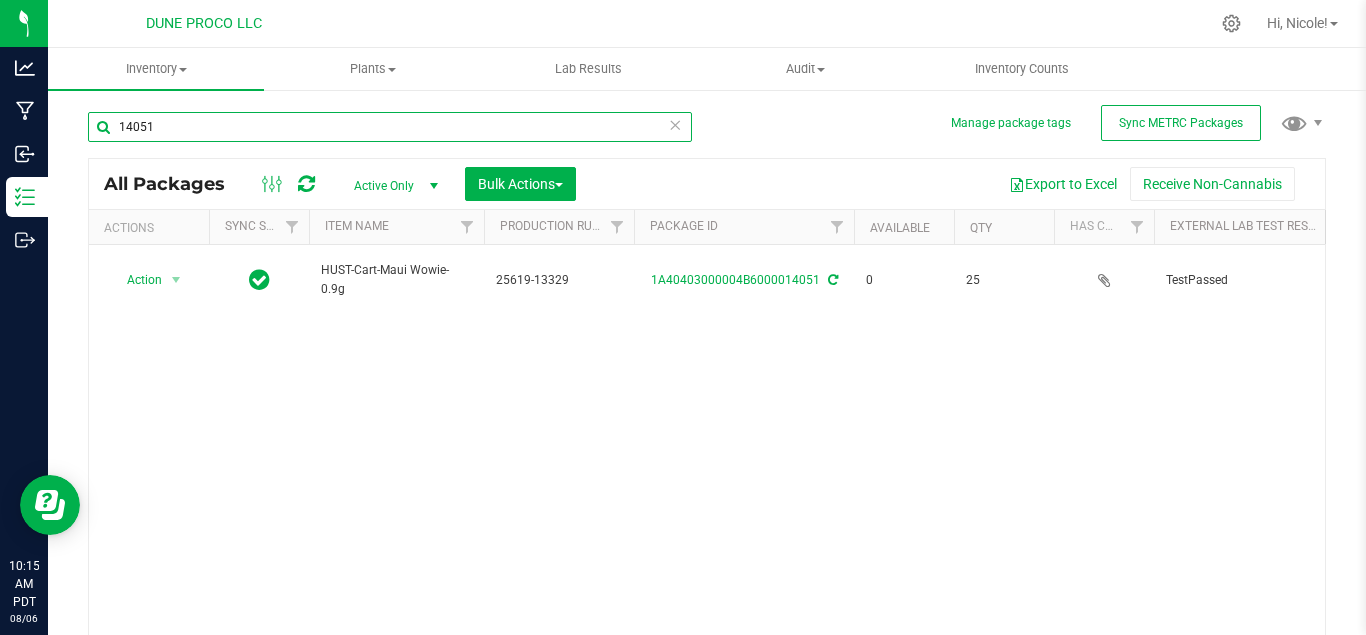 click on "14051" at bounding box center (390, 127) 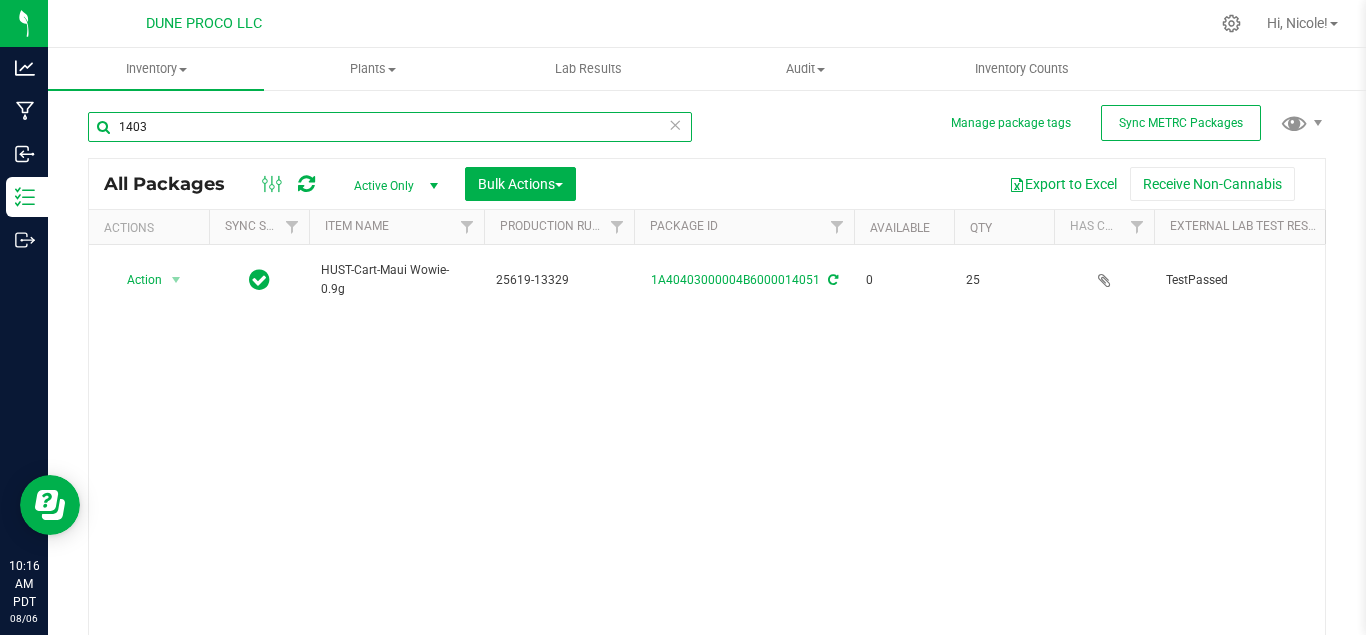 type on "14036" 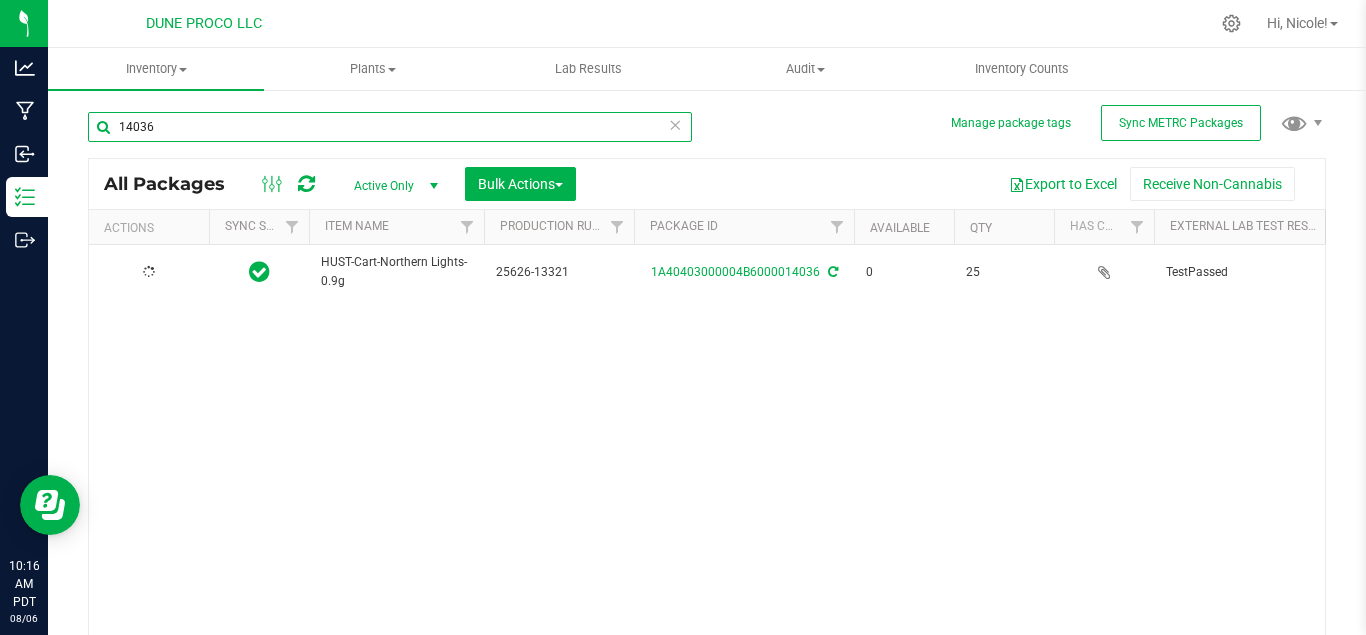 type on "2025-06-26" 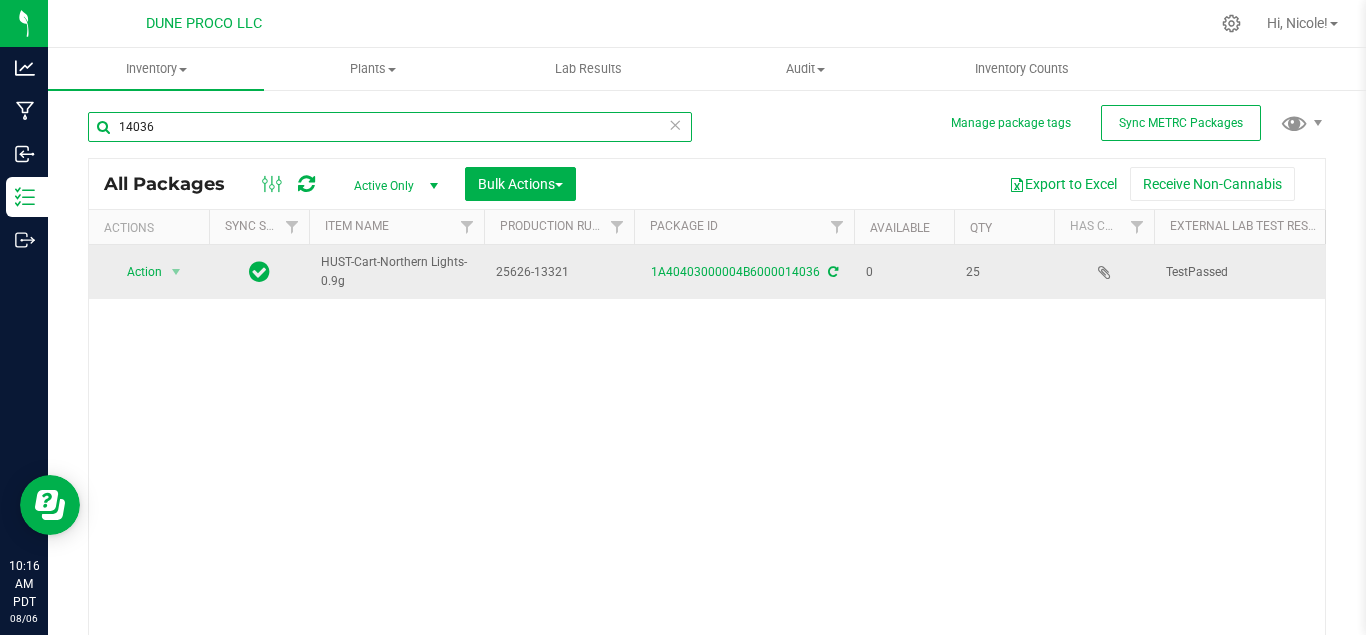 type on "14036" 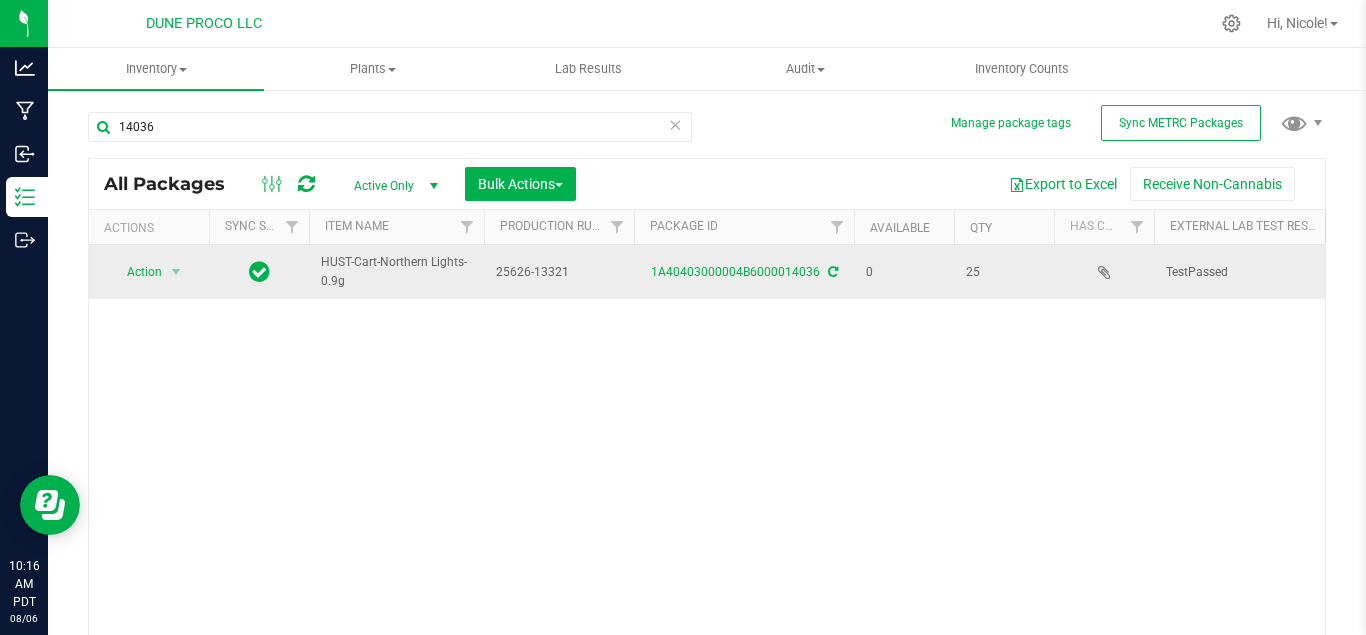 click on "1A40403000004B6000014036" at bounding box center (744, 272) 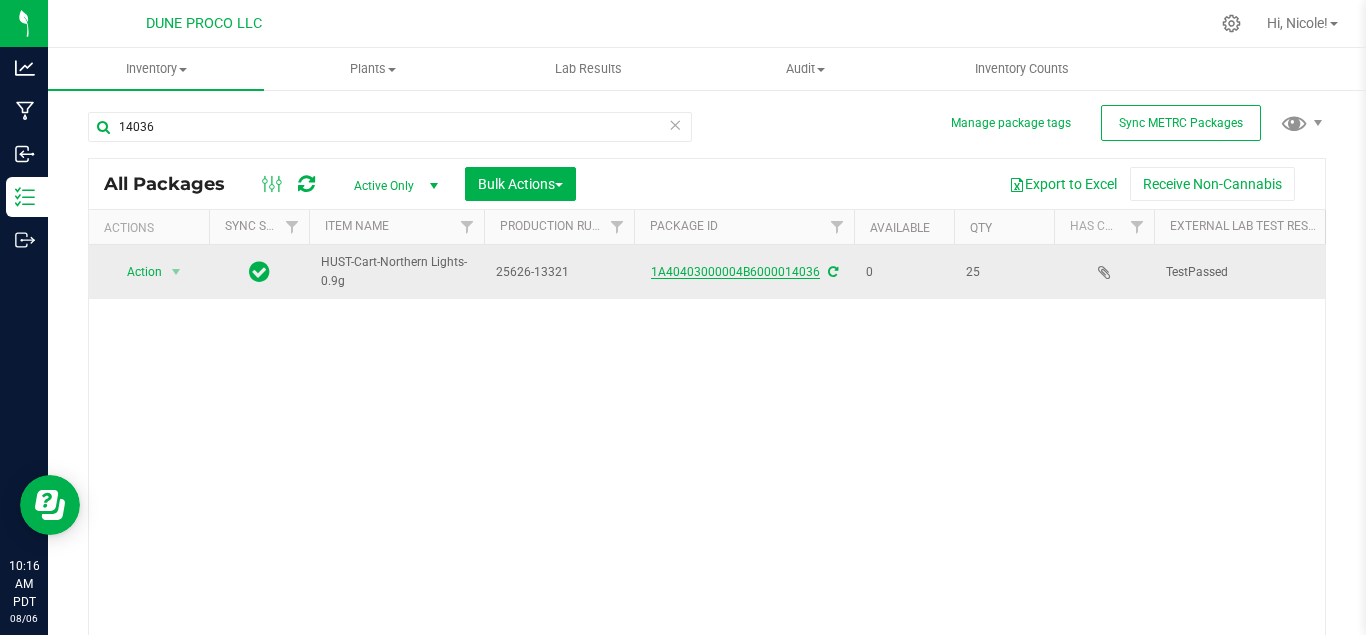 click on "1A40403000004B6000014036" at bounding box center [735, 272] 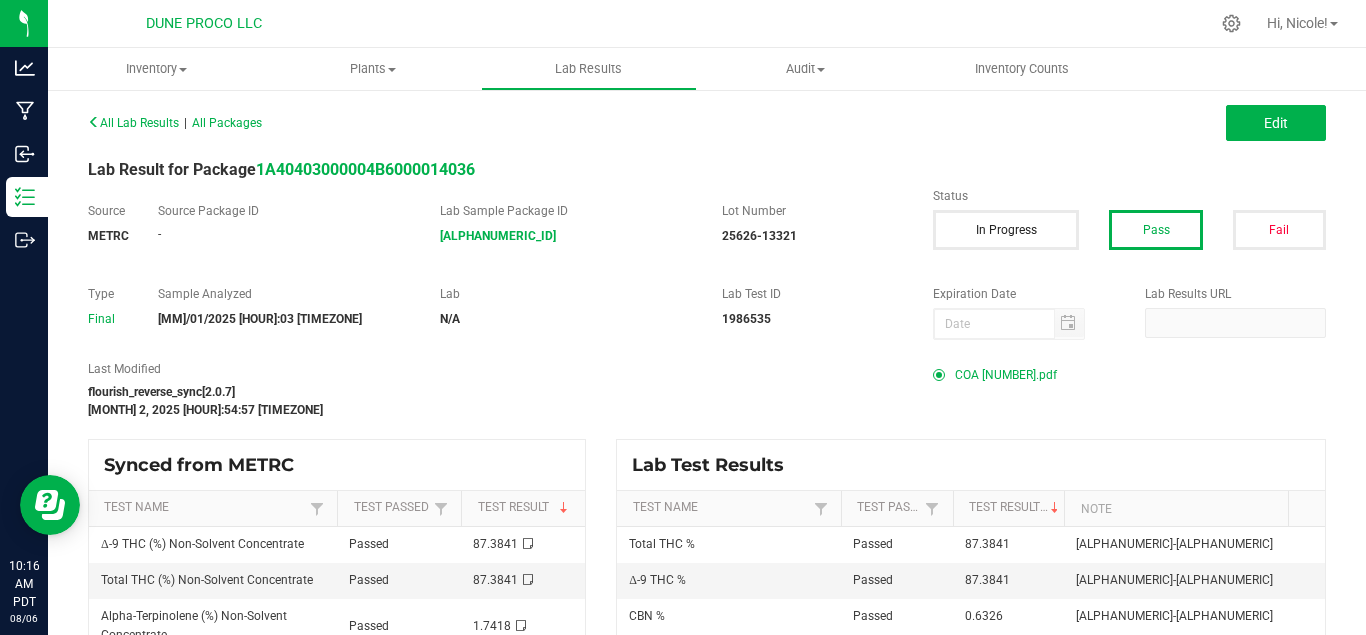 click on "COA [NUMBER].pdf" at bounding box center [1006, 375] 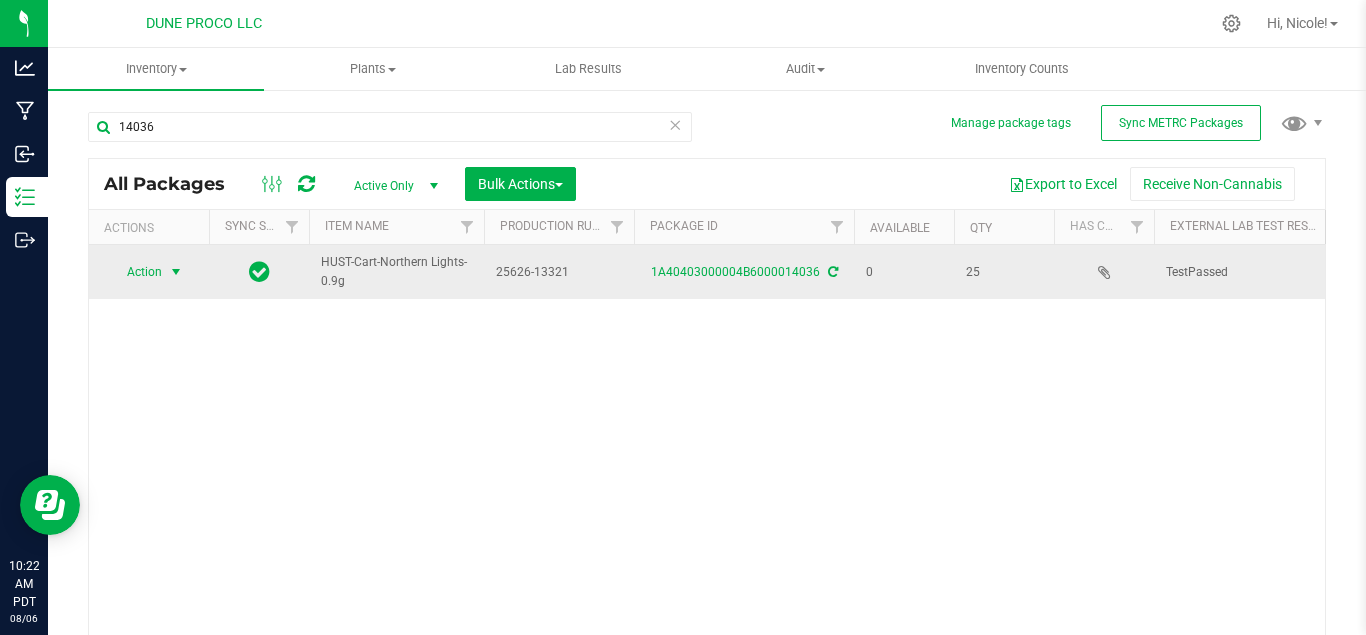 click at bounding box center (176, 272) 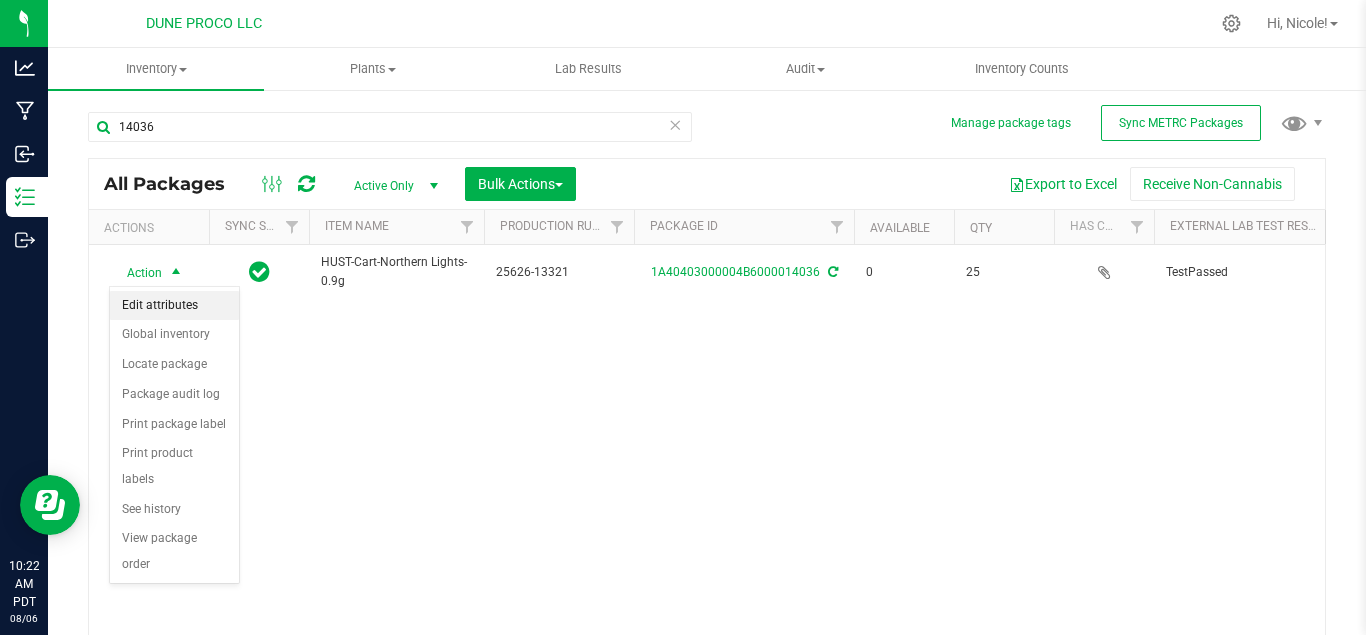click on "Edit attributes" at bounding box center [174, 306] 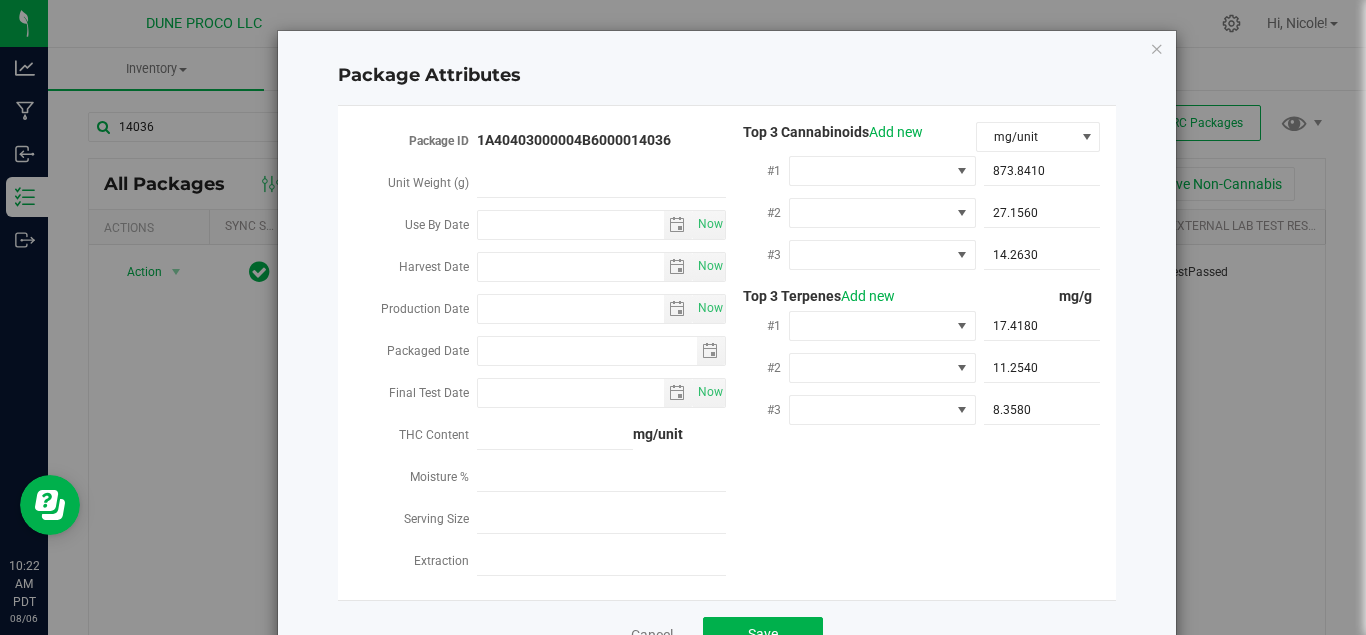 type on "2025-06-26" 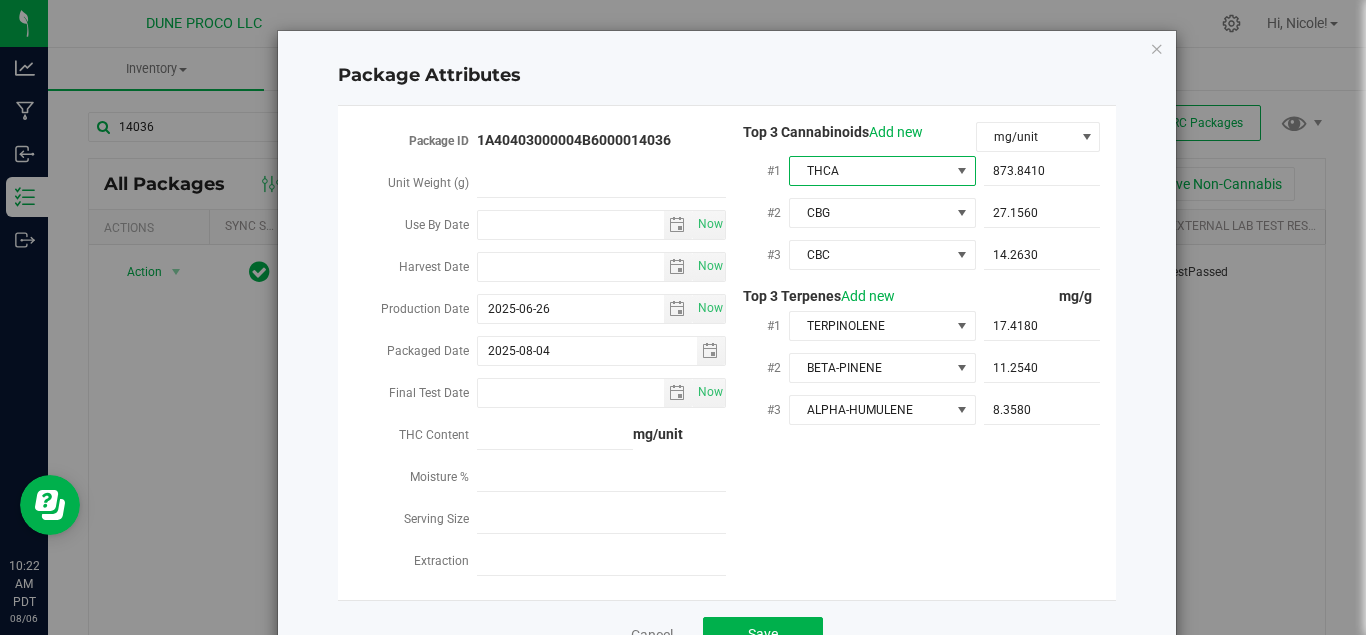 click on "THCA" at bounding box center [870, 171] 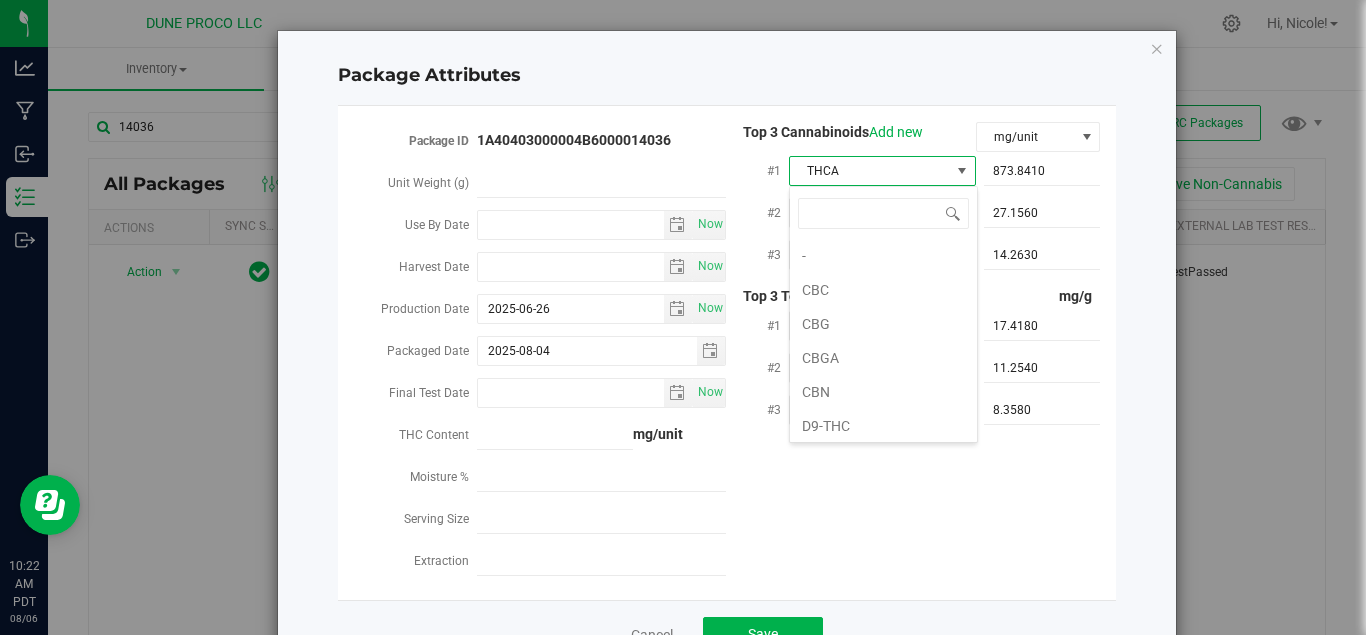 scroll, scrollTop: 38, scrollLeft: 0, axis: vertical 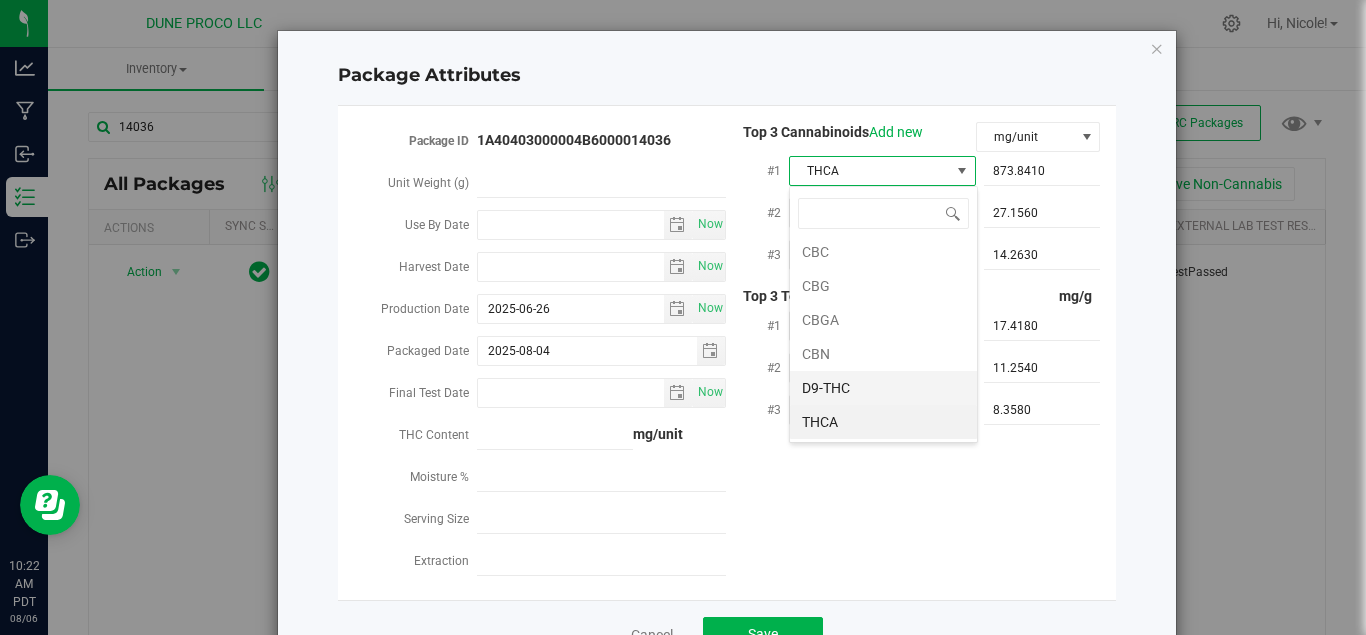click on "D9-THC" at bounding box center (883, 388) 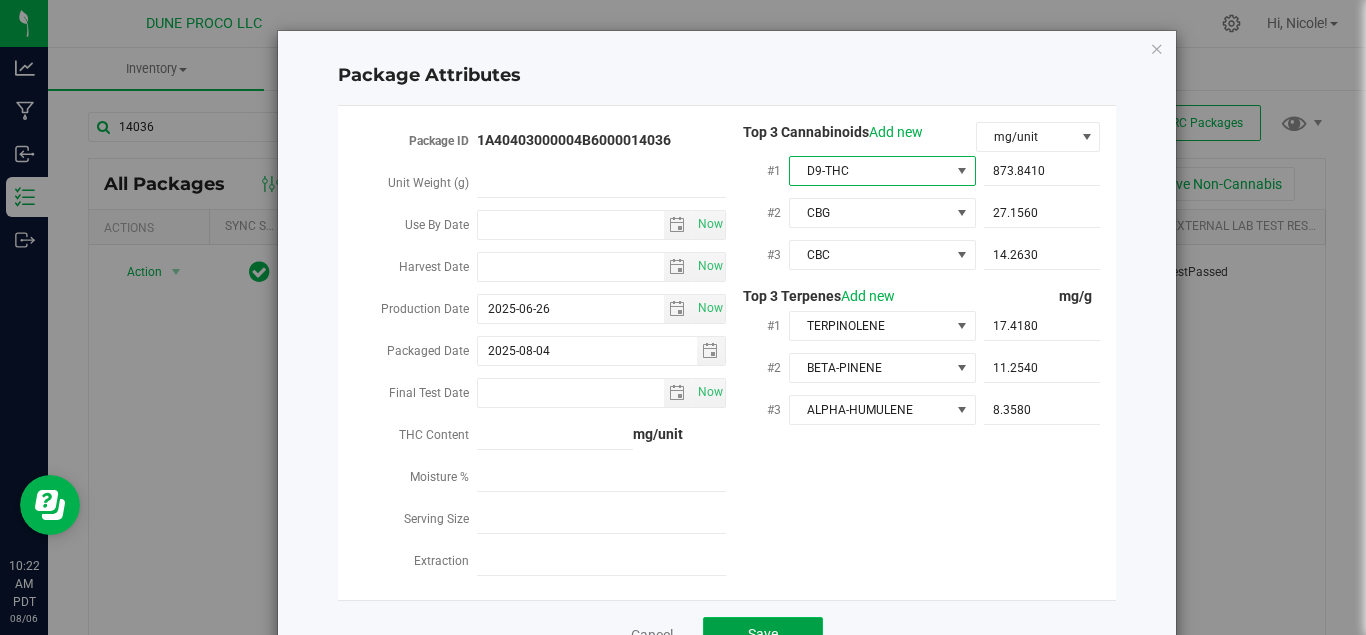 click on "Save" 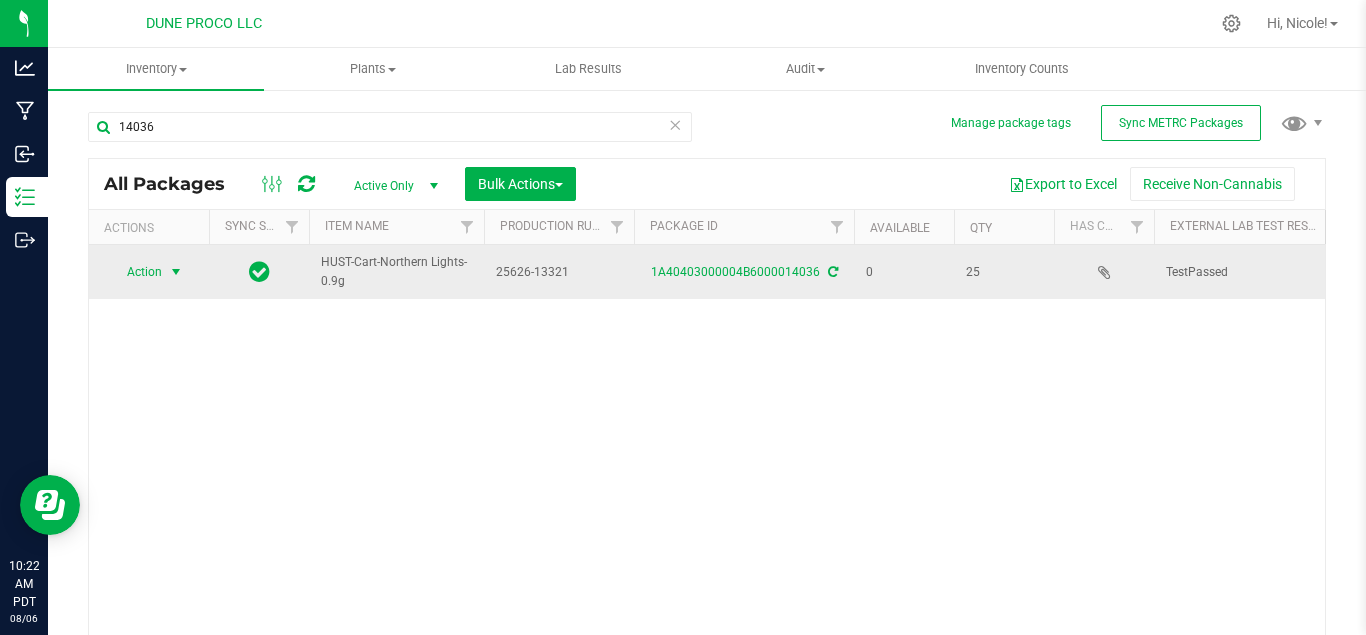 click at bounding box center (176, 272) 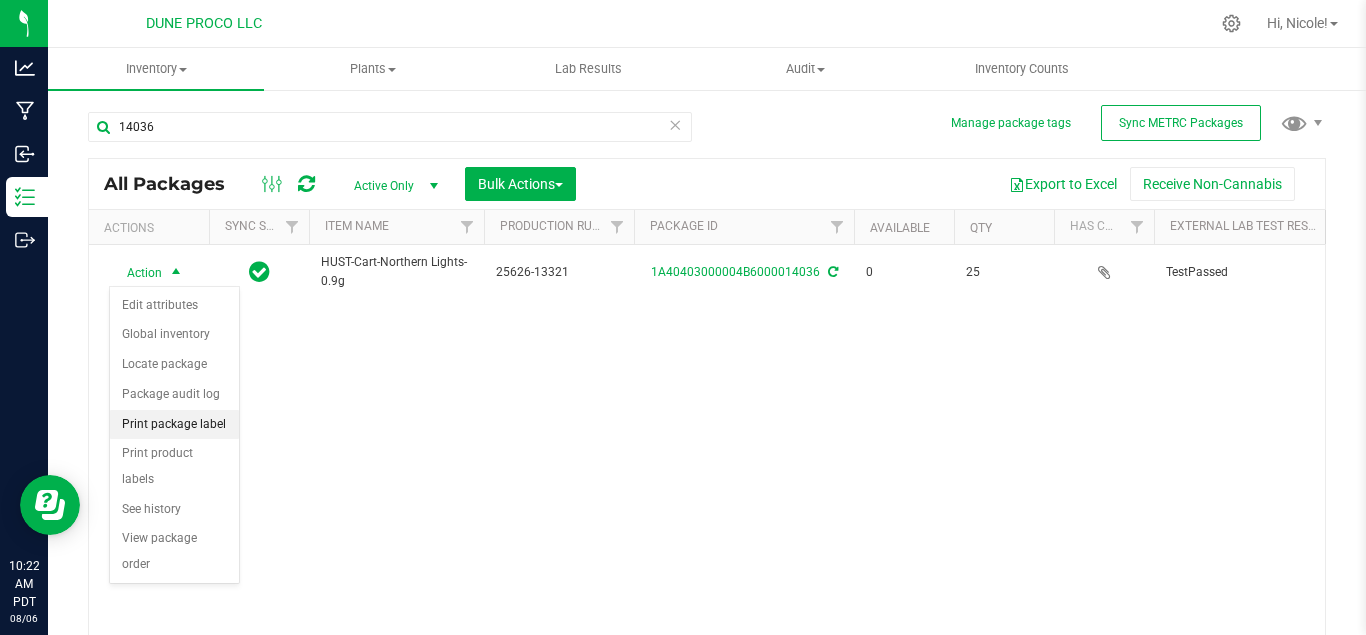 click on "Print package label" at bounding box center [174, 425] 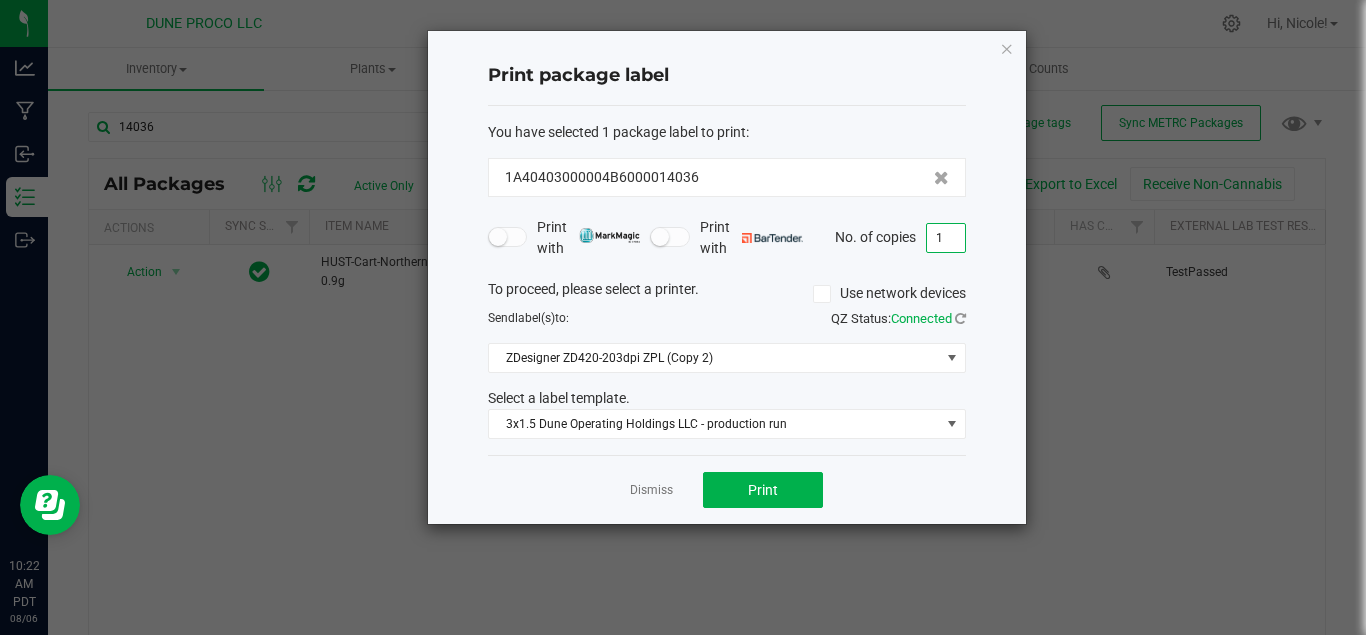 click on "1" at bounding box center [946, 238] 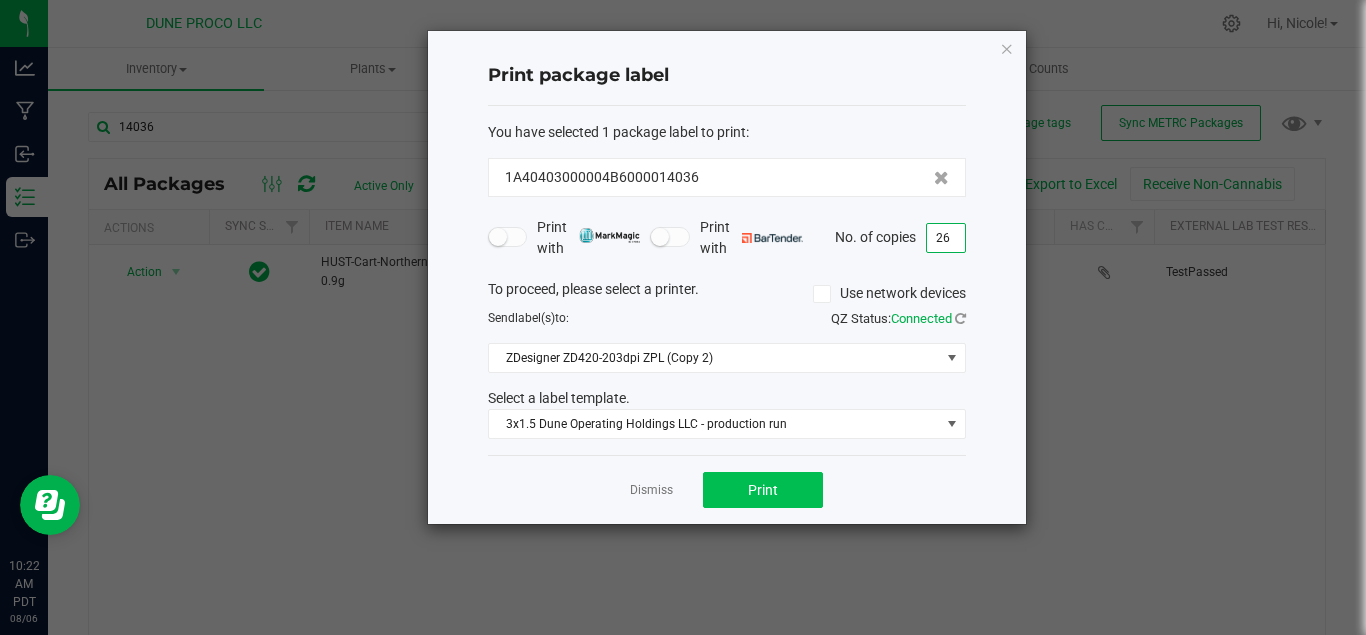 type on "26" 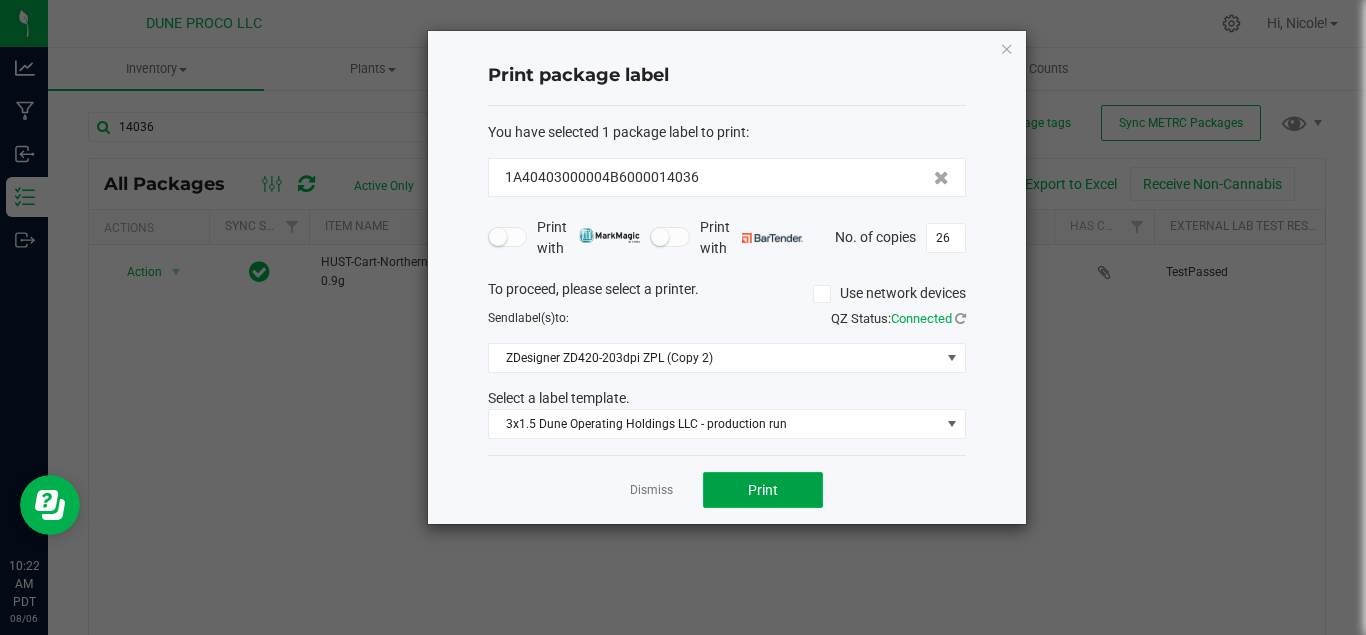 click on "Print" 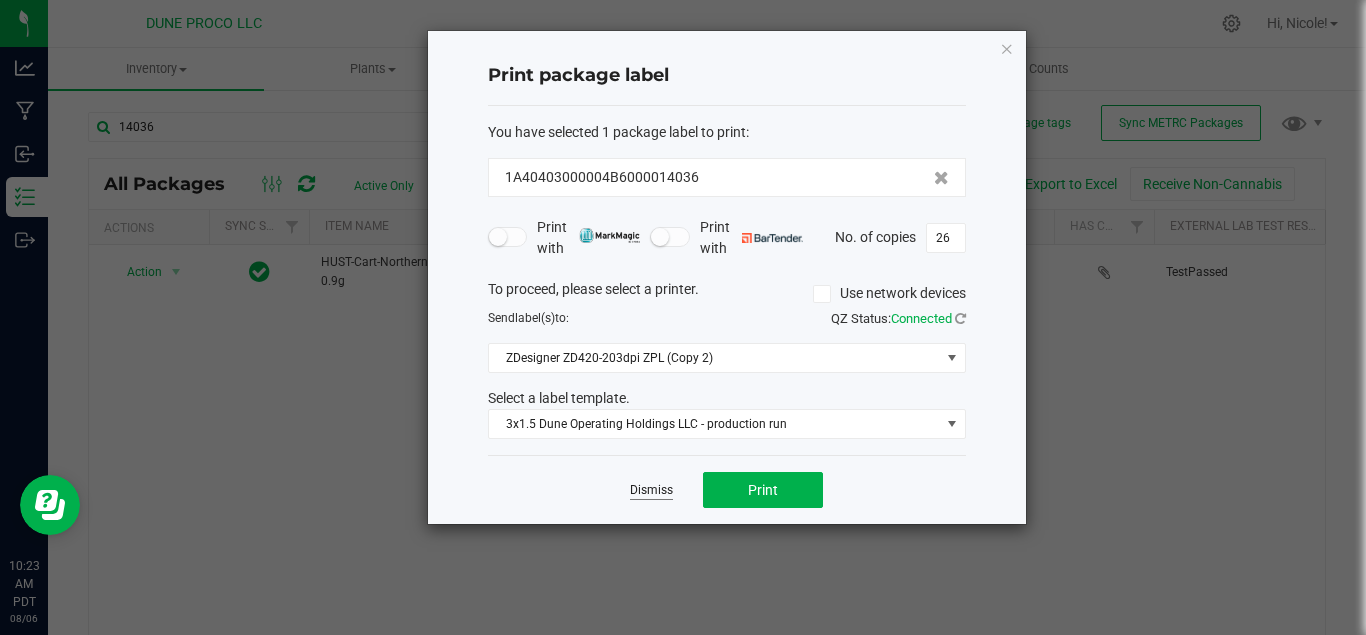 click on "Dismiss" 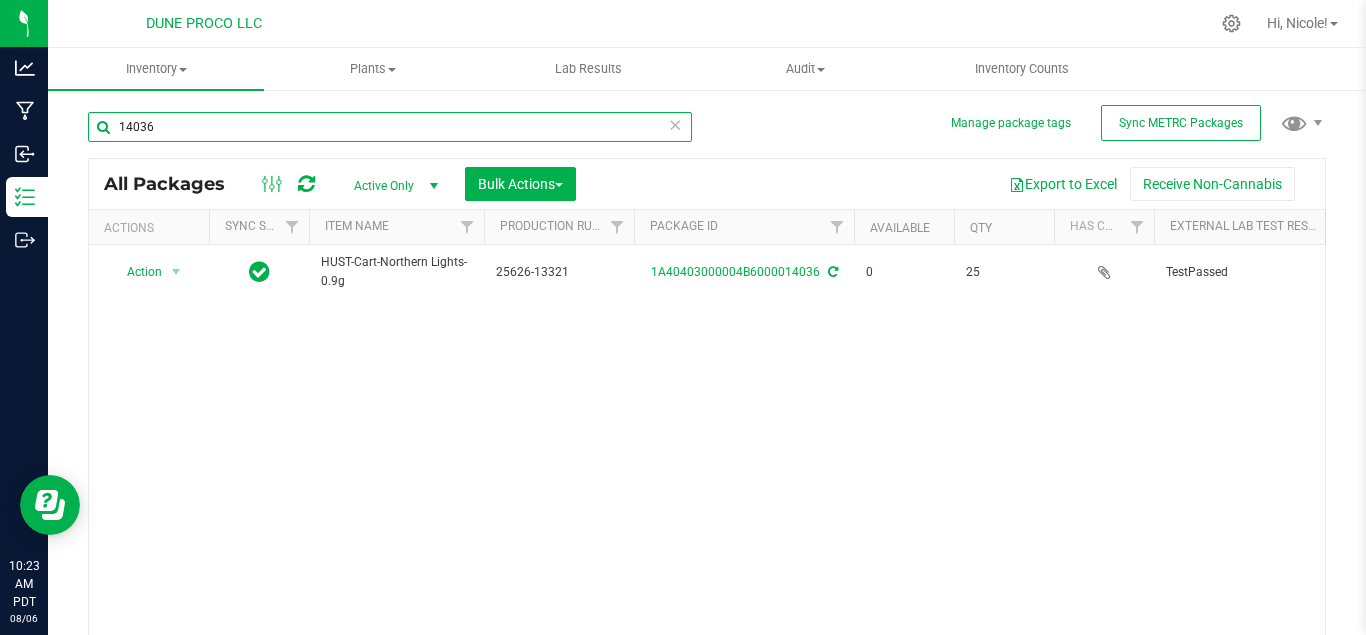 click on "14036" at bounding box center [390, 127] 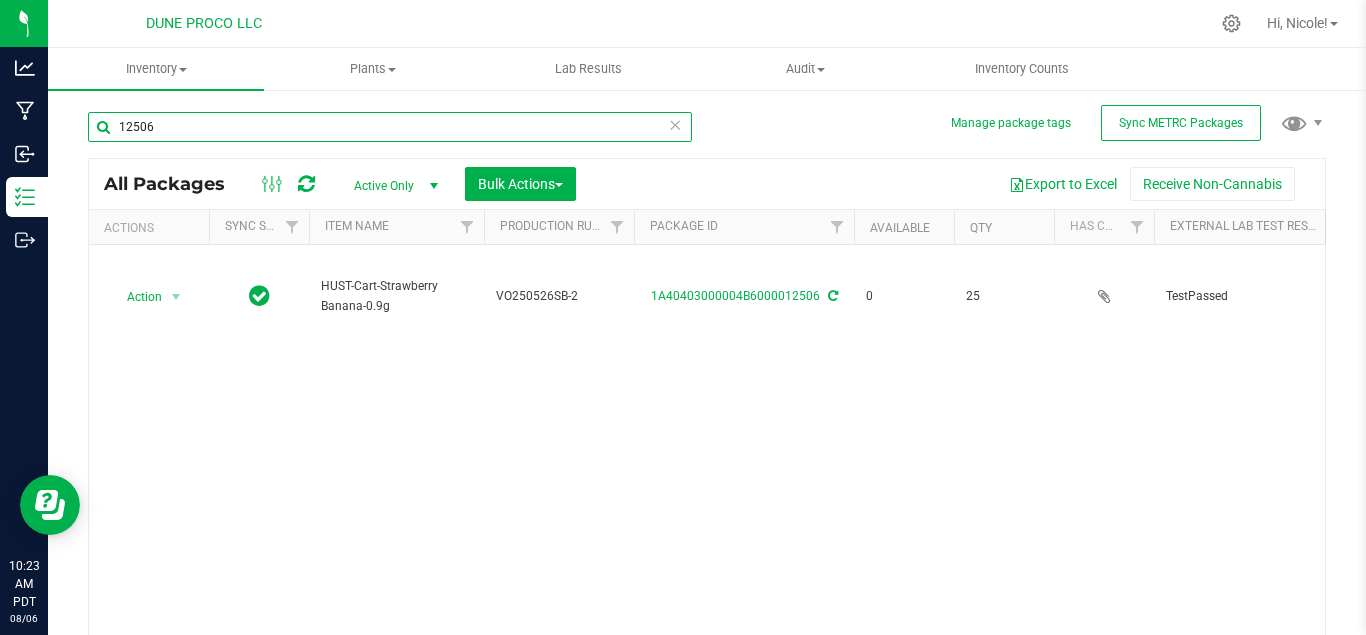 scroll, scrollTop: 0, scrollLeft: 828, axis: horizontal 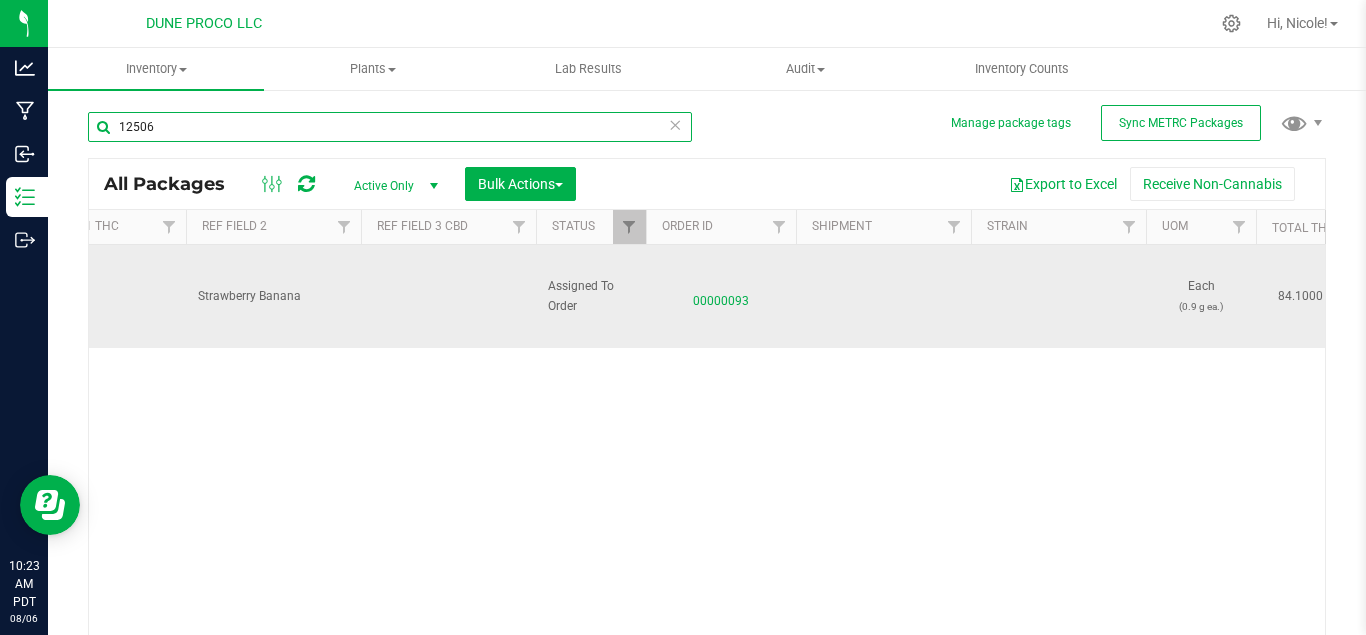type on "12506" 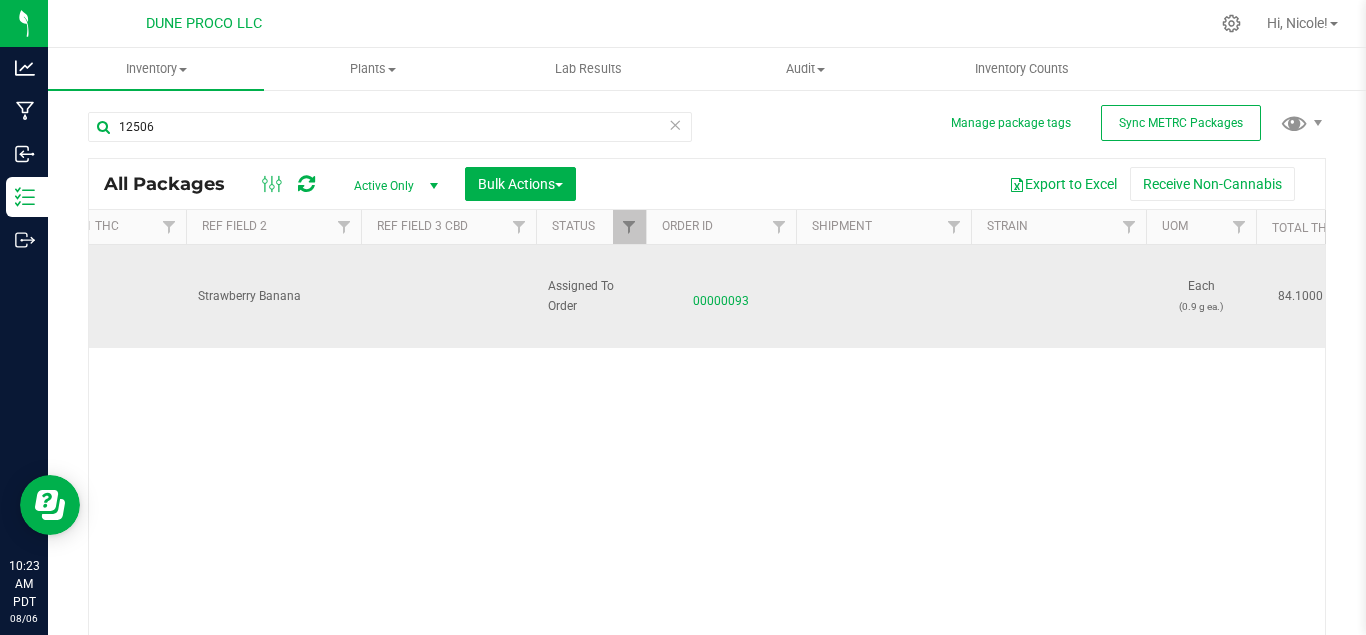 click on "00000093" at bounding box center (721, 296) 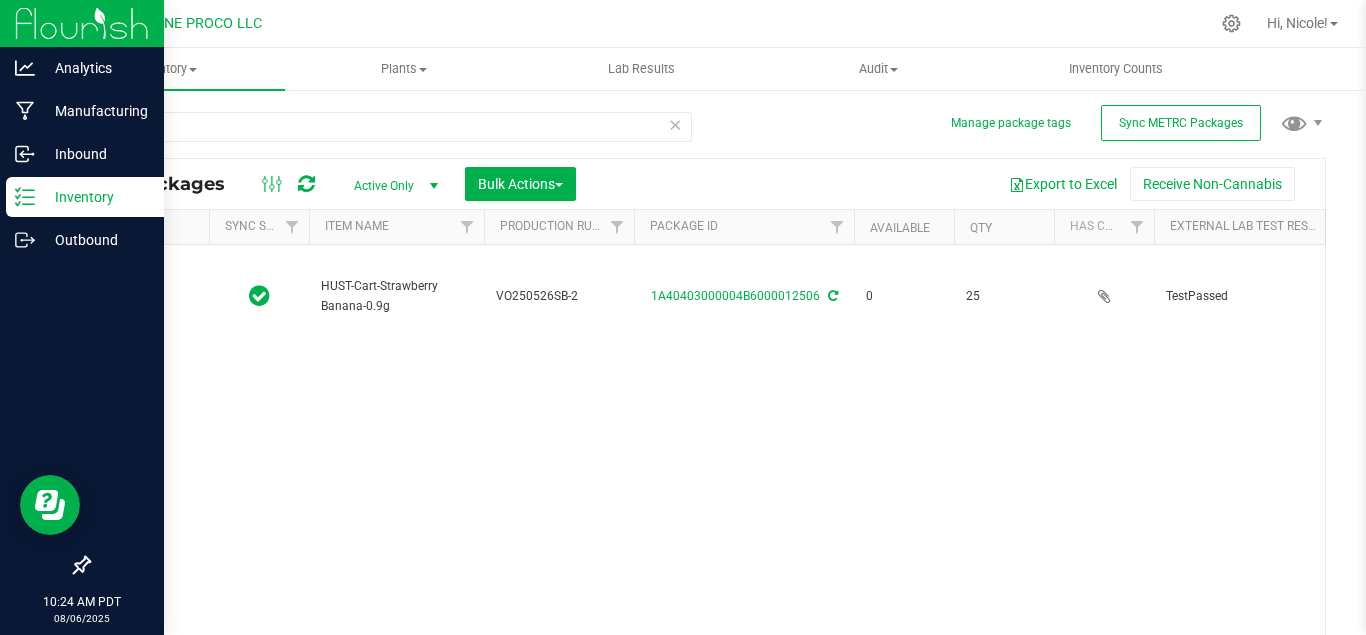 type on "[YEAR]-[MM]-[DD]" 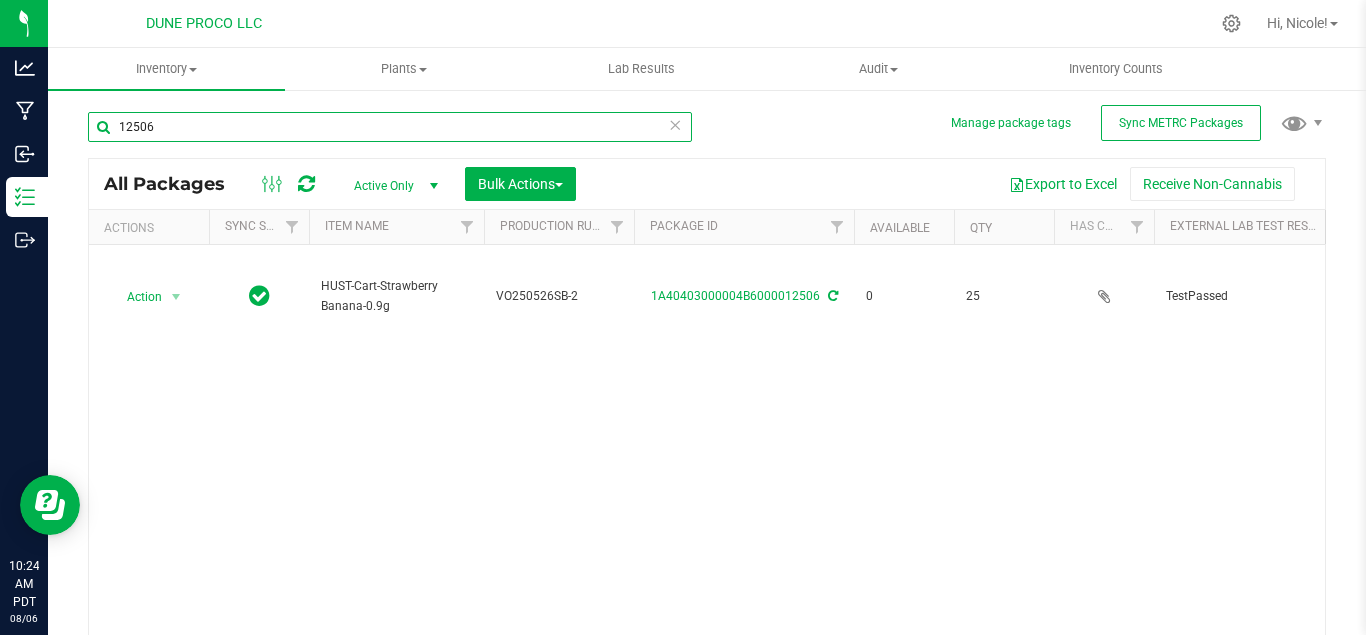 click on "12506" at bounding box center (390, 127) 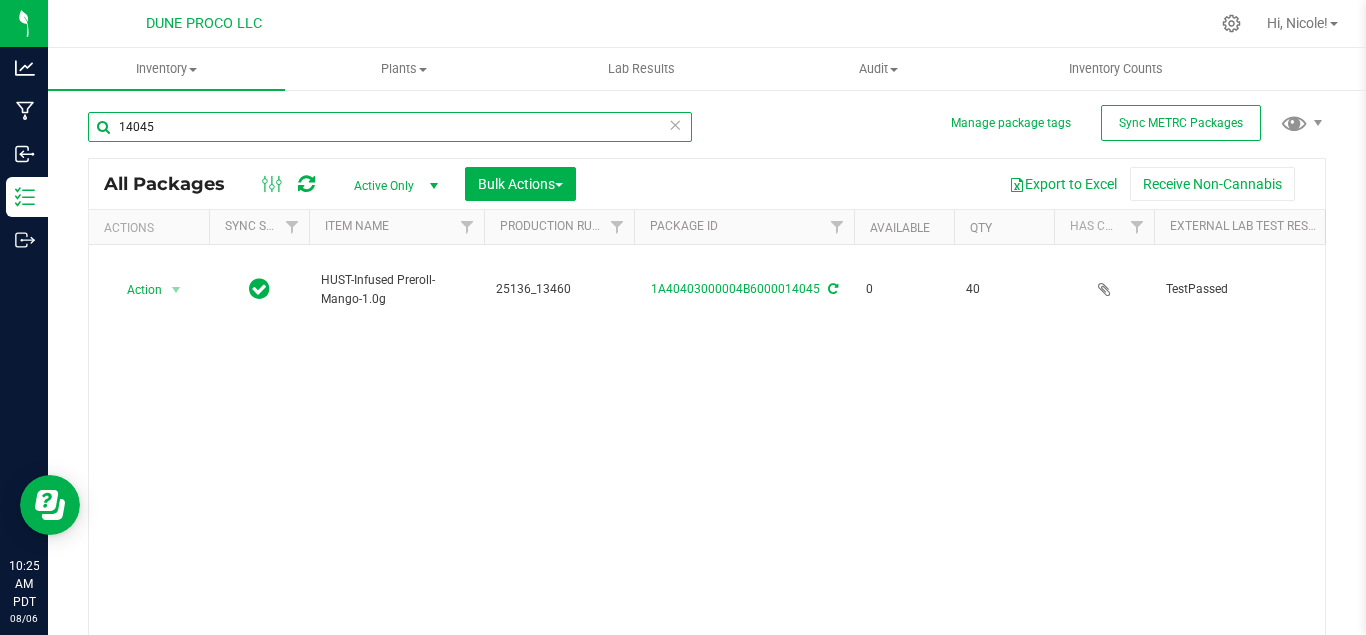 type on "14045" 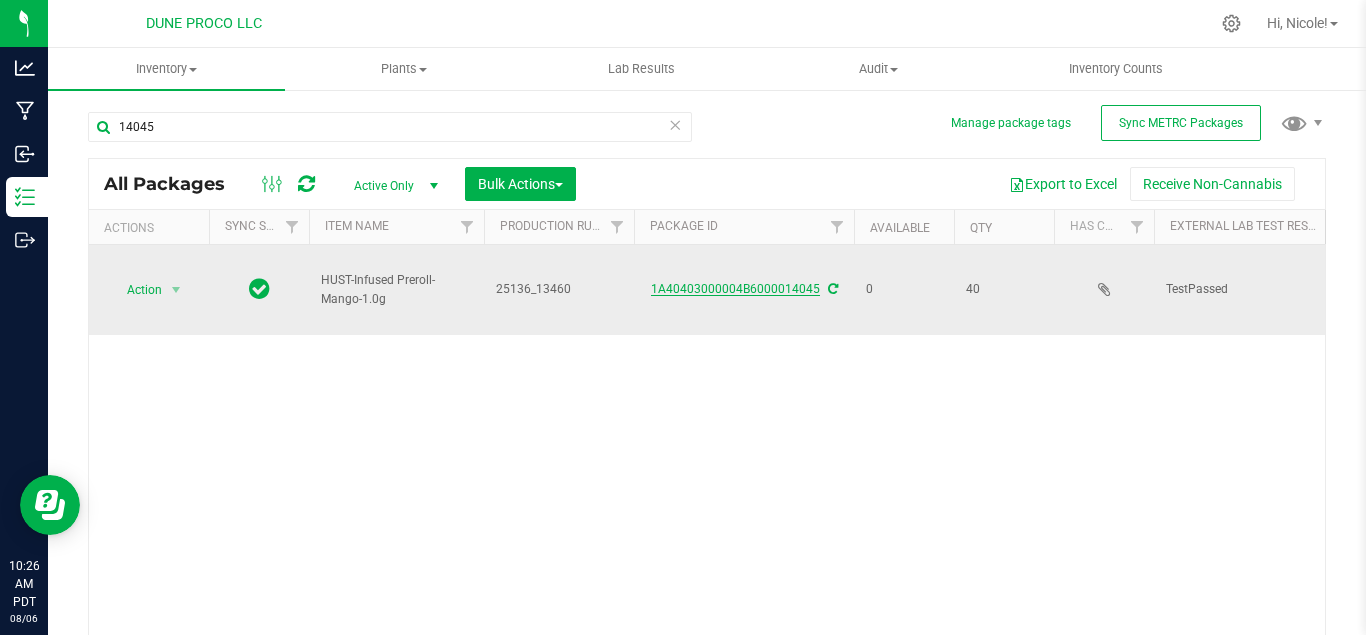 click on "1A40403000004B6000014045" at bounding box center [735, 289] 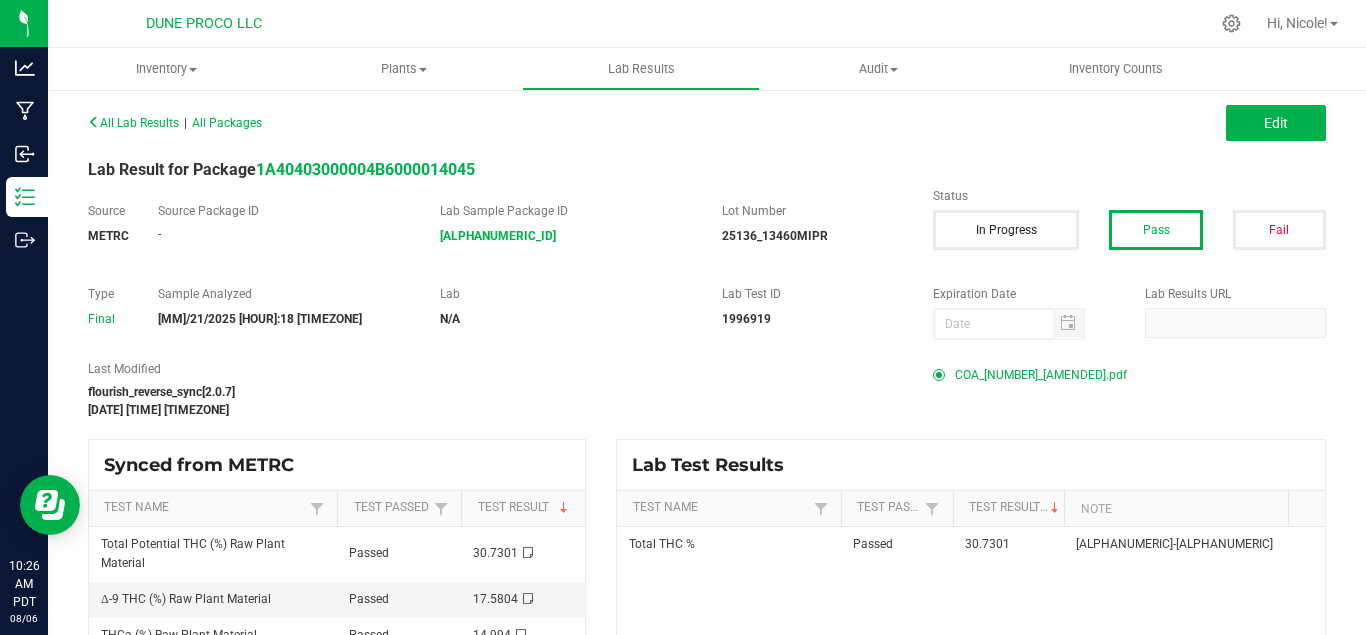 click on "COA_[NUMBER]_[AMENDED].pdf" at bounding box center [1041, 375] 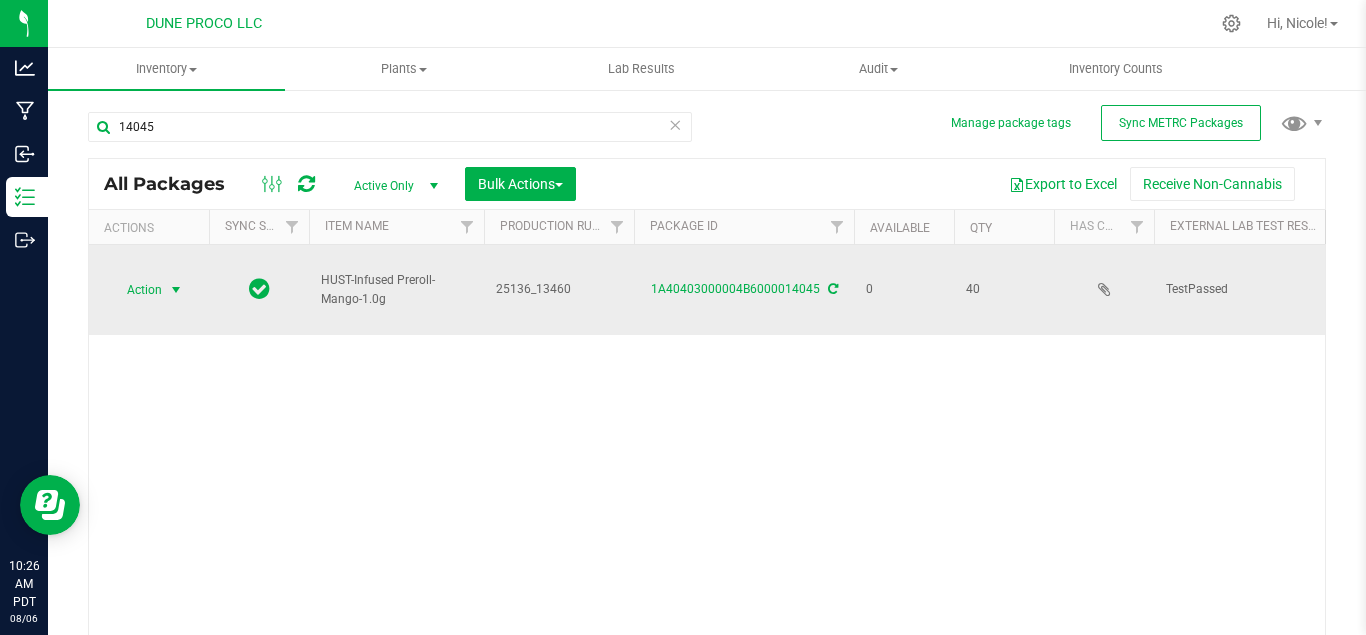 click on "Action" at bounding box center [136, 290] 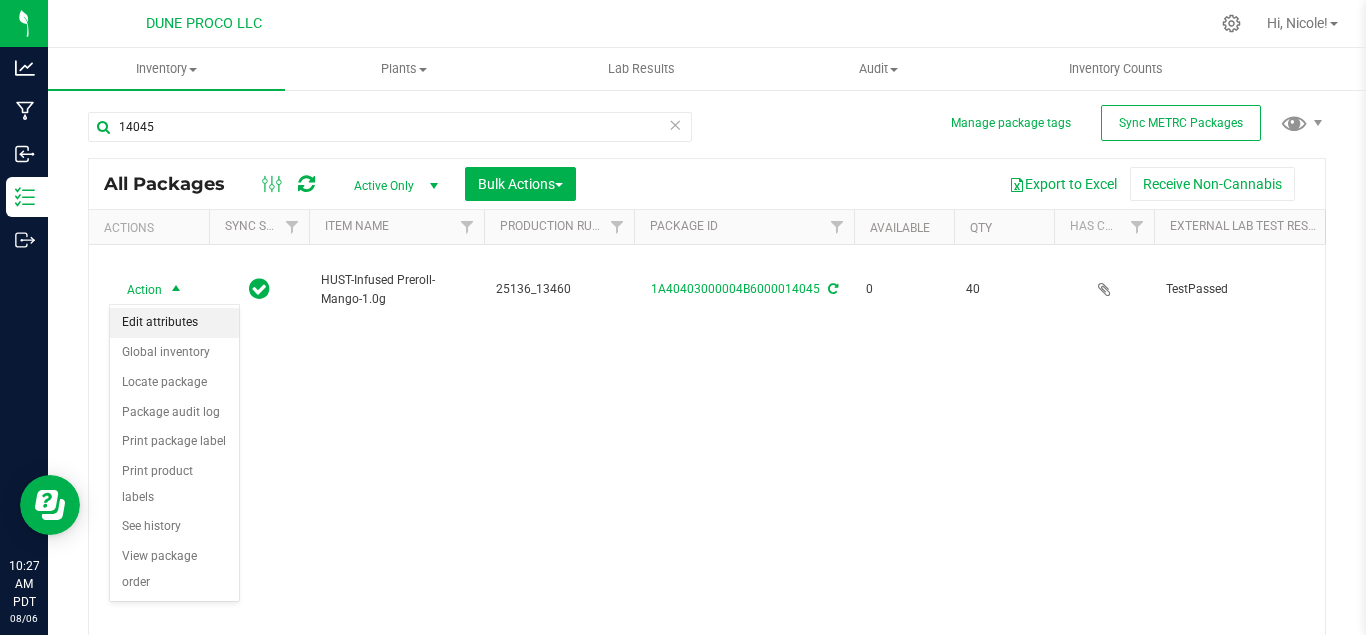 click on "Edit attributes" at bounding box center (174, 323) 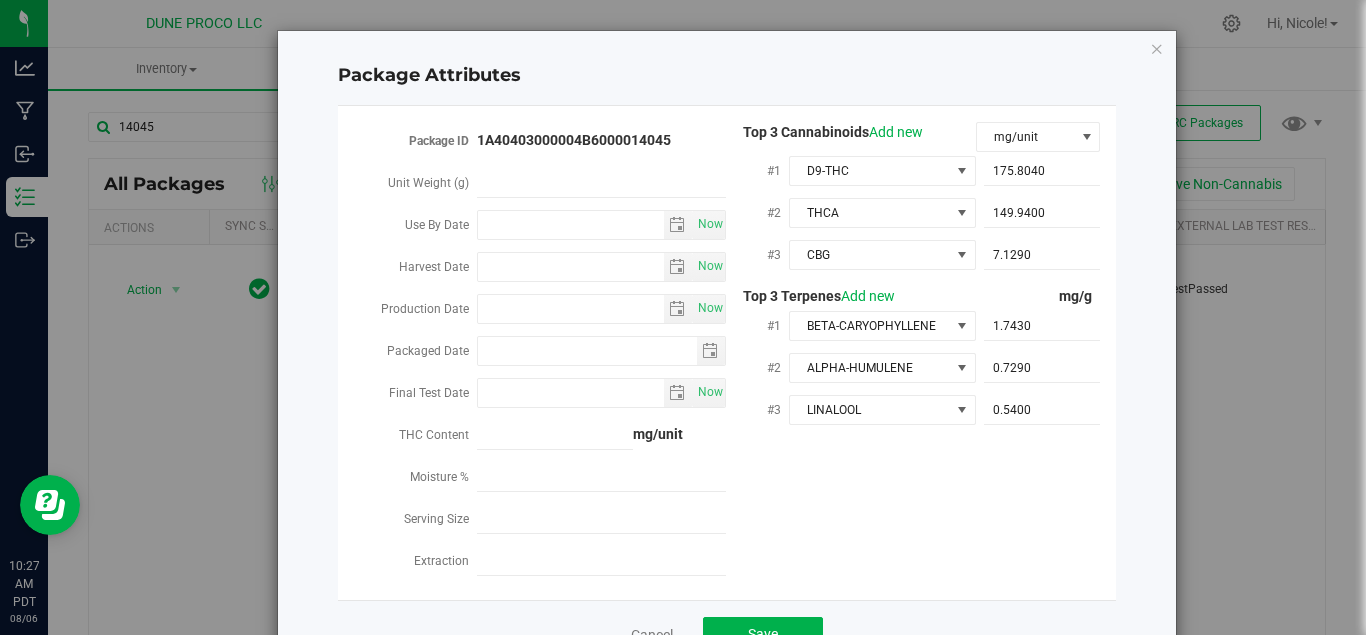 type on "2025-06-13" 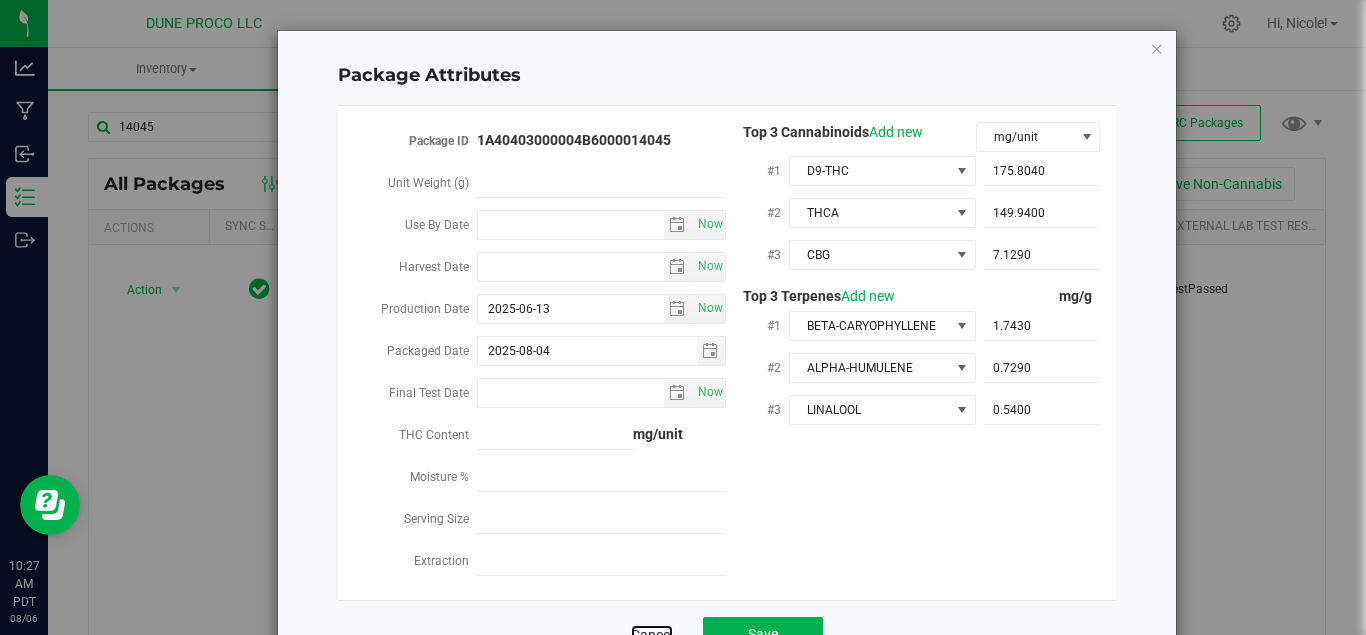 click on "Cancel" at bounding box center [652, 635] 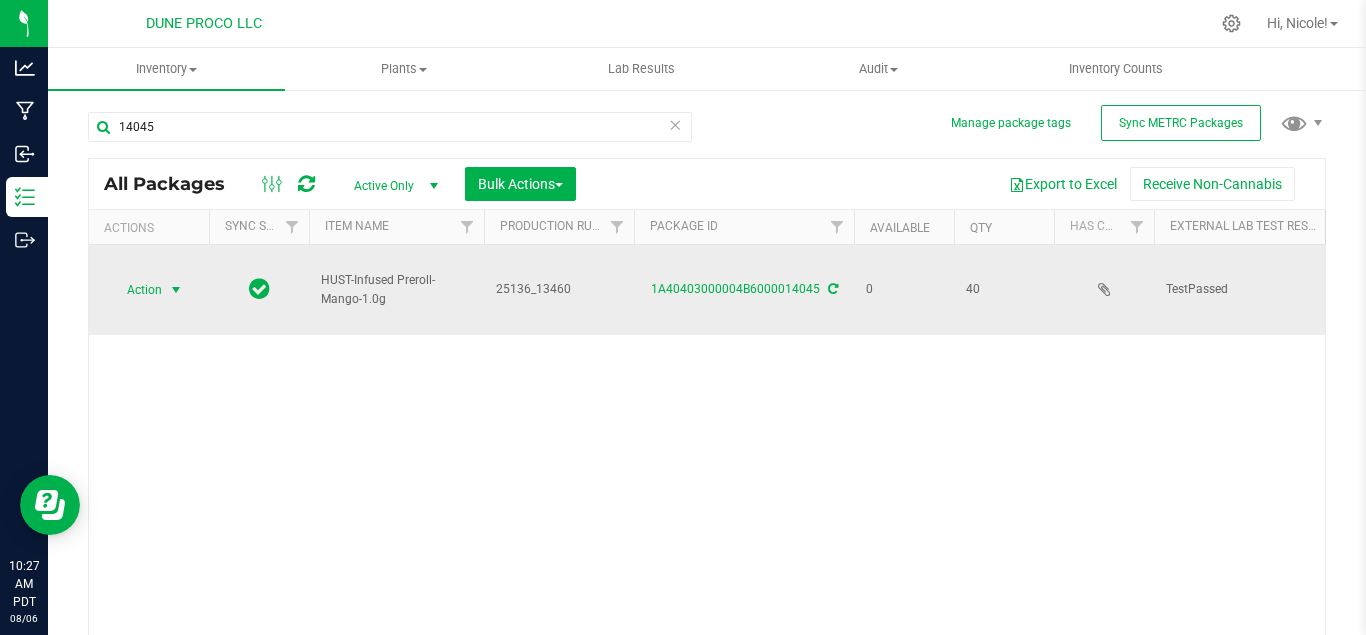click on "25136_13460" at bounding box center (559, 289) 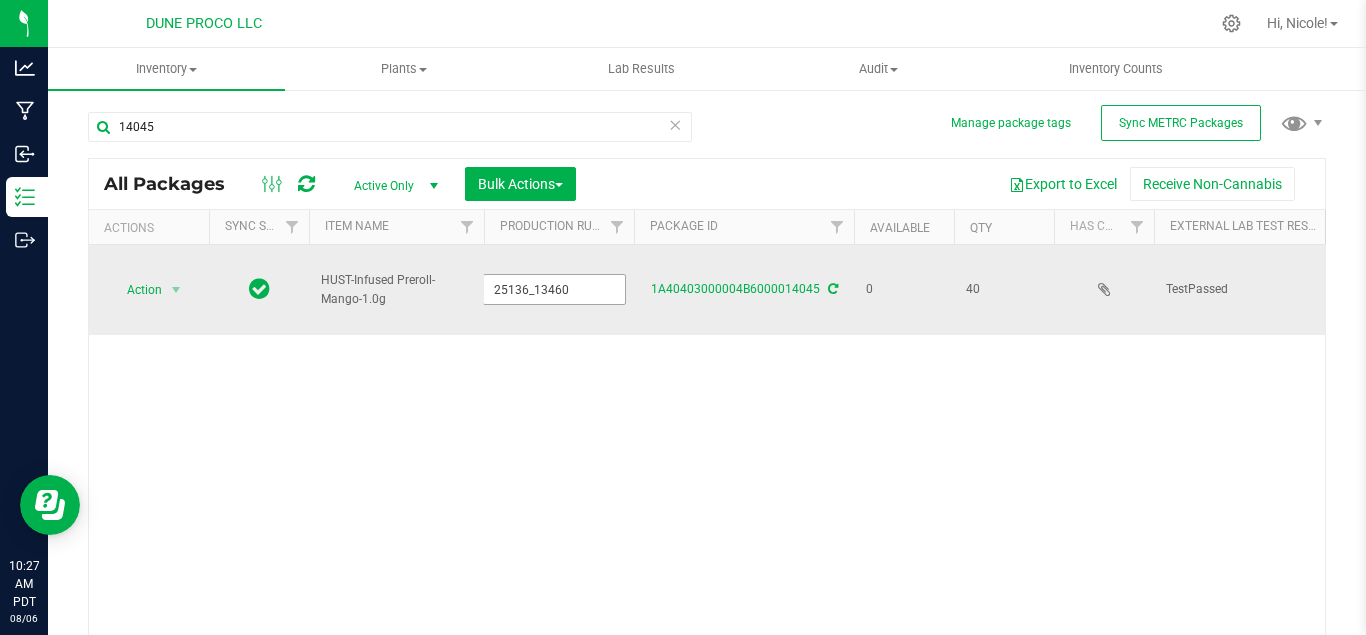 drag, startPoint x: 574, startPoint y: 294, endPoint x: 487, endPoint y: 286, distance: 87.36704 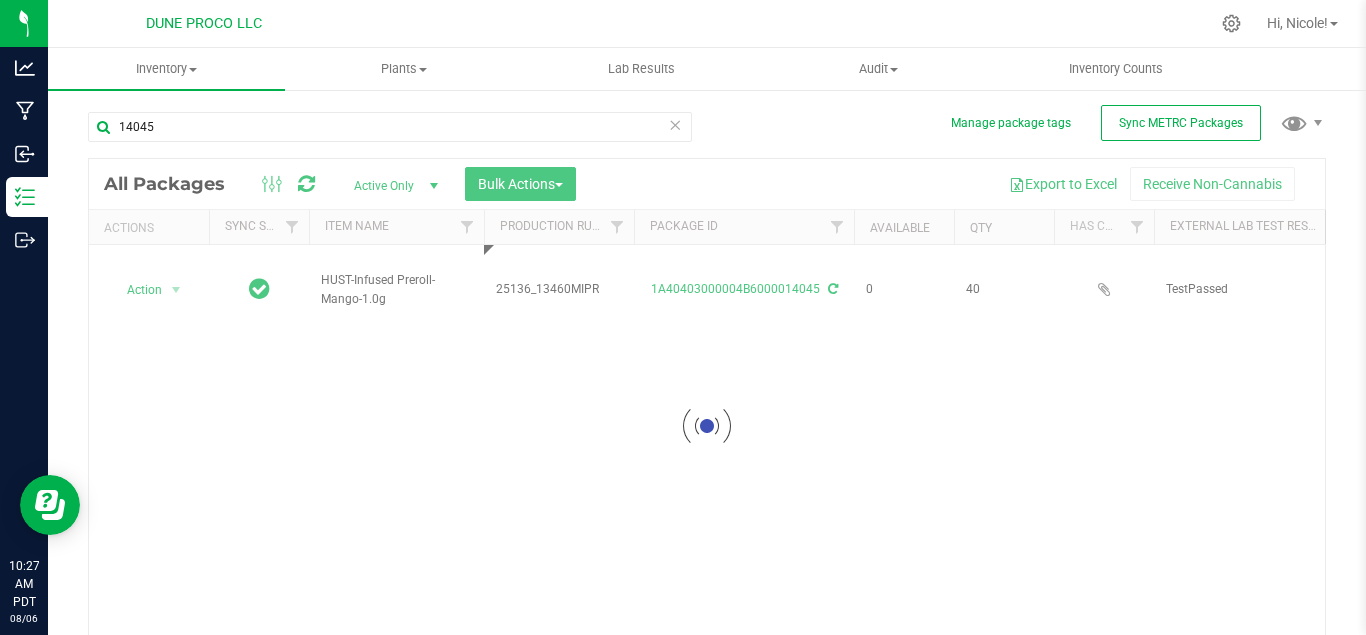 click on "Loading...
Action Action Edit attributes Global inventory Locate package Package audit log Print package label Print product labels See history View package order
HUST-Infused Preroll-Mango-1.0g
[ALPHANUMERIC]
[ALPHANUMERIC]
0
40
TestPassed
30.7301%
0.0439%
Assigned To Order
00000093
Each
(1 g ea.)
30.7301
Product Packaging" at bounding box center [707, 445] 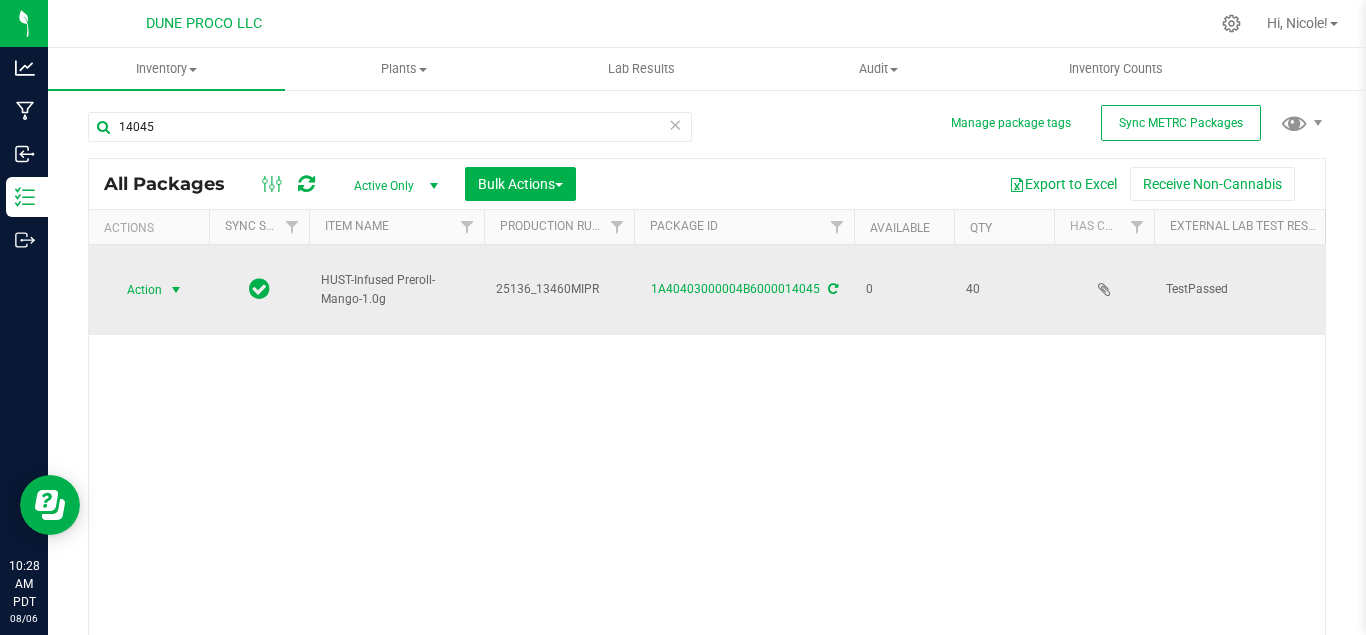 click on "Action" at bounding box center [136, 290] 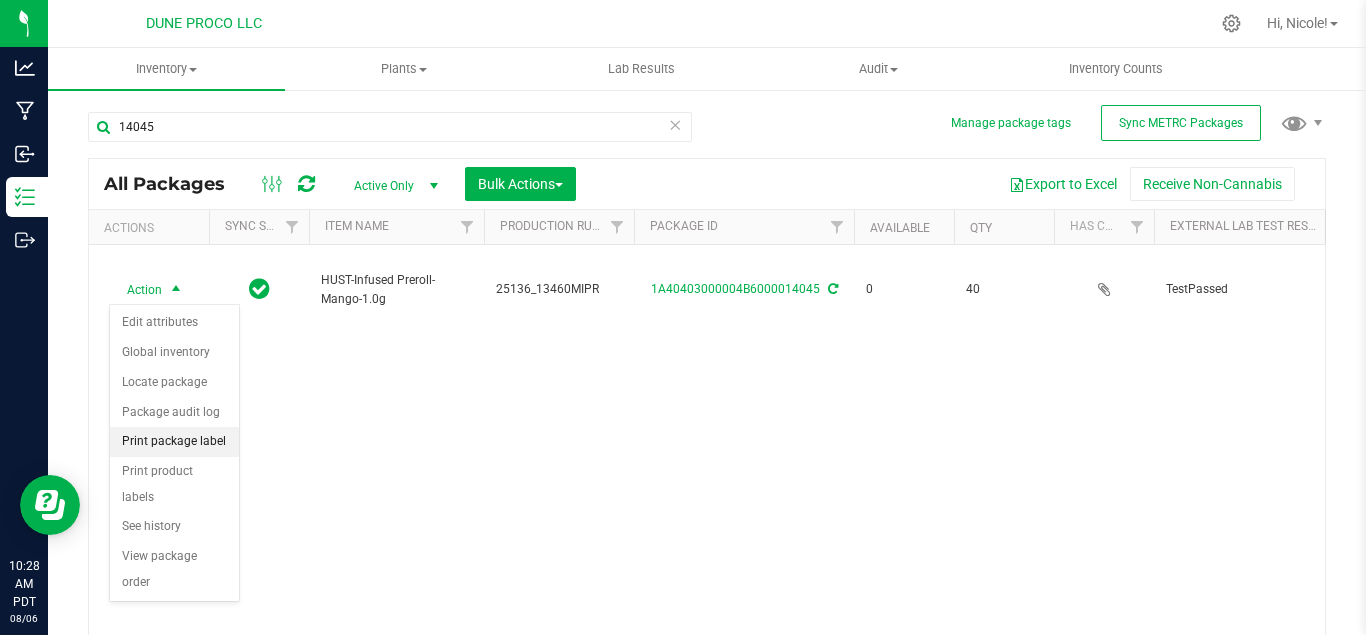 click on "Print package label" at bounding box center [174, 442] 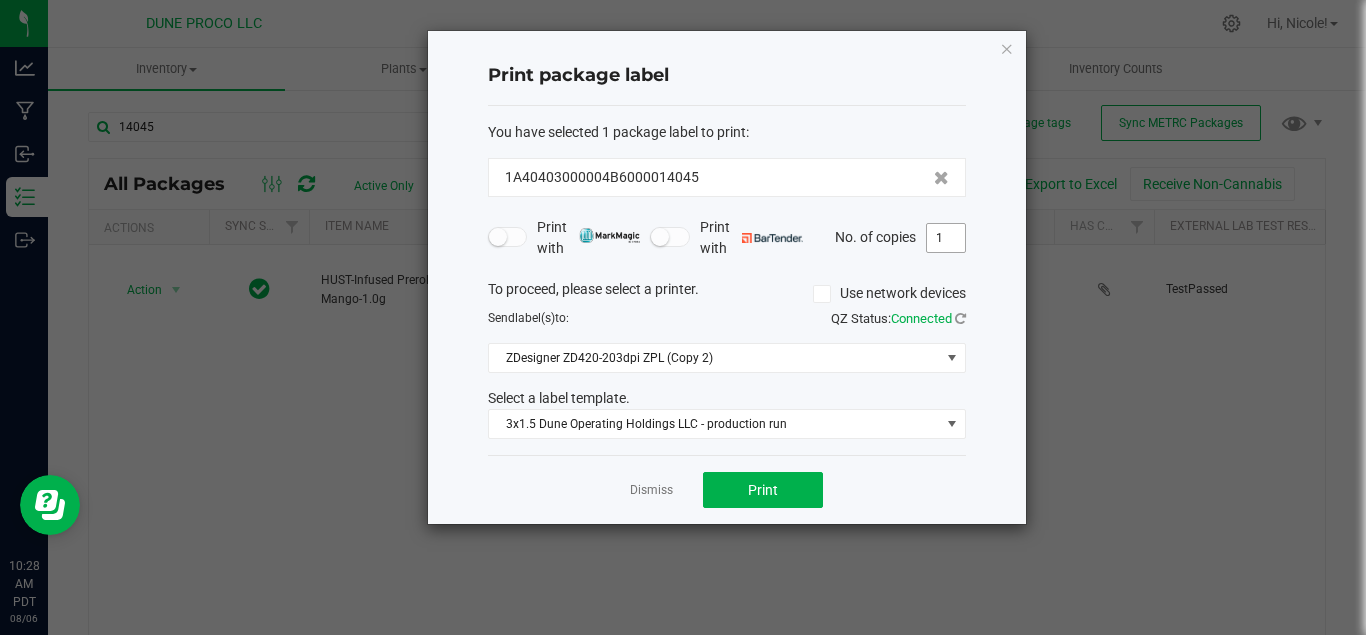 click on "1" at bounding box center (946, 238) 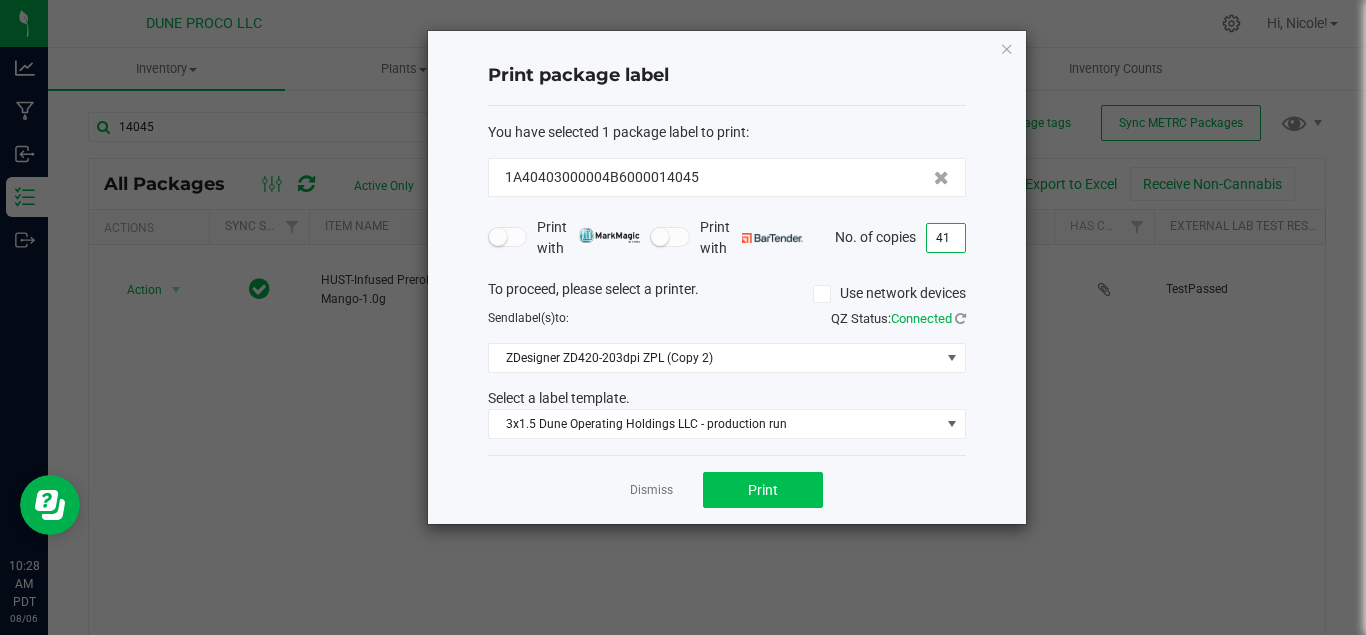 type on "41" 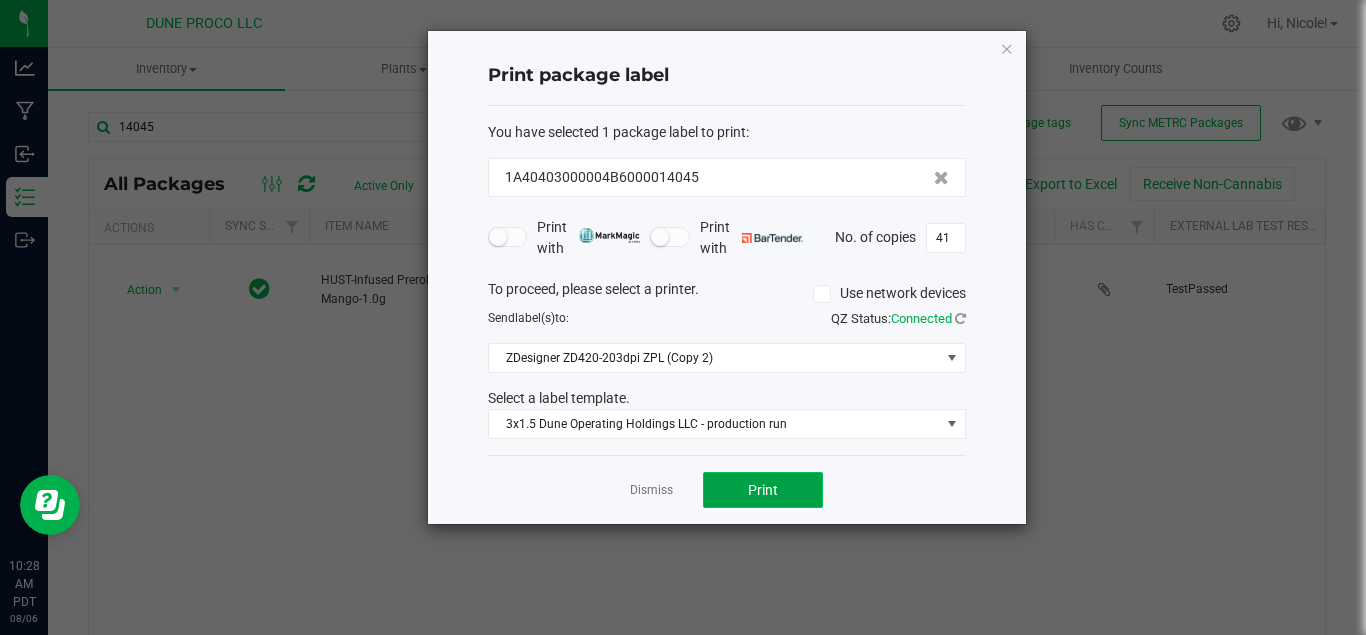 click on "Print" 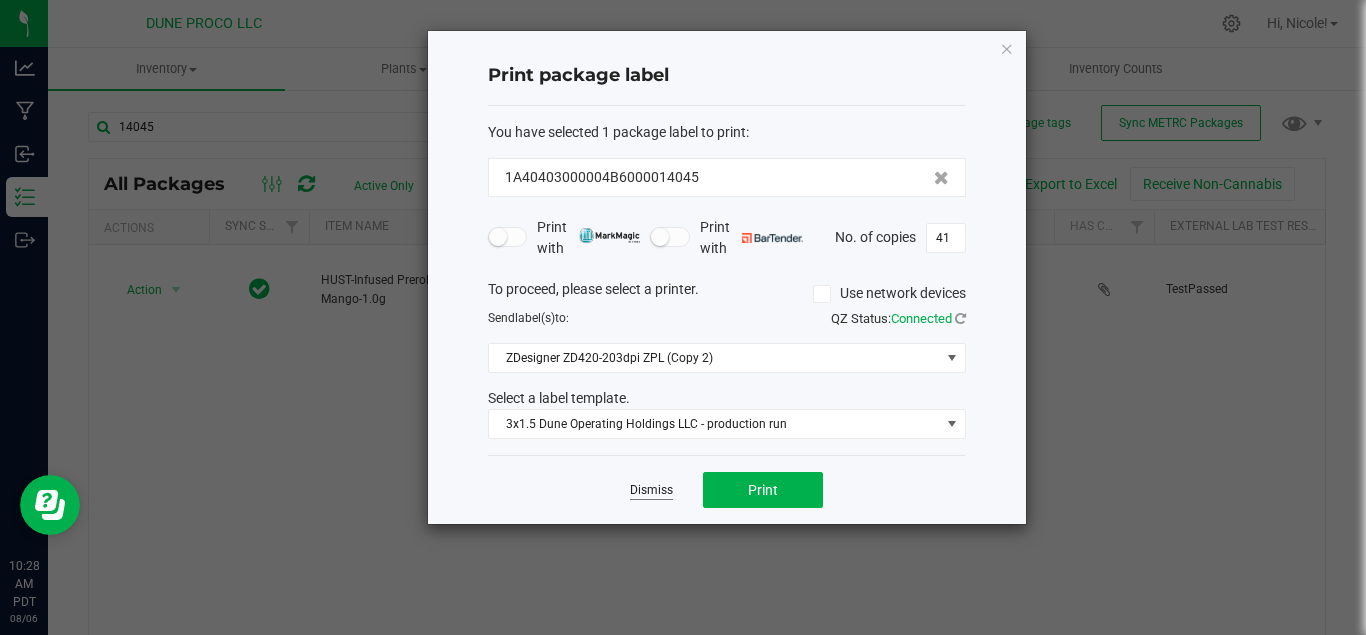 click on "Dismiss" 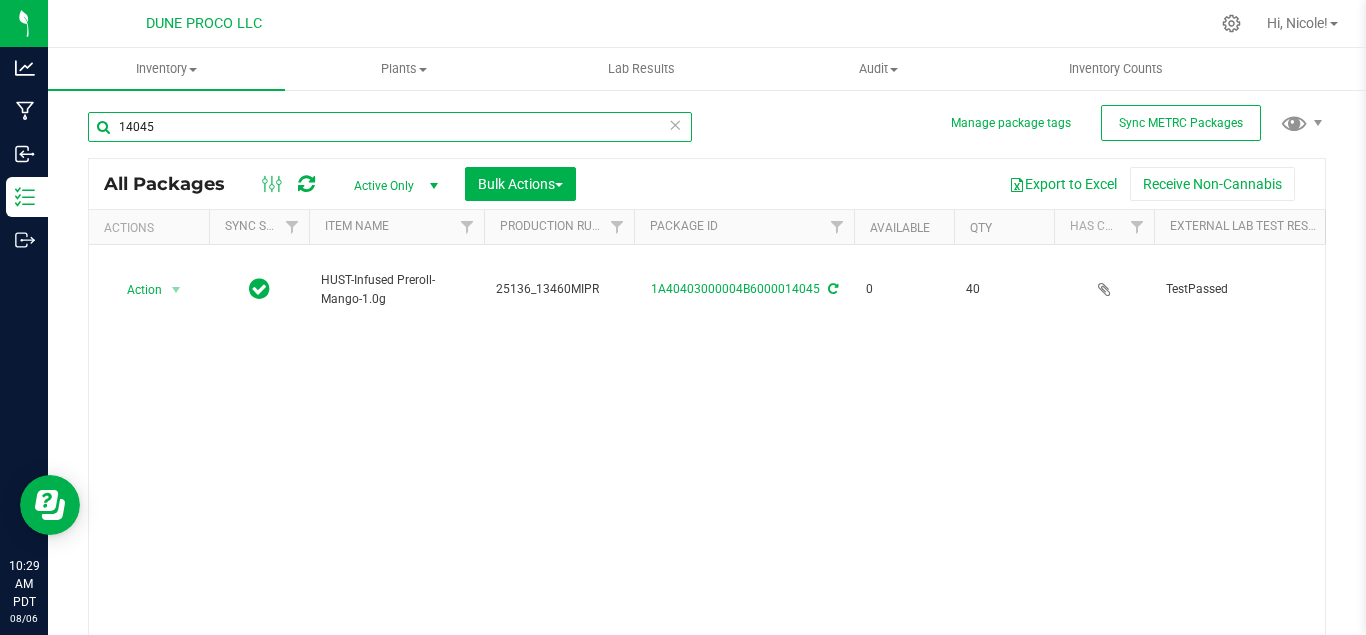 click on "14045" at bounding box center (390, 127) 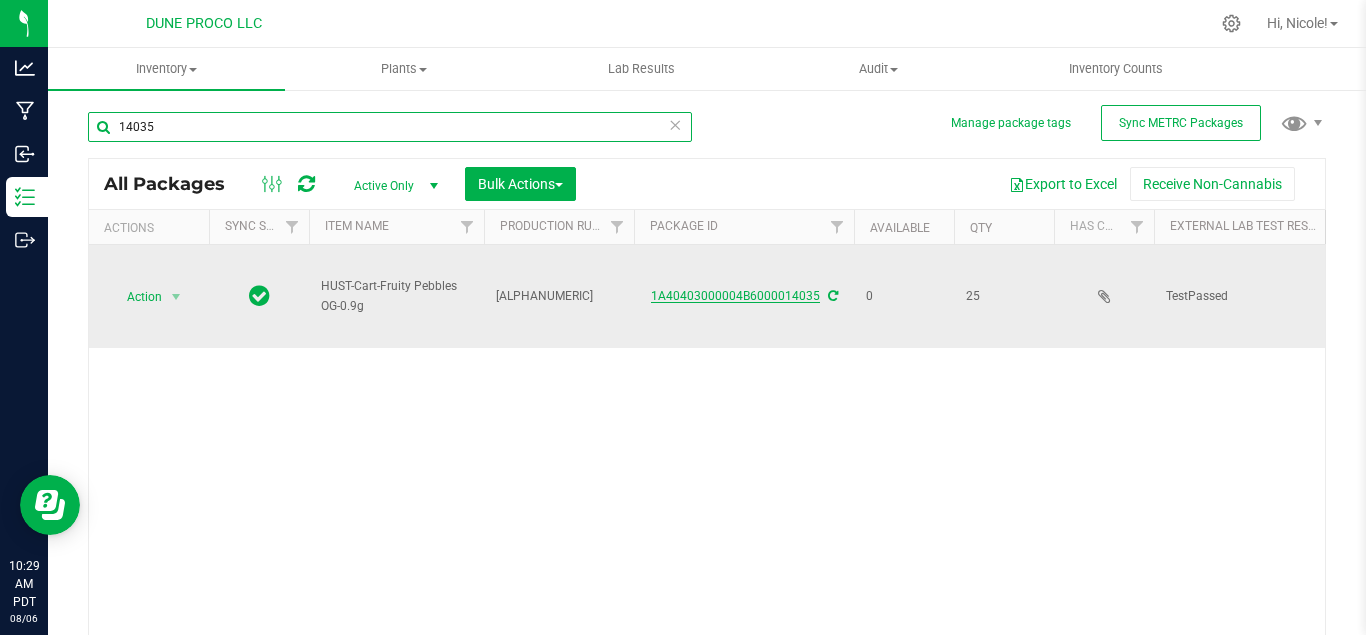 type on "14035" 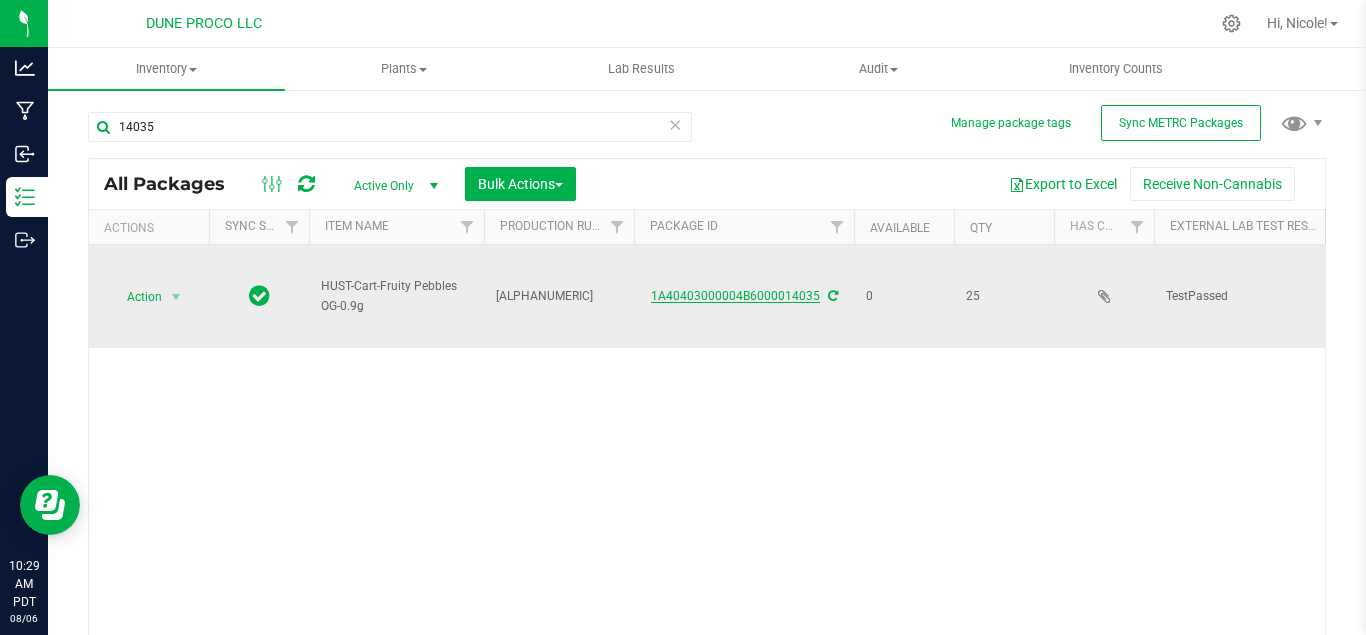click on "1A40403000004B6000014035" at bounding box center [735, 296] 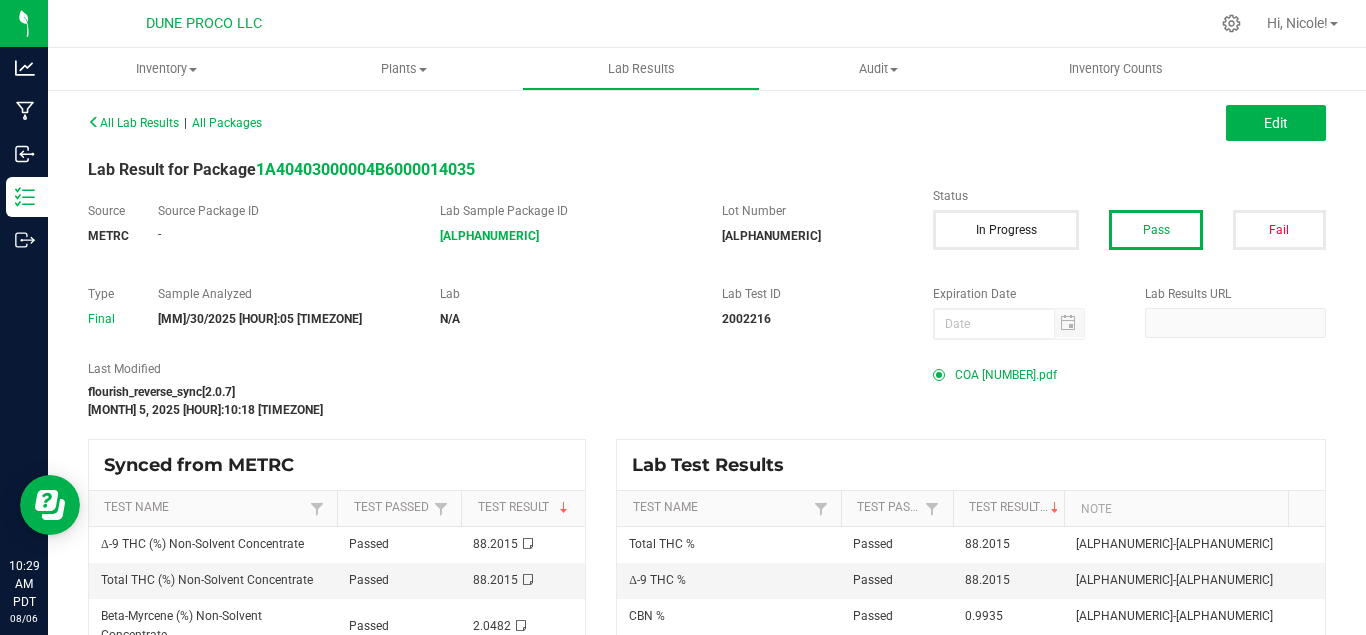 click on "COA [NUMBER].pdf" at bounding box center (1006, 375) 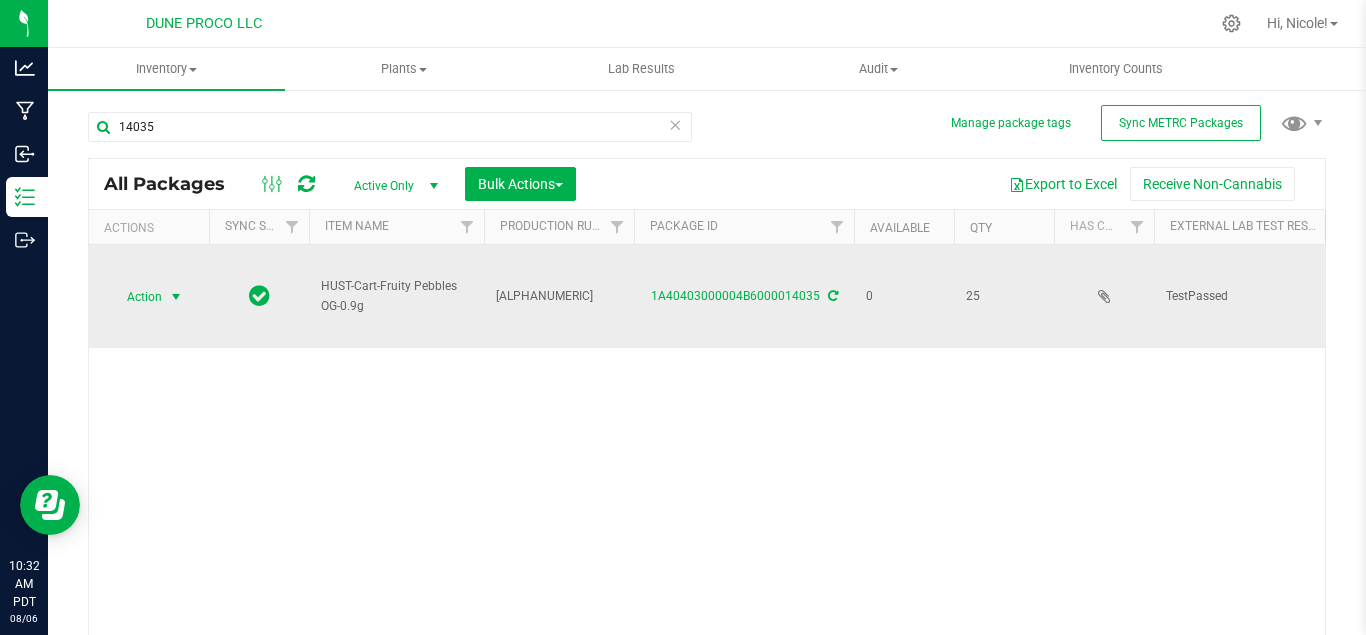 click at bounding box center [176, 297] 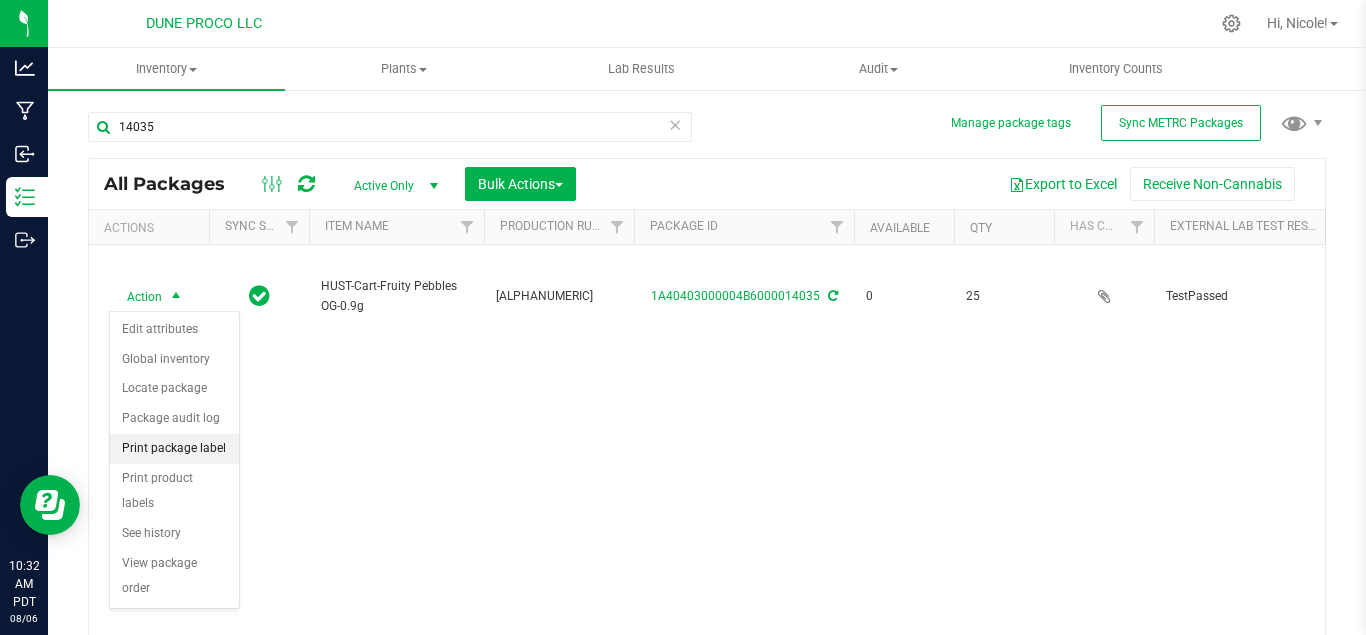 click on "Print package label" at bounding box center (174, 449) 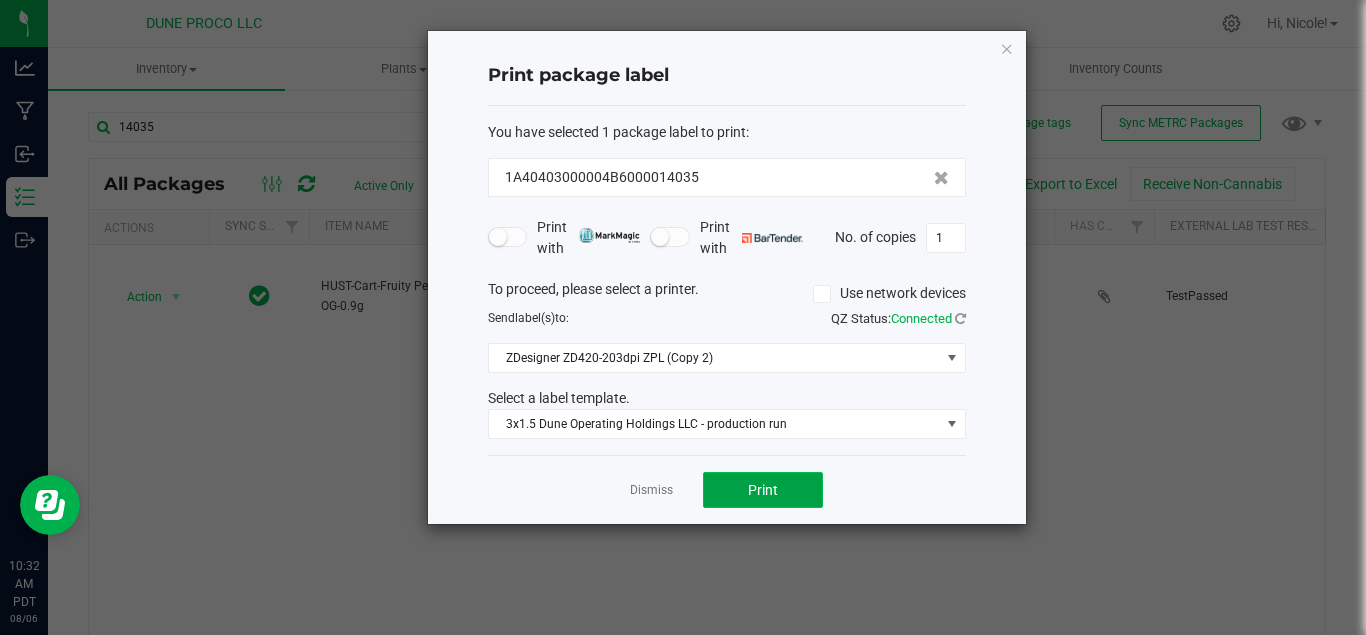 click on "Print" 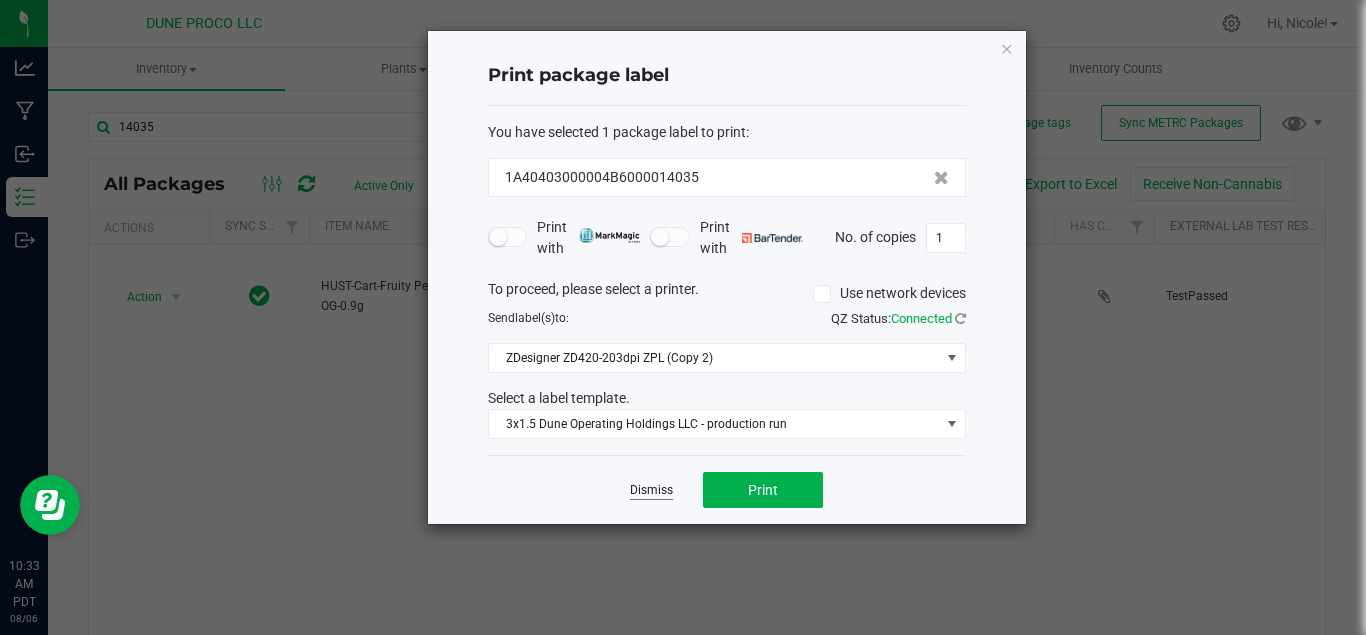 click on "Dismiss" 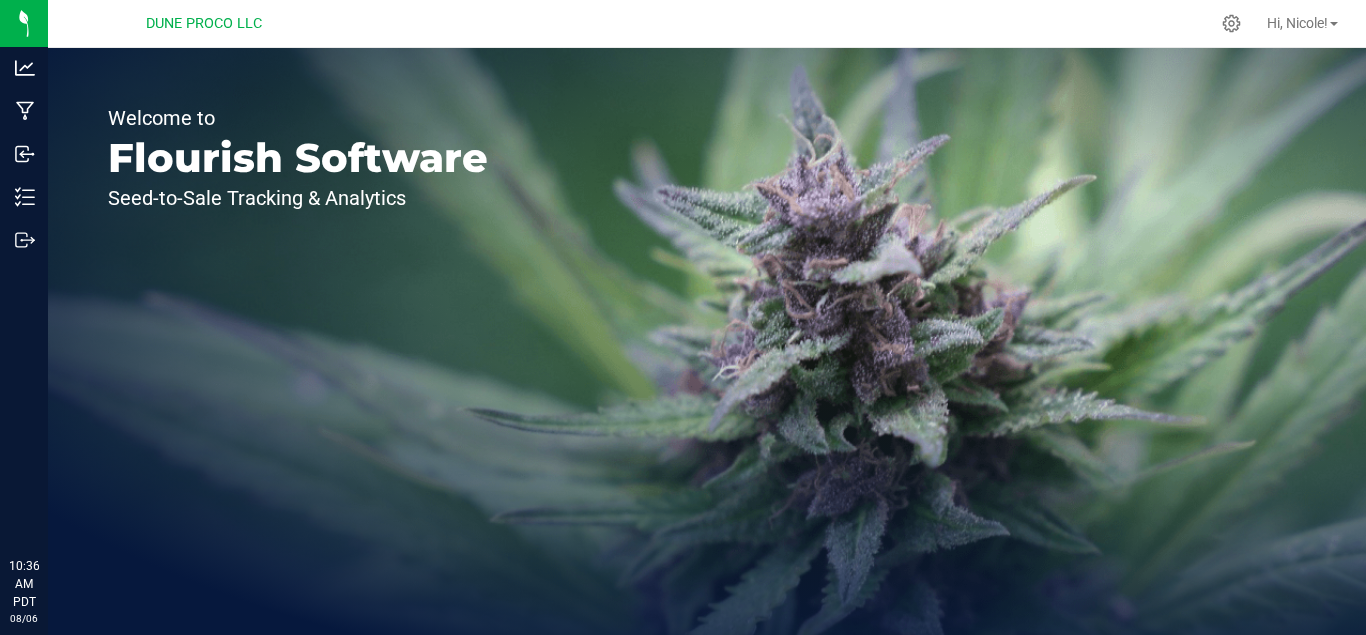 scroll, scrollTop: 0, scrollLeft: 0, axis: both 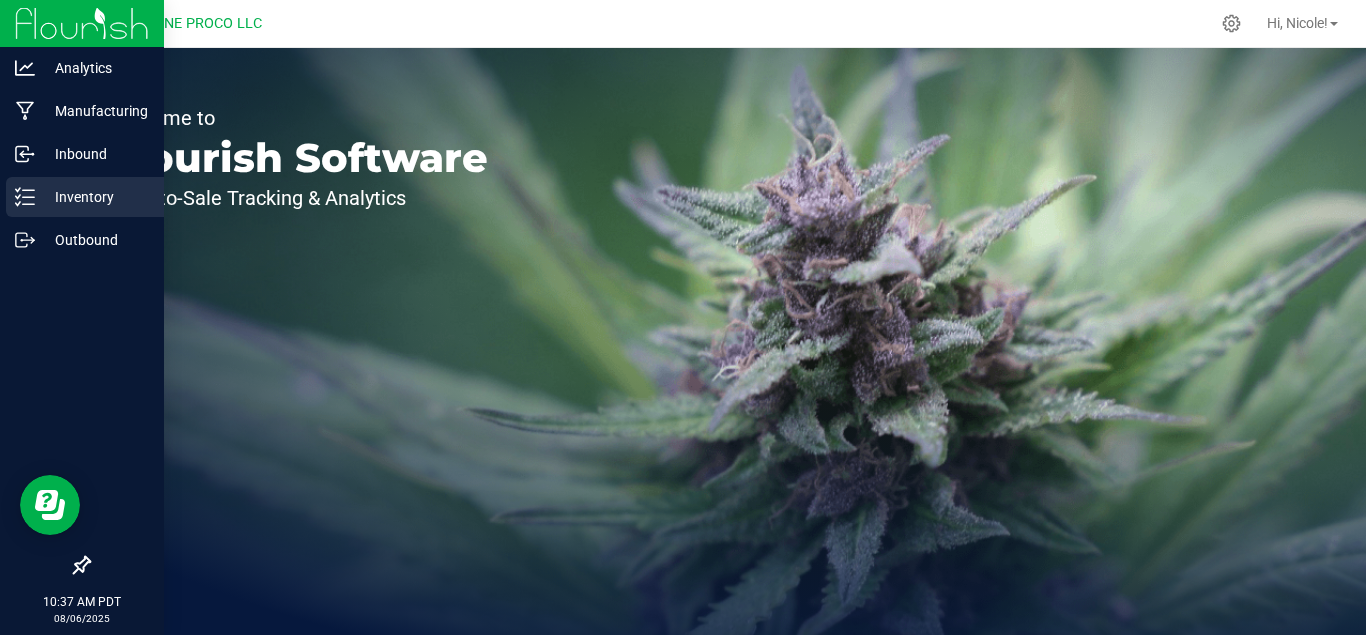 click on "Inventory" at bounding box center [95, 197] 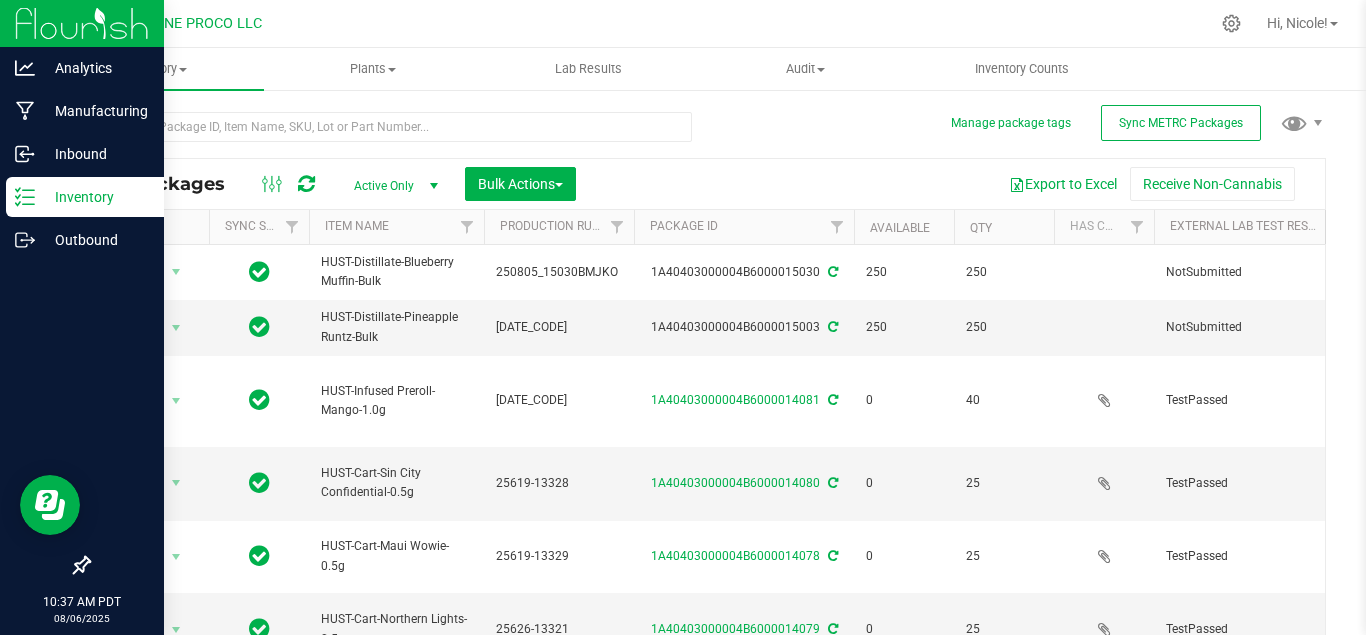type on "[DATE]" 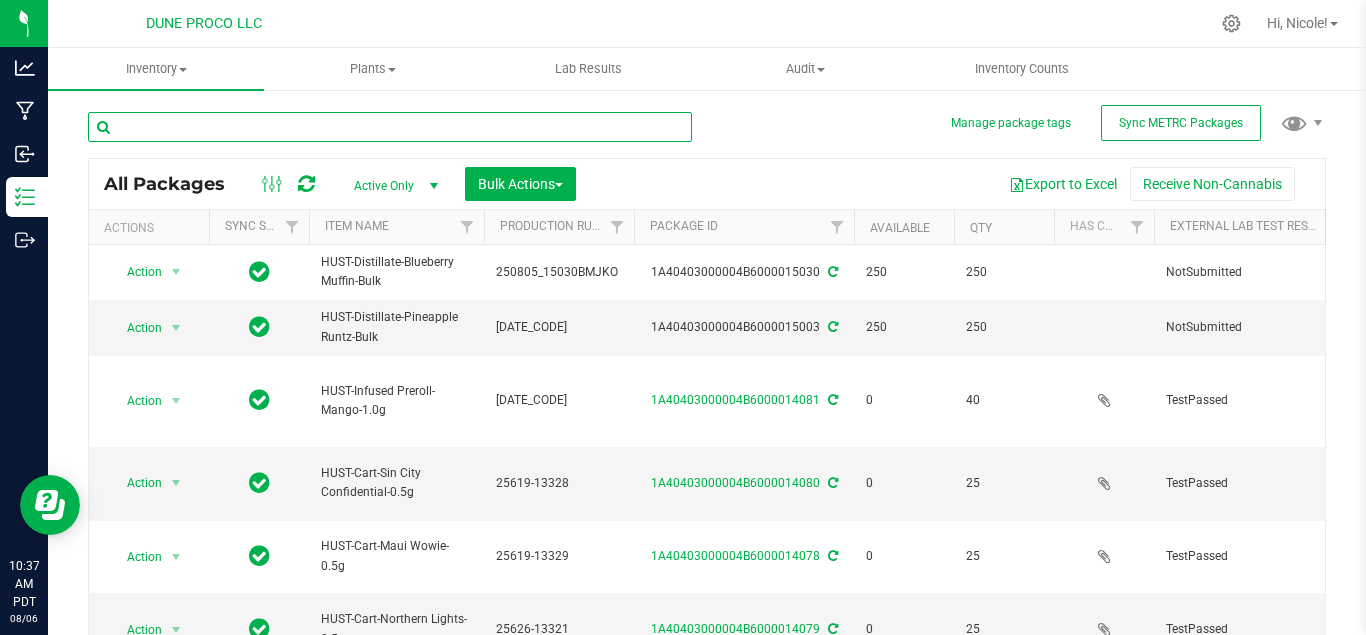 click at bounding box center (390, 127) 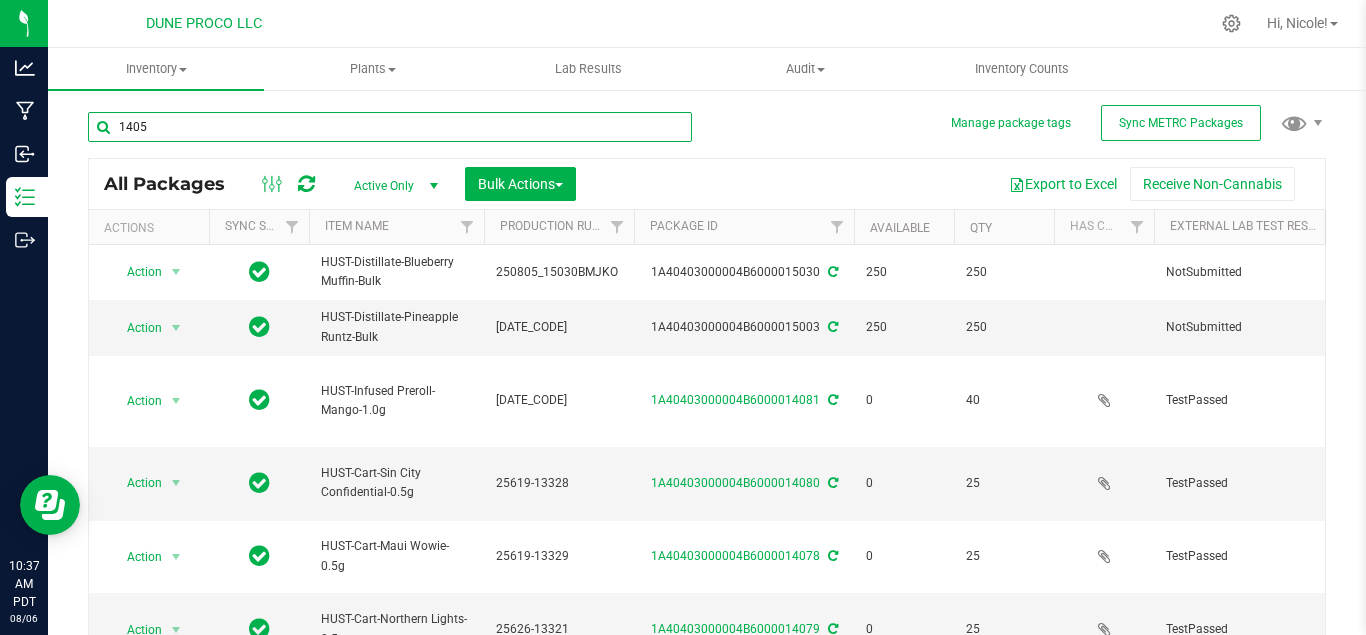 type on "14052" 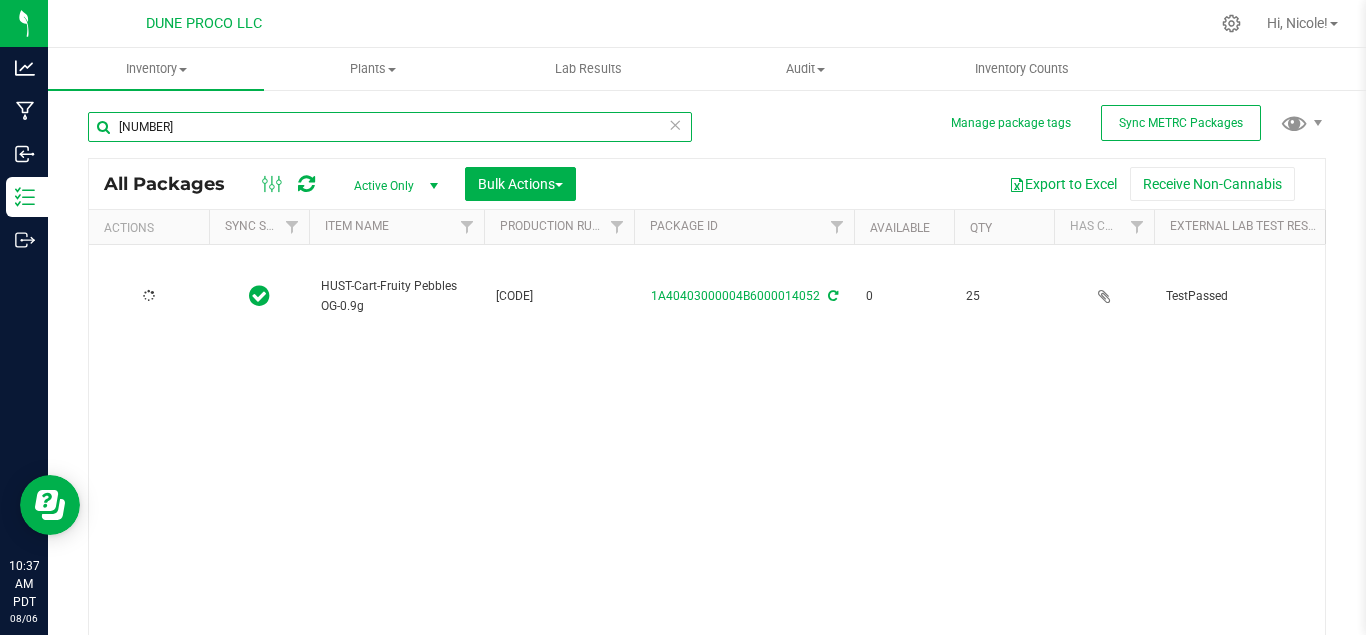 type on "[YEAR]-[MM]-[DD]" 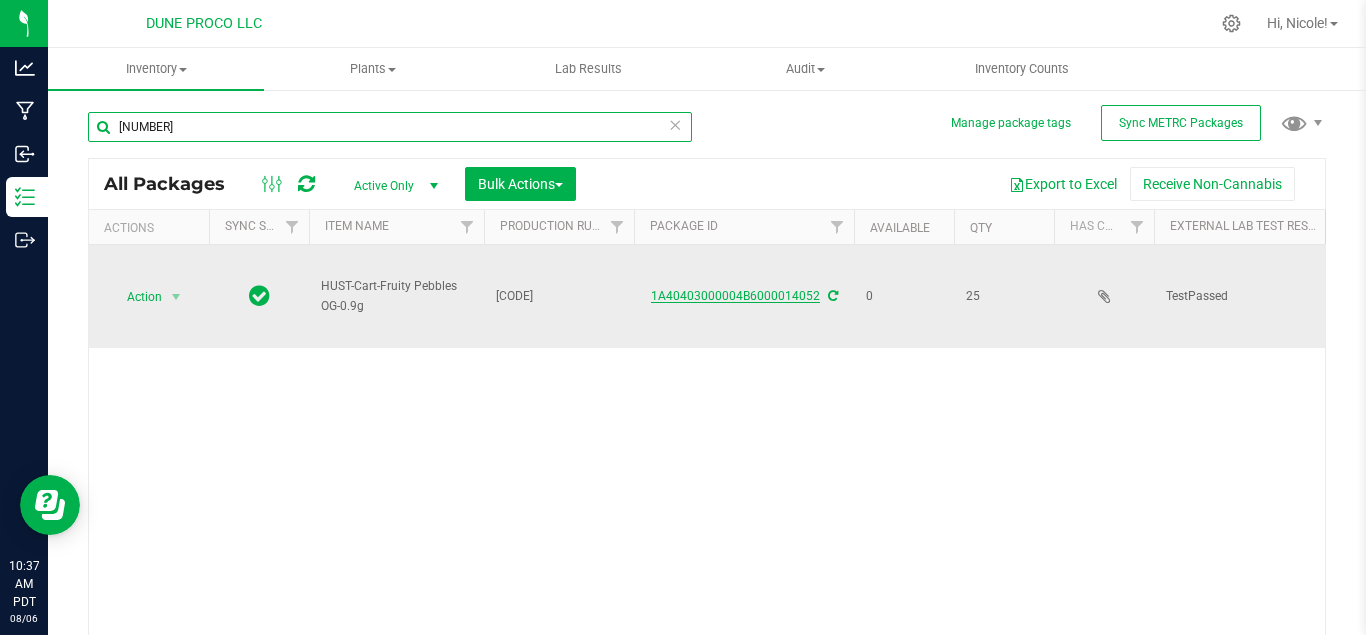 type on "14052" 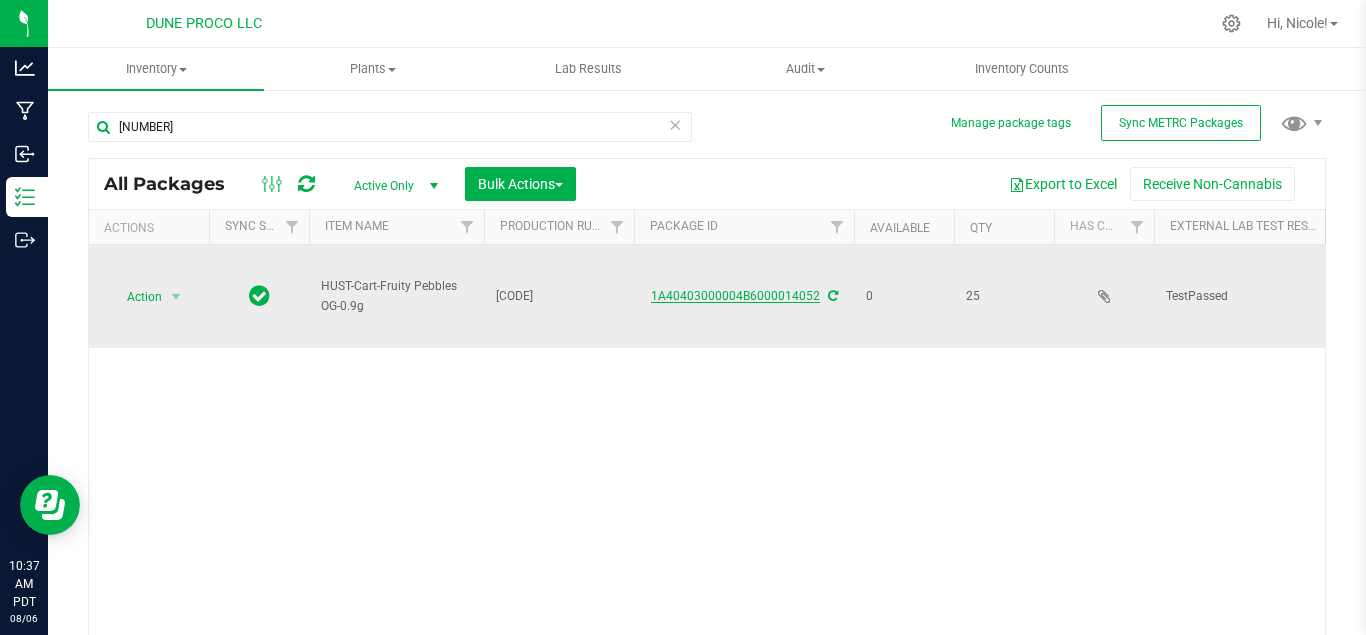 click on "1A40403000004B6000014052" at bounding box center (735, 296) 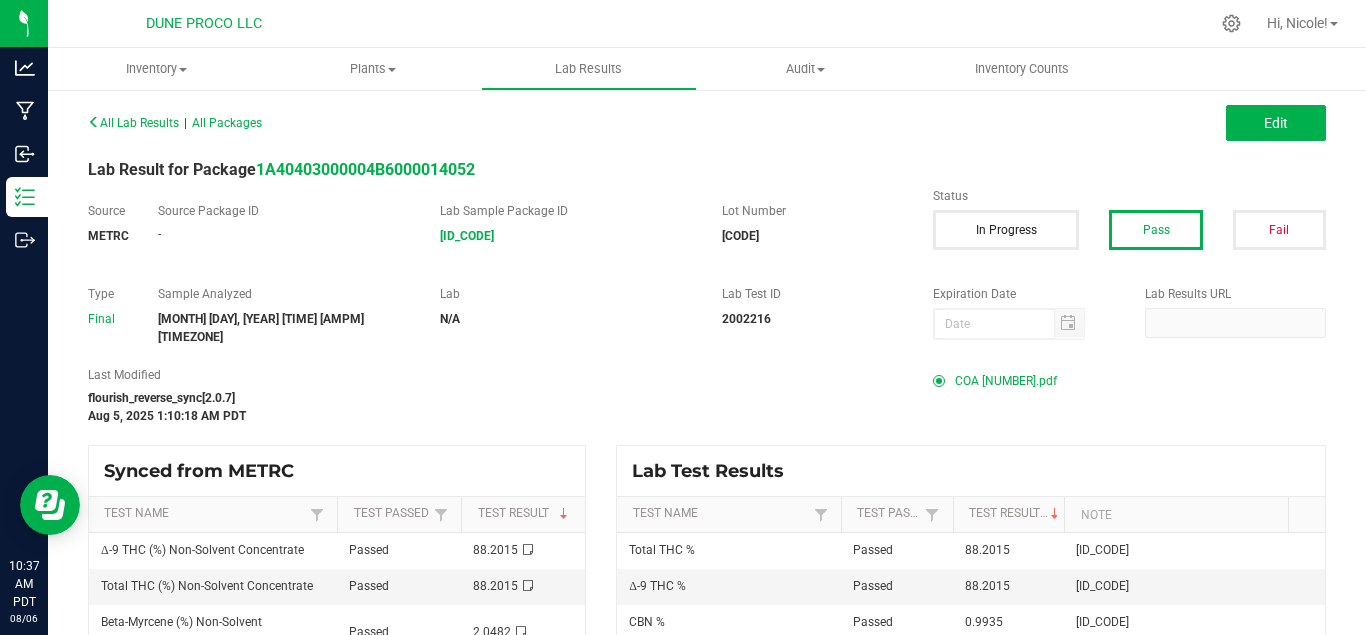 click on "COA [NUMBER].pdf" at bounding box center (1006, 381) 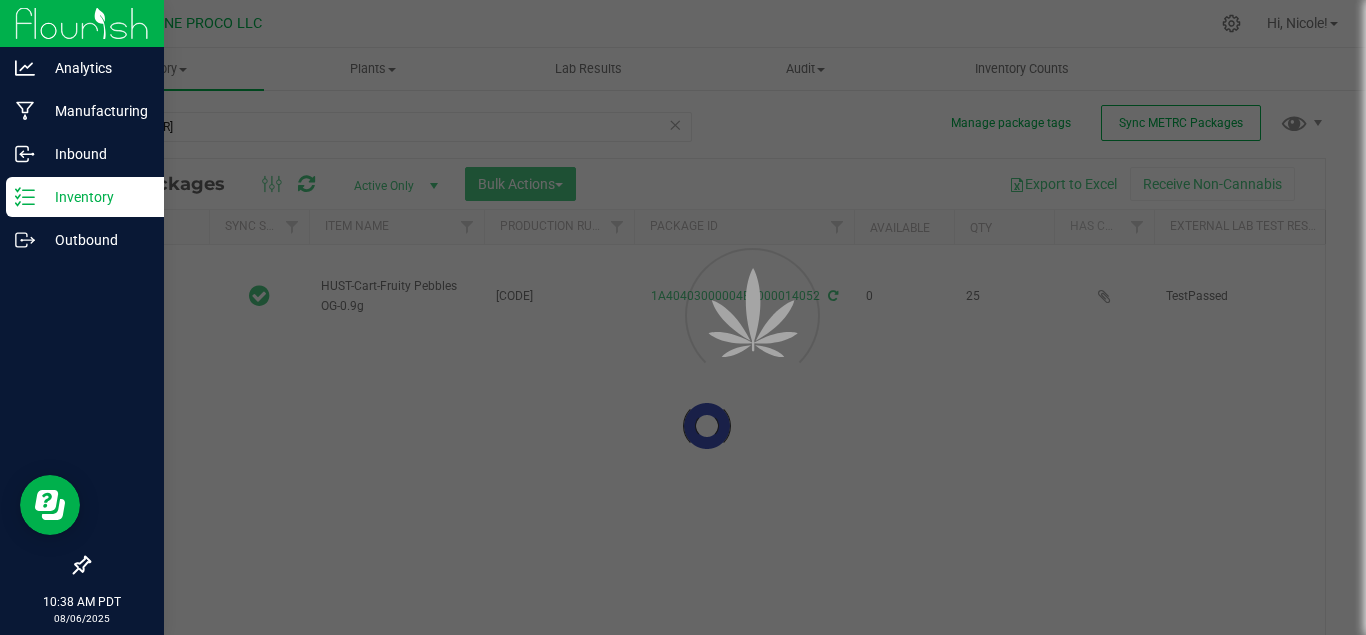 type on "[YEAR]-[MM]-[DD]" 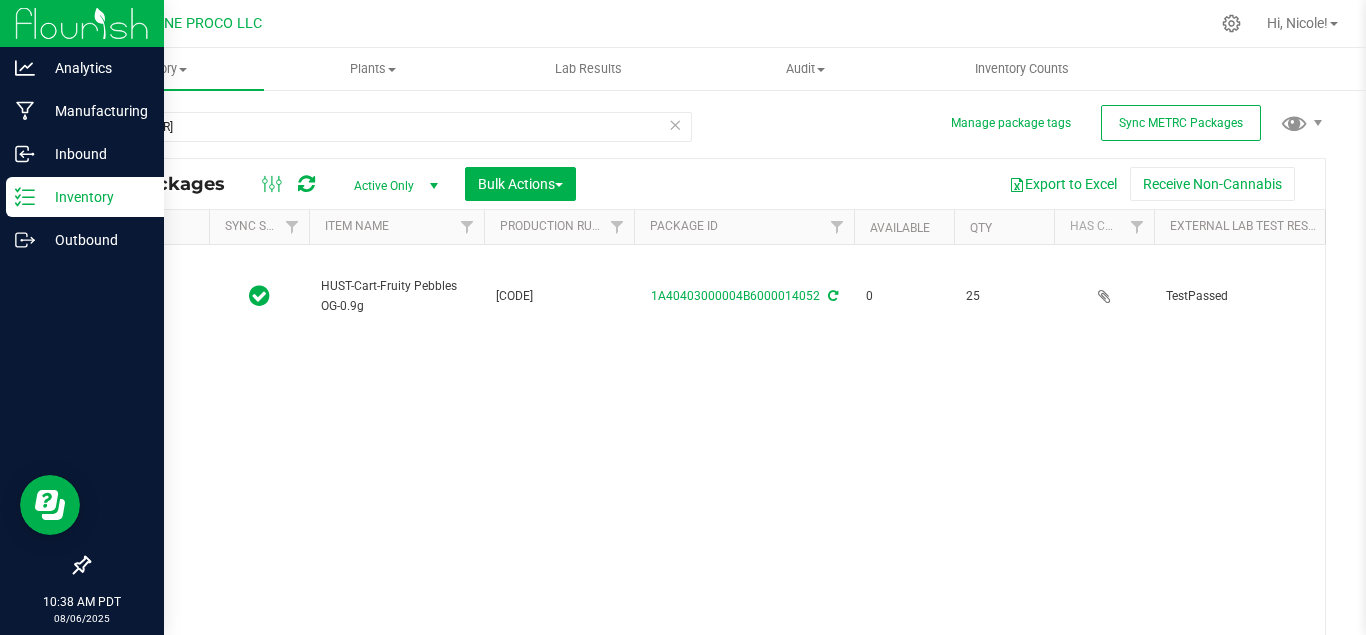 type on "[YEAR]-[MM]-[DD]" 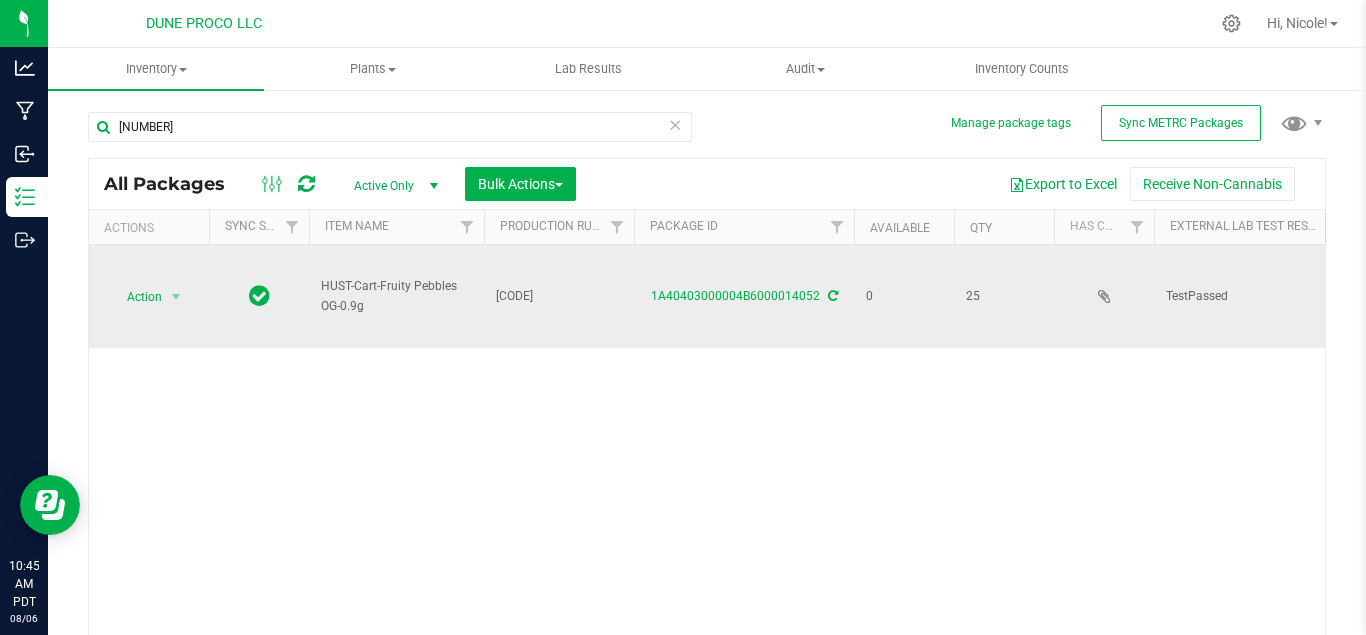 click on "[ALPHANUMERIC]" at bounding box center (559, 296) 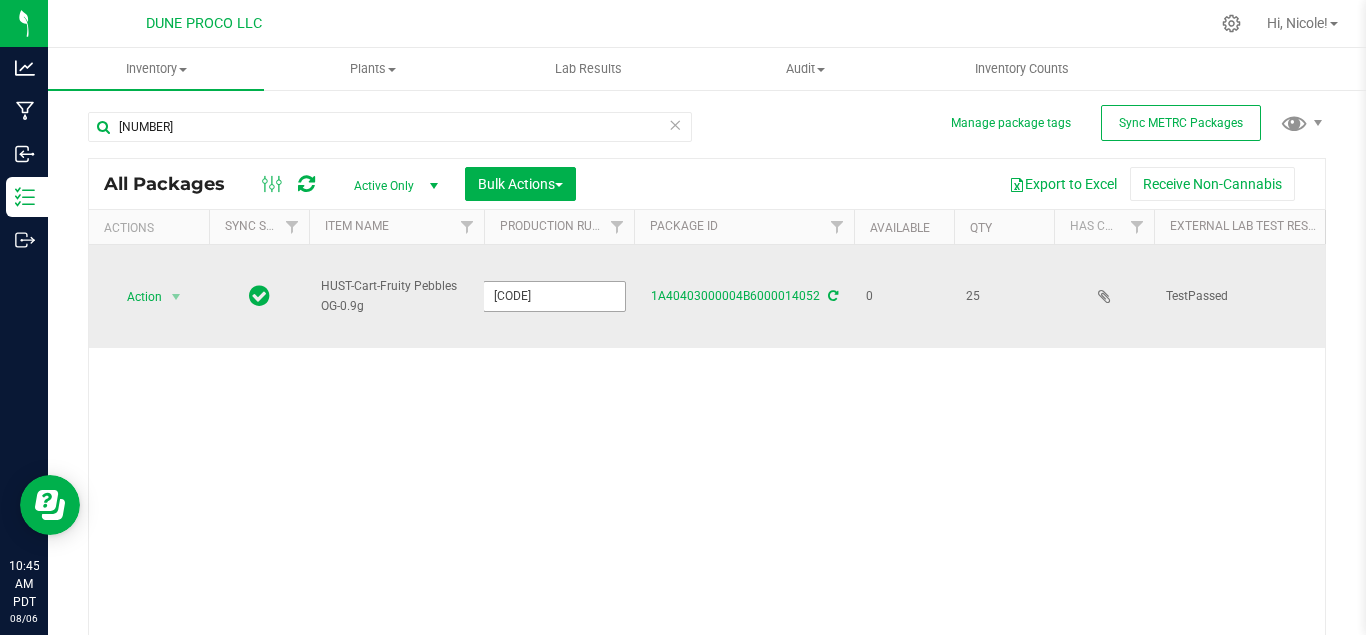drag, startPoint x: 602, startPoint y: 296, endPoint x: 487, endPoint y: 295, distance: 115.00435 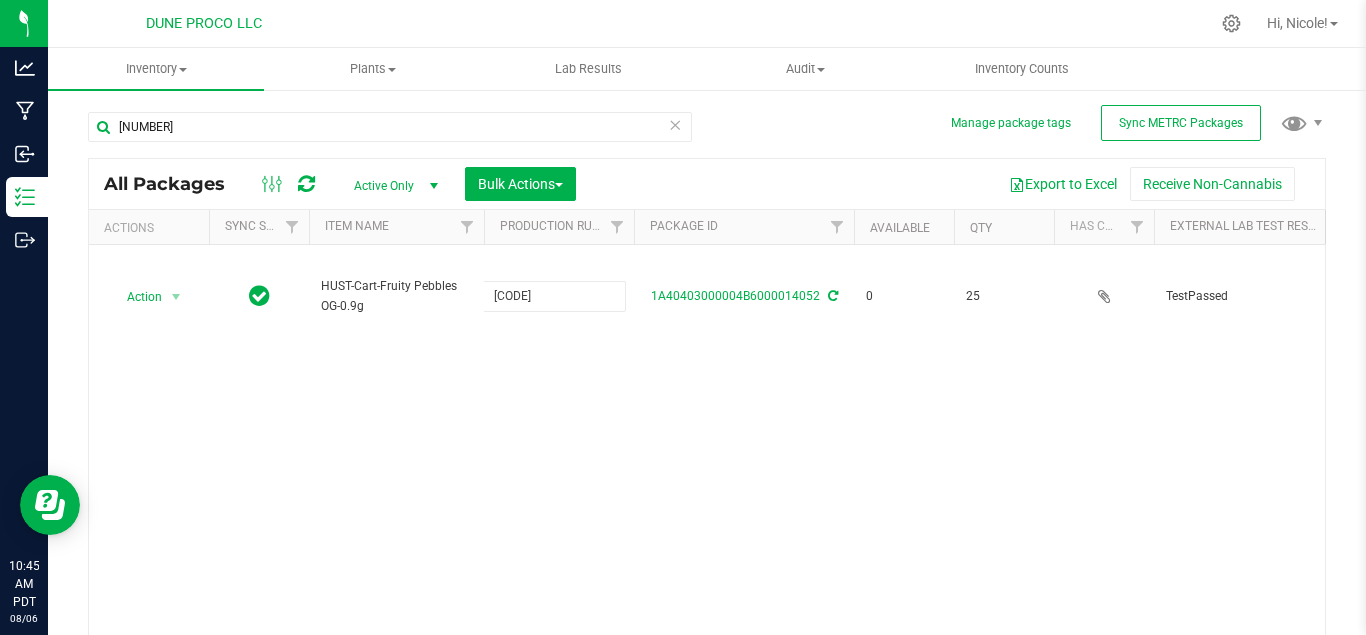 click on "Action Action Edit attributes Global inventory Locate package Package audit log Print package label Print product labels See history View package order
HUST-Cart-Fruity Pebbles OG-0.9g
250704-13102BFP
1A40403000004B6000014052
0
25
TestPassed
88.2015%
0.2687%
Assigned To Order
00000094
Each
(0.9 g ea.)
88.2015
Product Packaging
Pass" at bounding box center [707, 445] 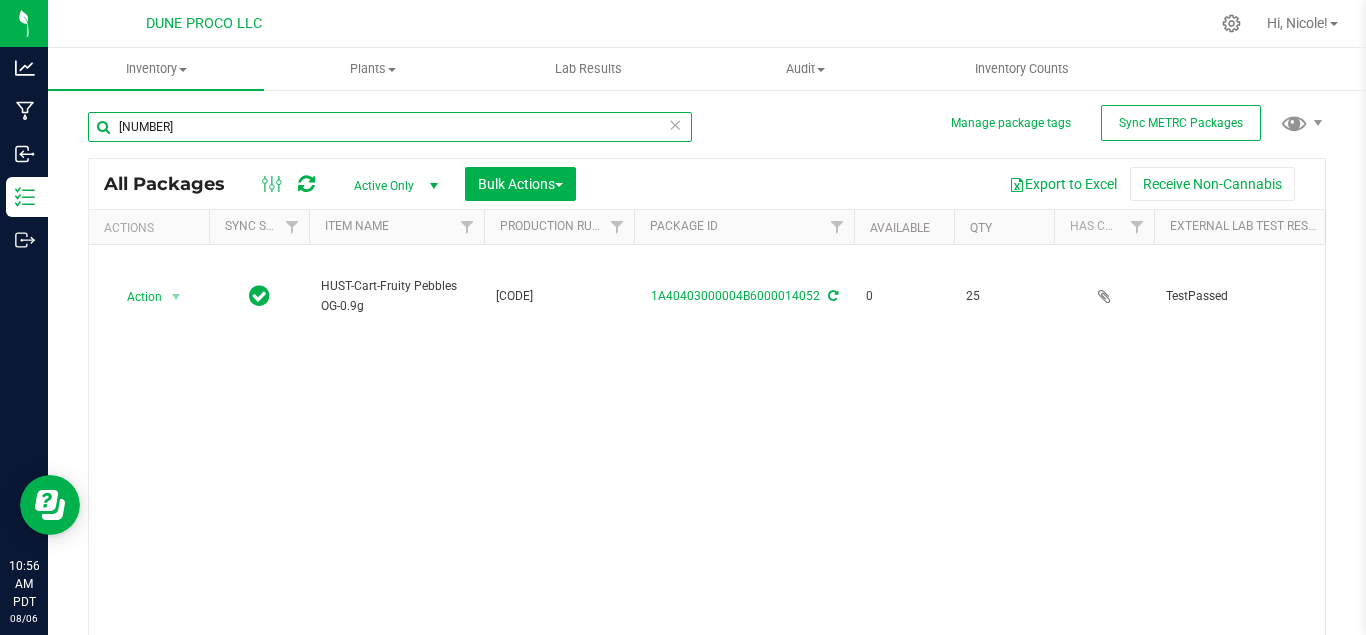 click on "14052" at bounding box center (390, 127) 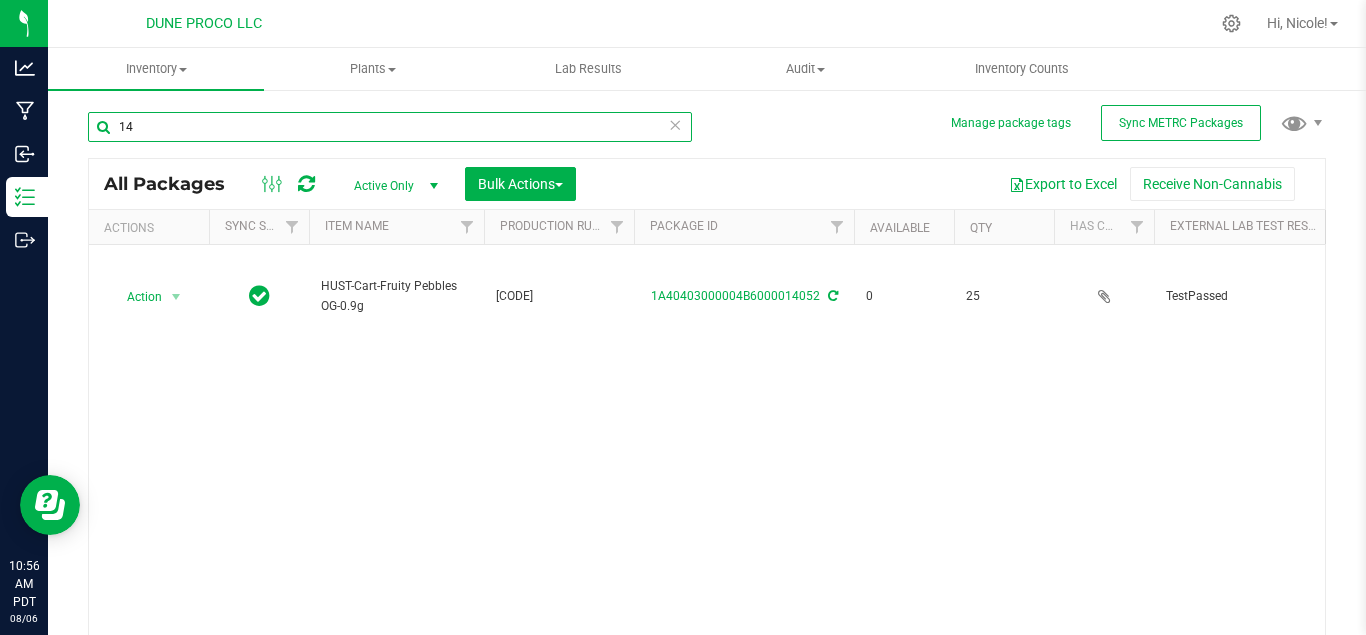 type on "1" 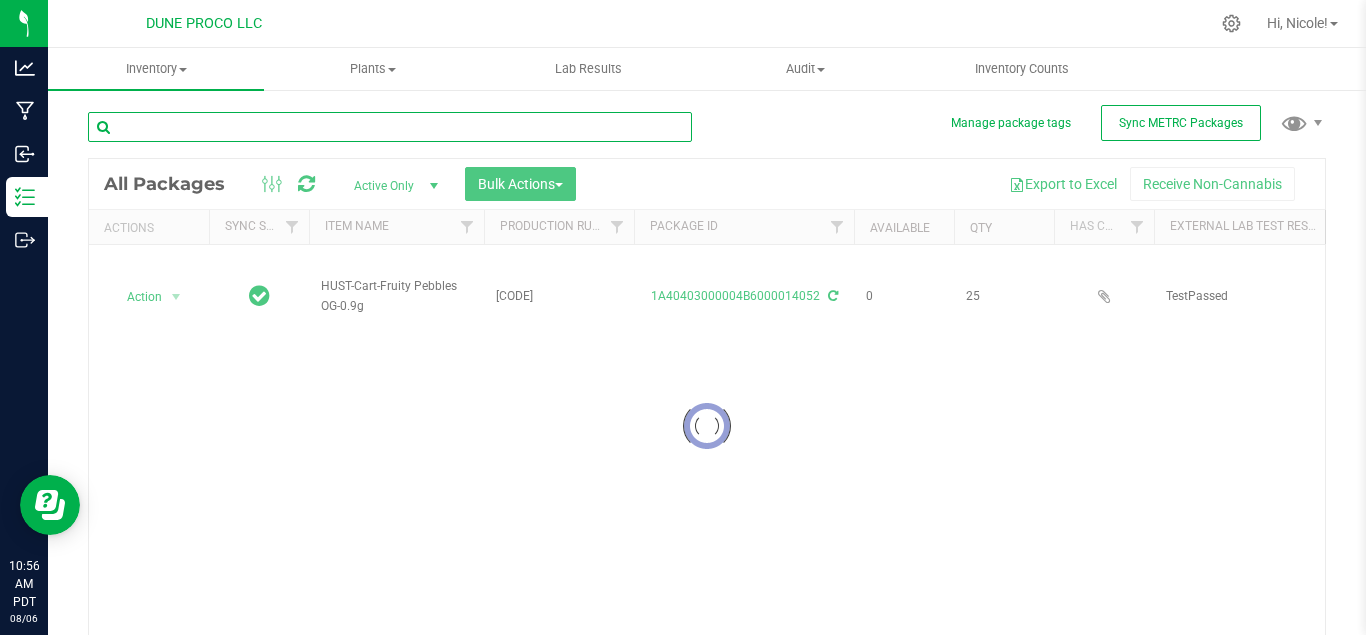click at bounding box center (390, 127) 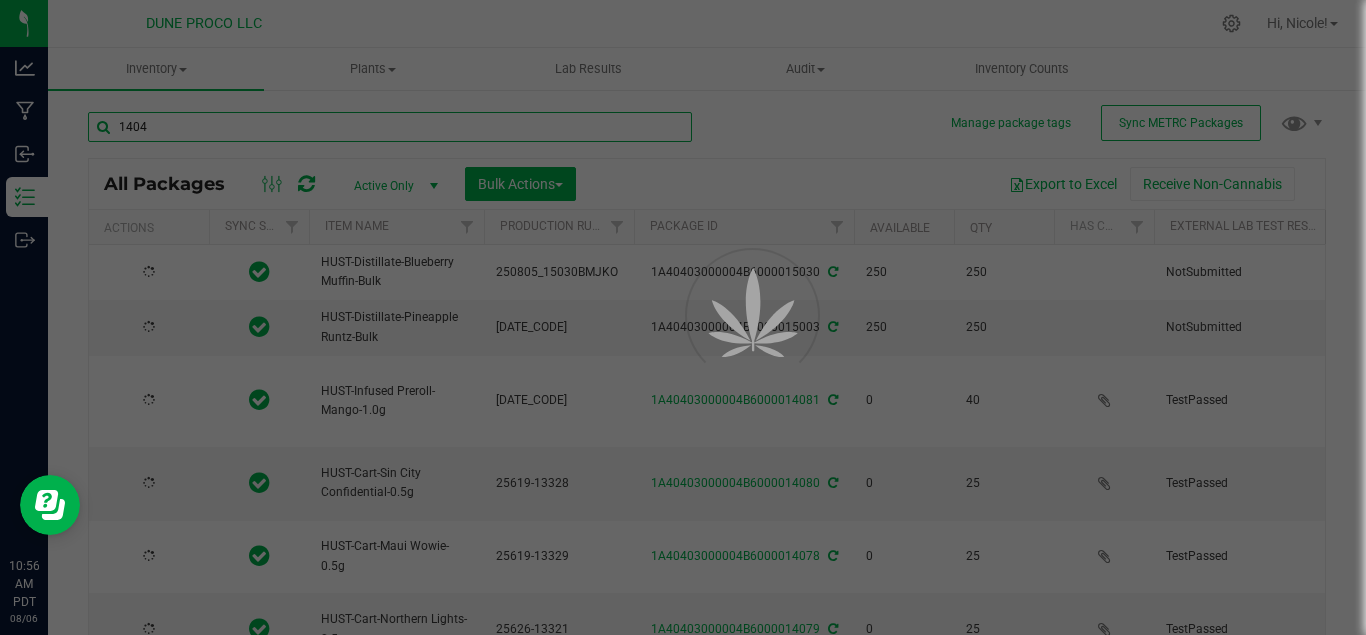type on "14044" 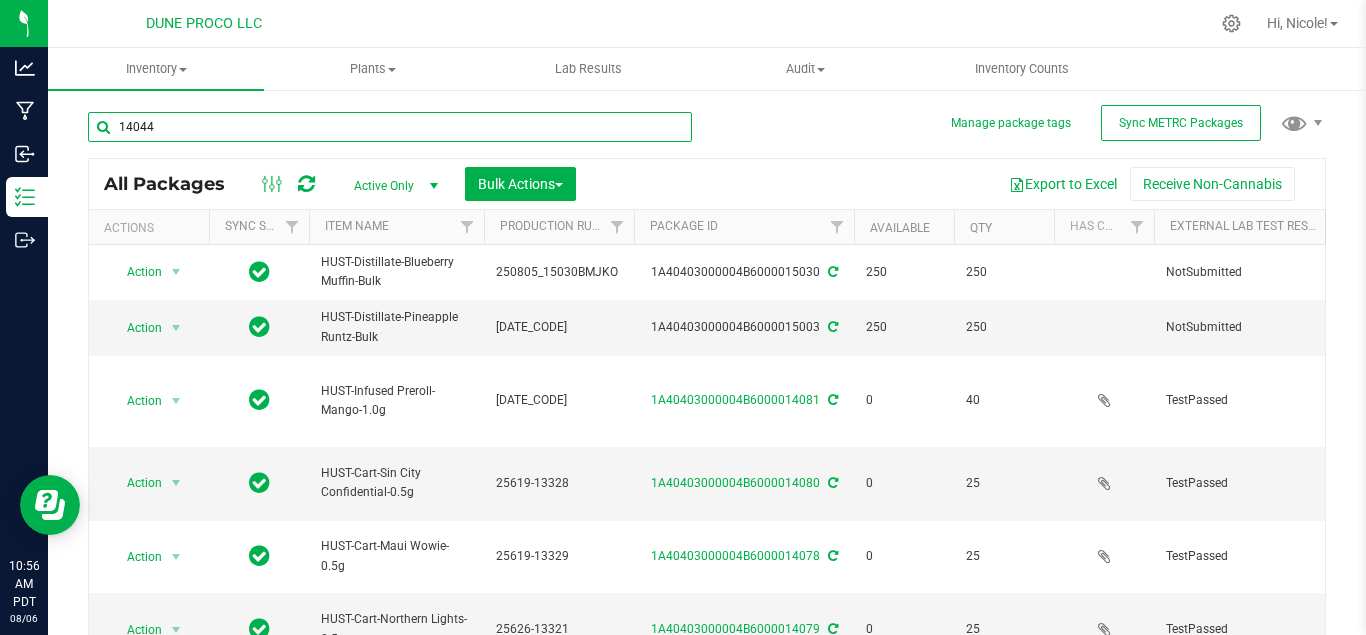 type on "[DATE]" 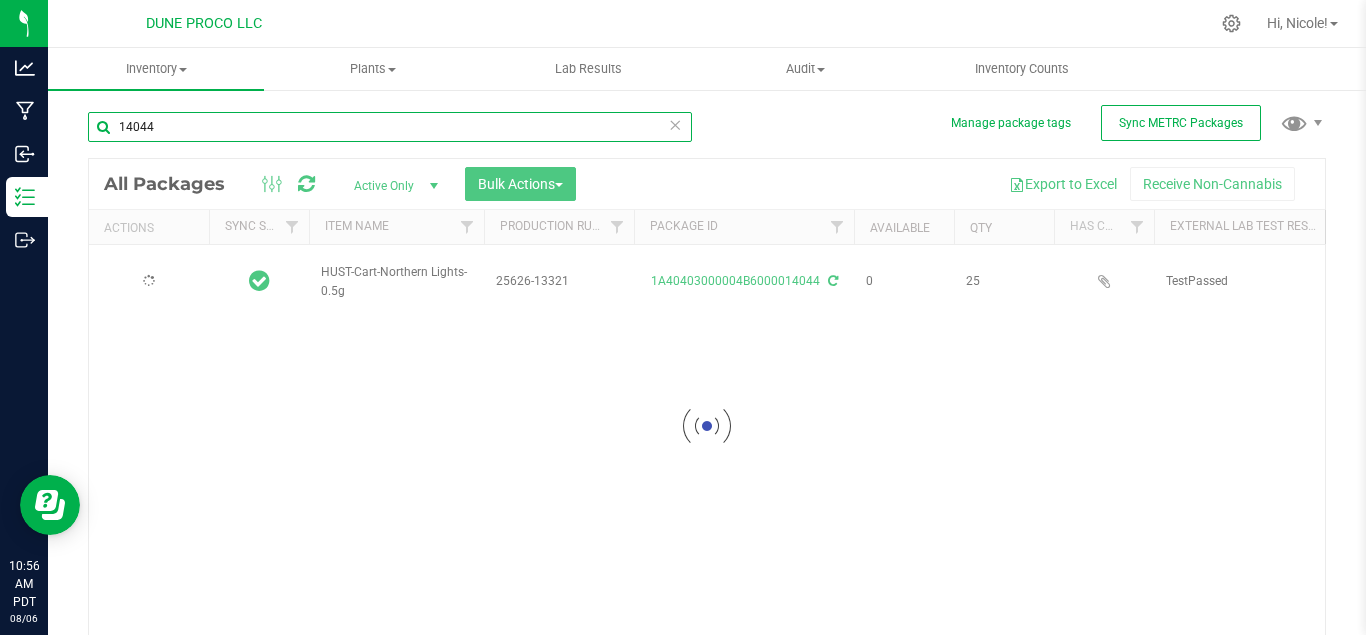 type on "2025-06-26" 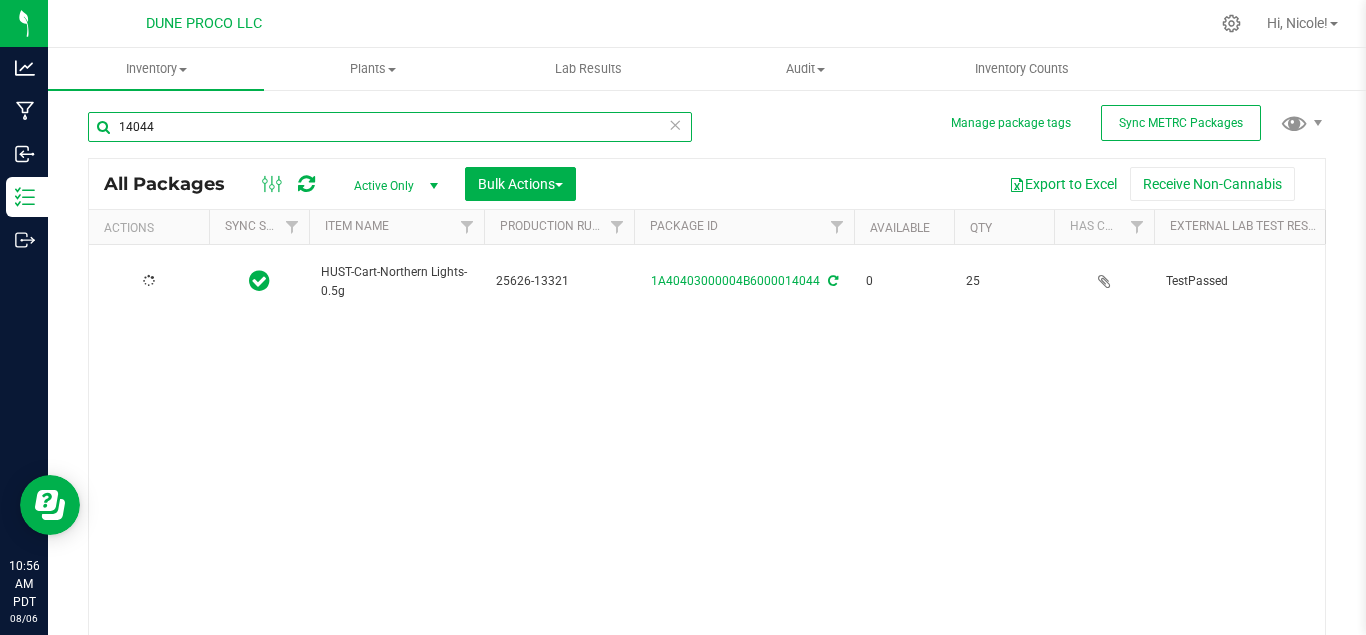 type on "2025-06-26" 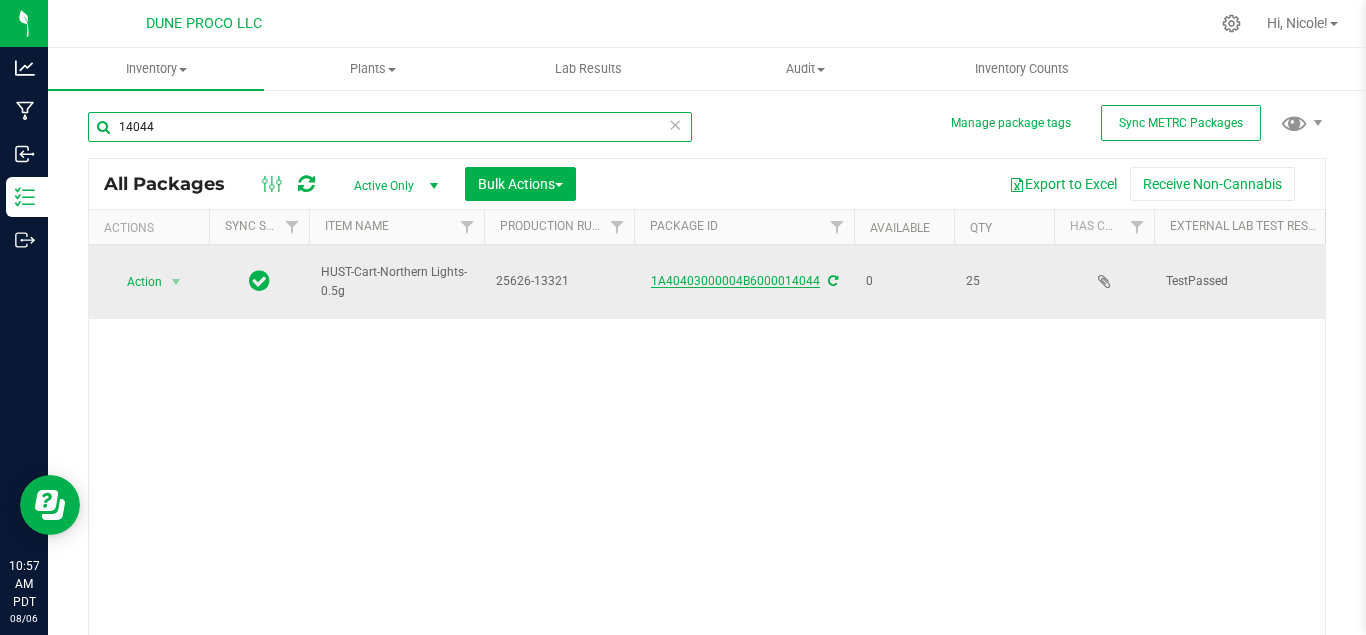 type on "14044" 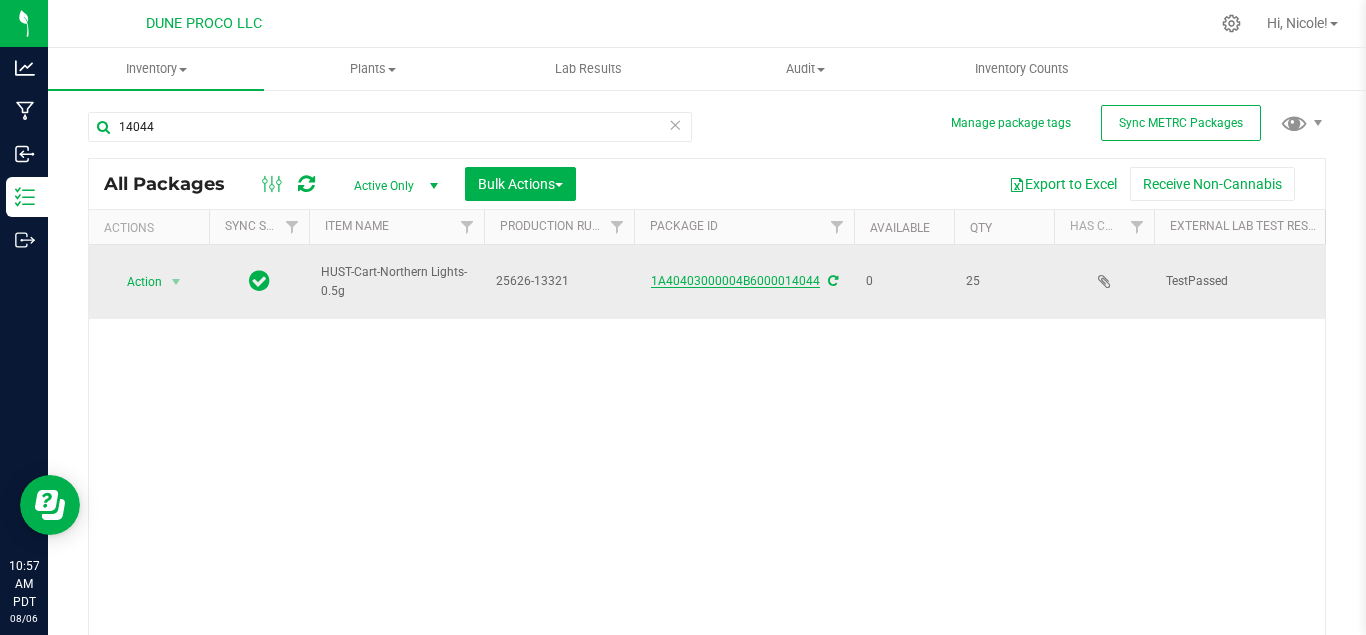 click on "1A40403000004B6000014044" at bounding box center (735, 281) 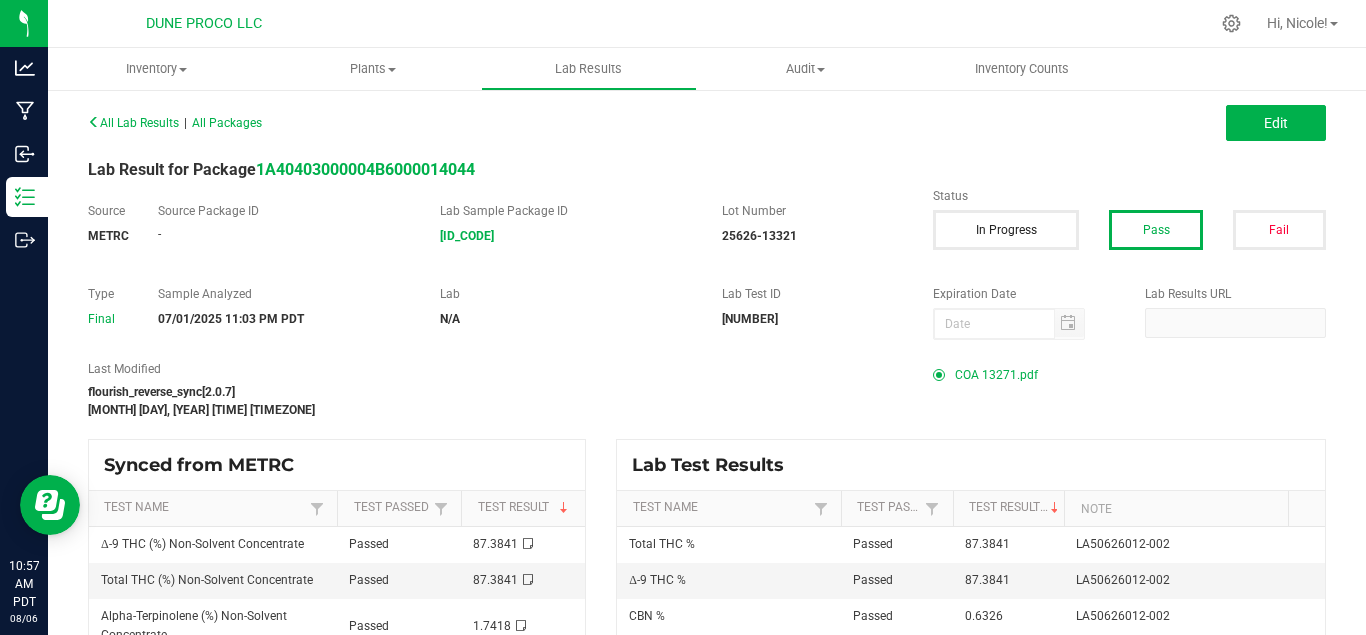 click on "COA [NUMBER].pdf" at bounding box center [996, 375] 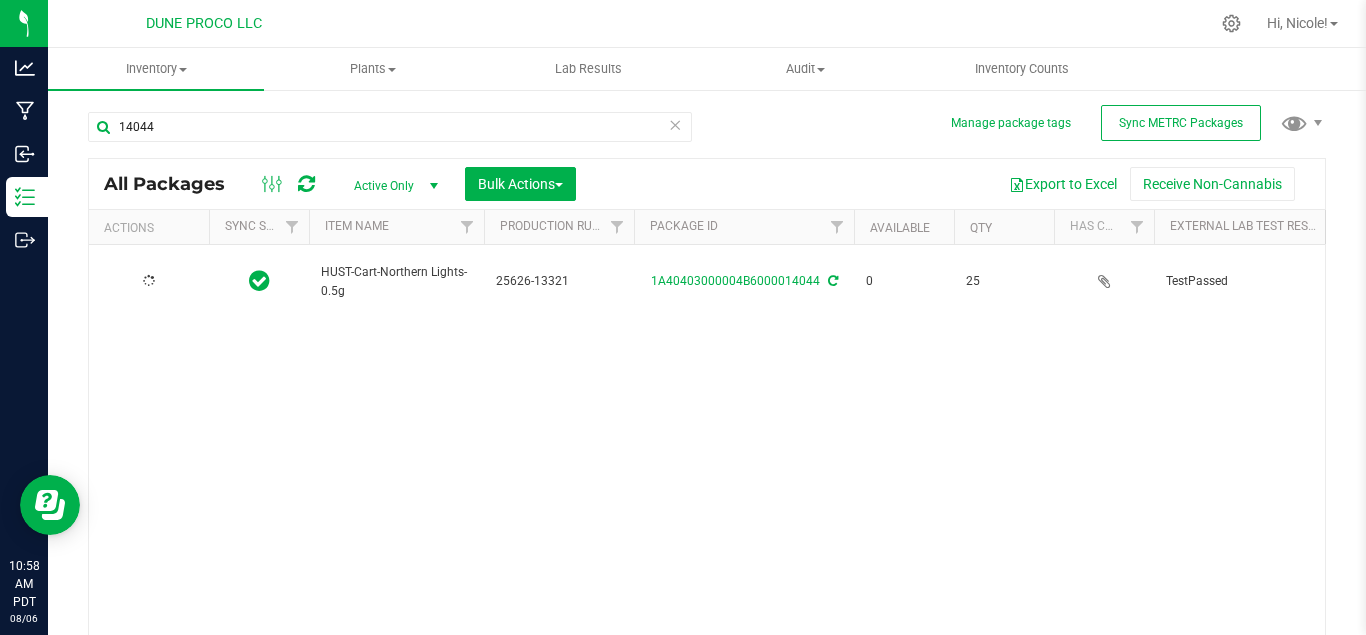 type on "2025-06-26" 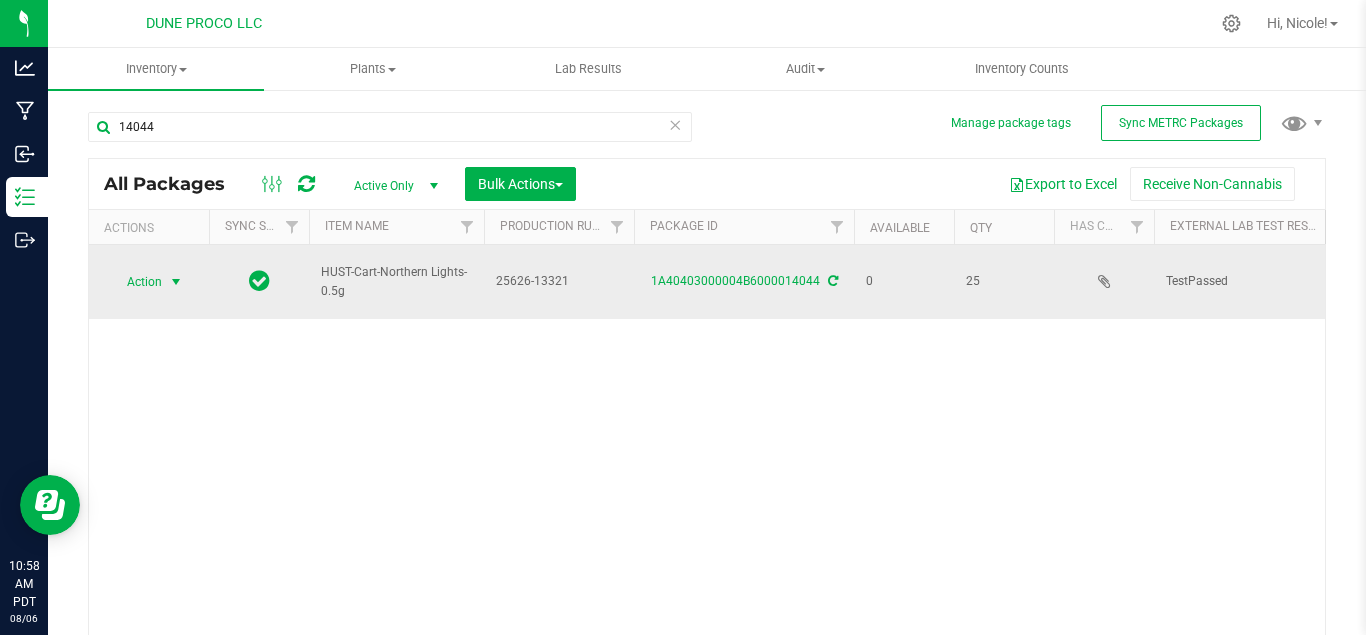 click on "Action" at bounding box center [136, 282] 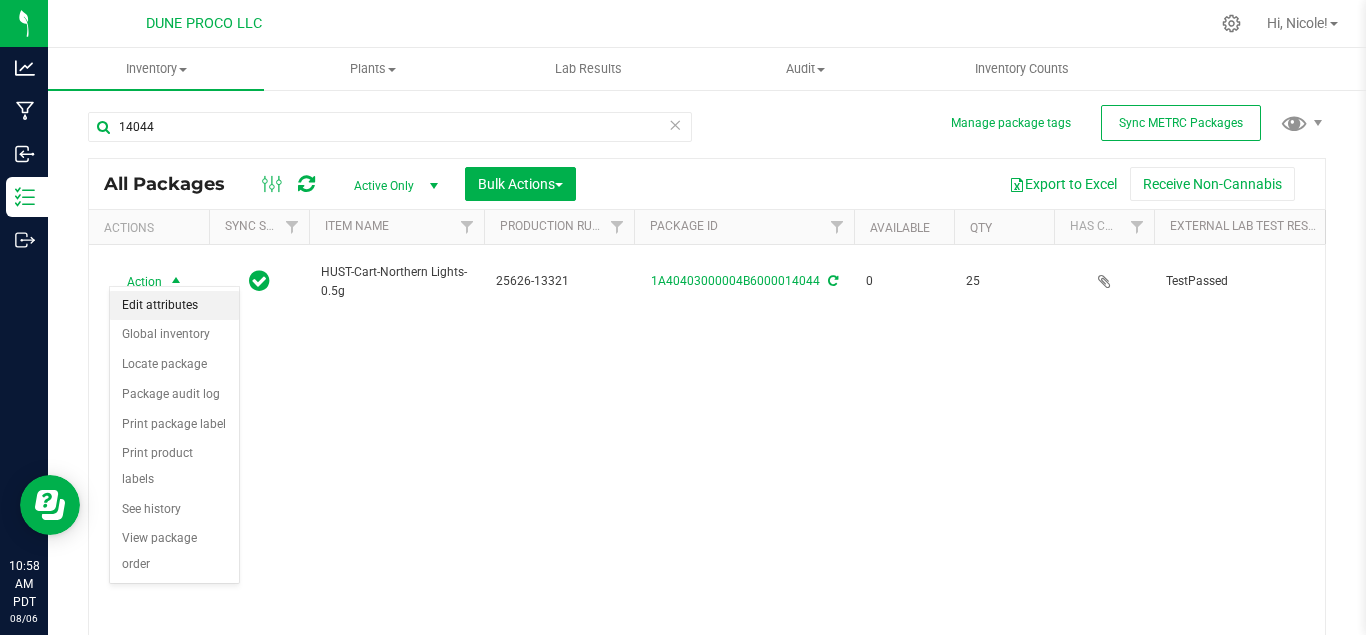 click on "Edit attributes" at bounding box center (174, 306) 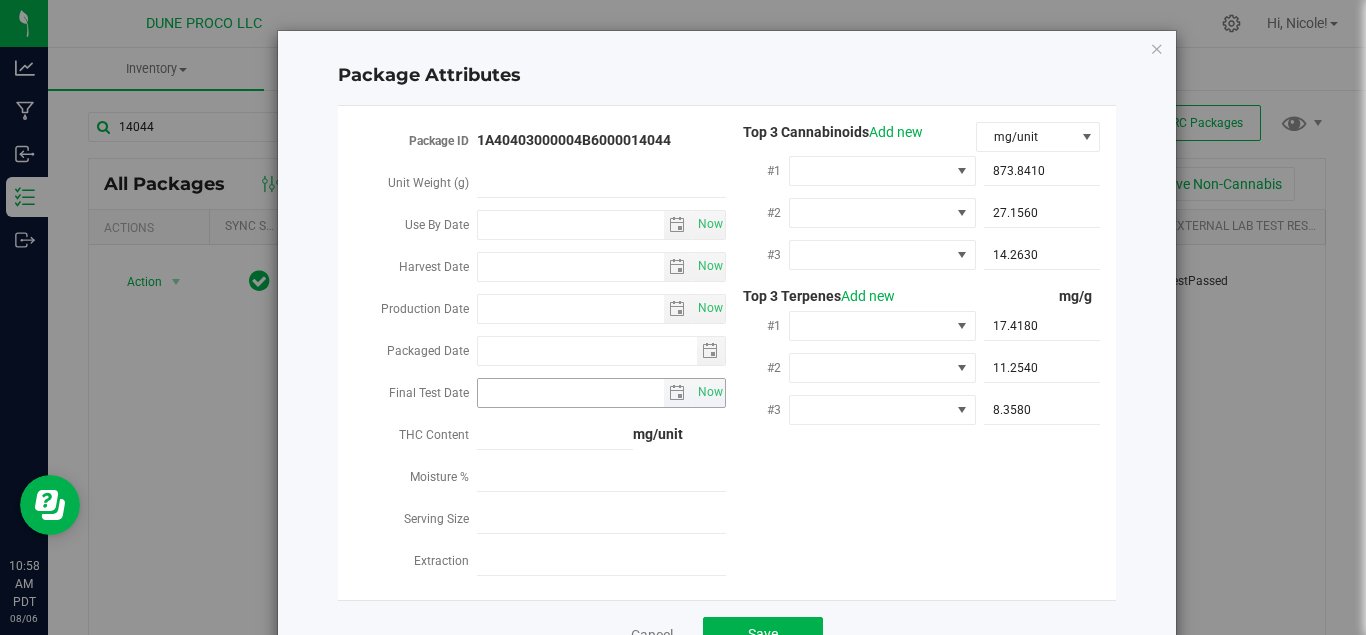 type on "2025-06-26" 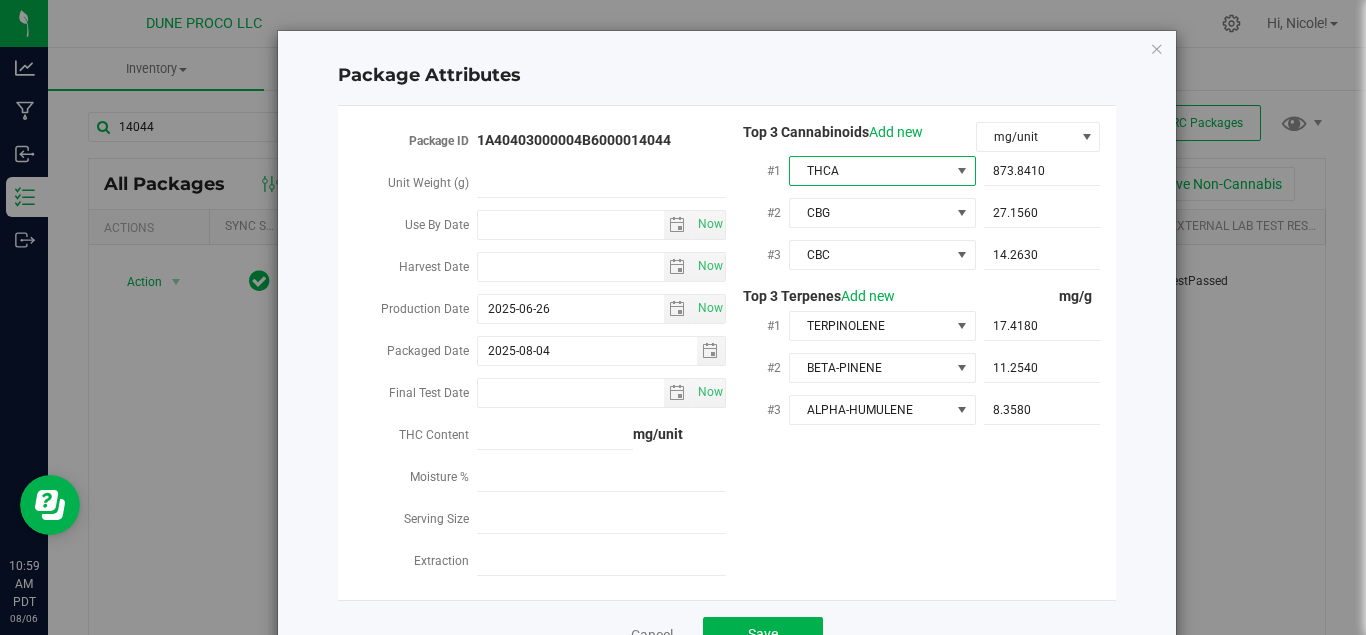 click on "THCA" at bounding box center [870, 171] 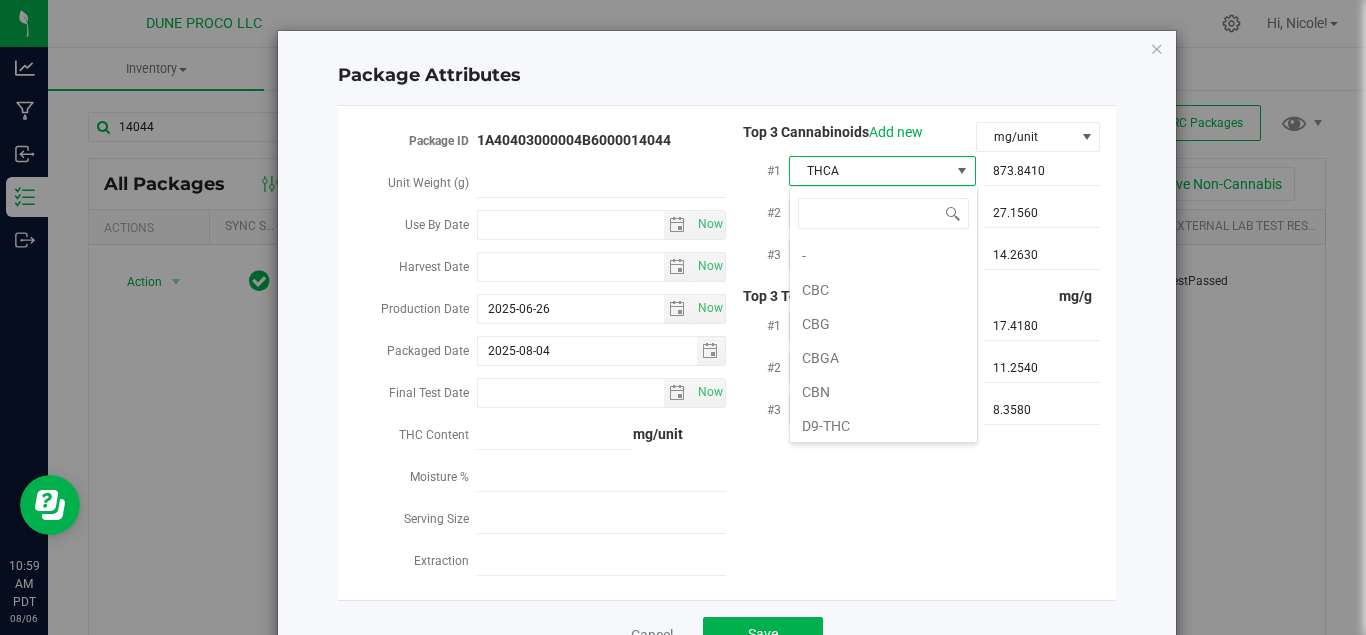 scroll, scrollTop: 38, scrollLeft: 0, axis: vertical 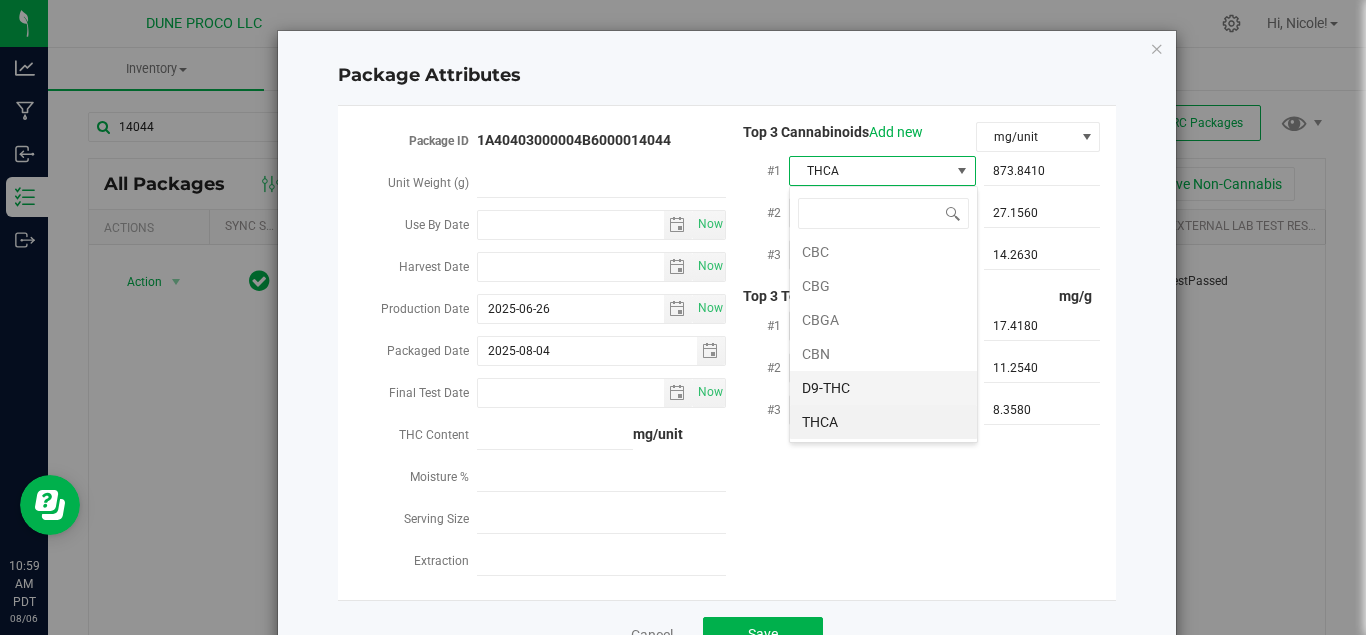 click on "D9-THC" at bounding box center [883, 388] 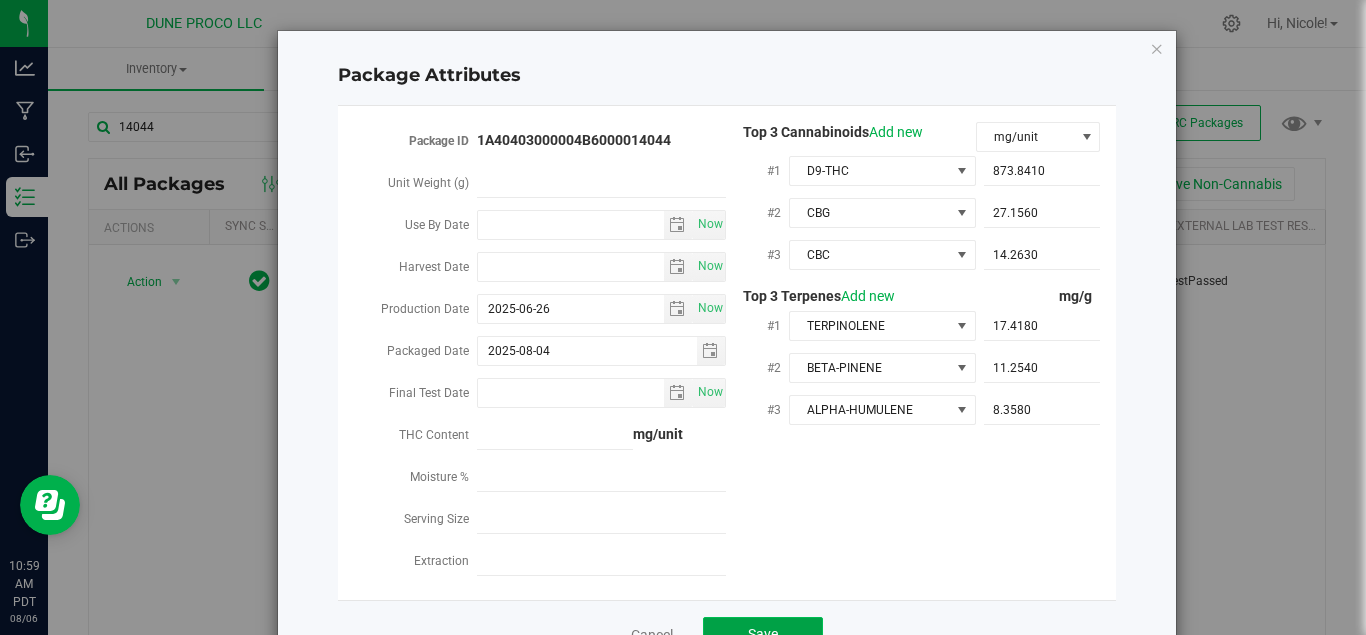 click on "Save" 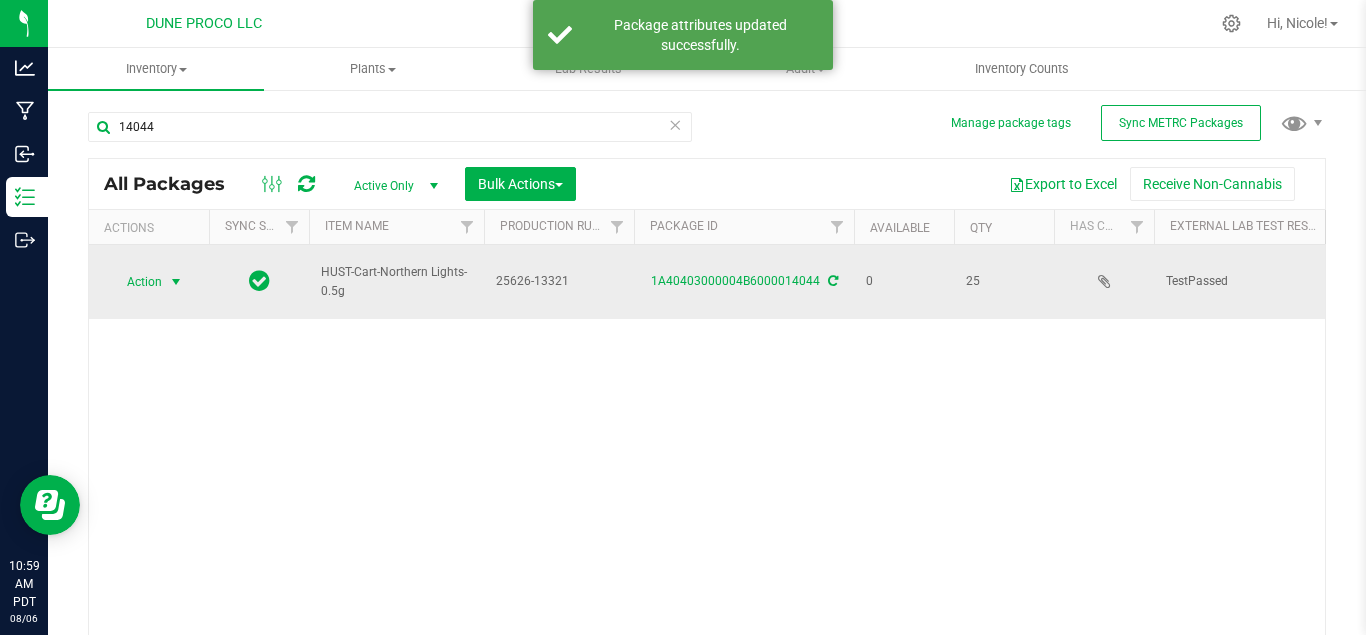 click on "Action" at bounding box center (136, 282) 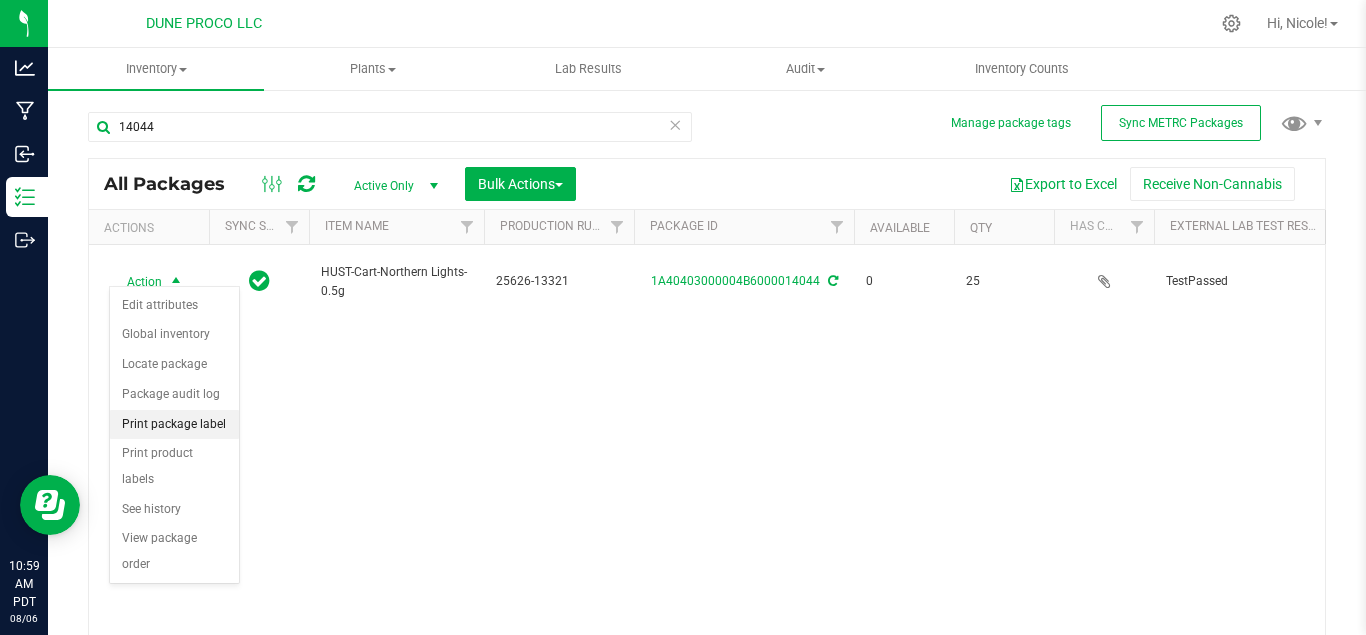 click on "Print package label" at bounding box center (174, 425) 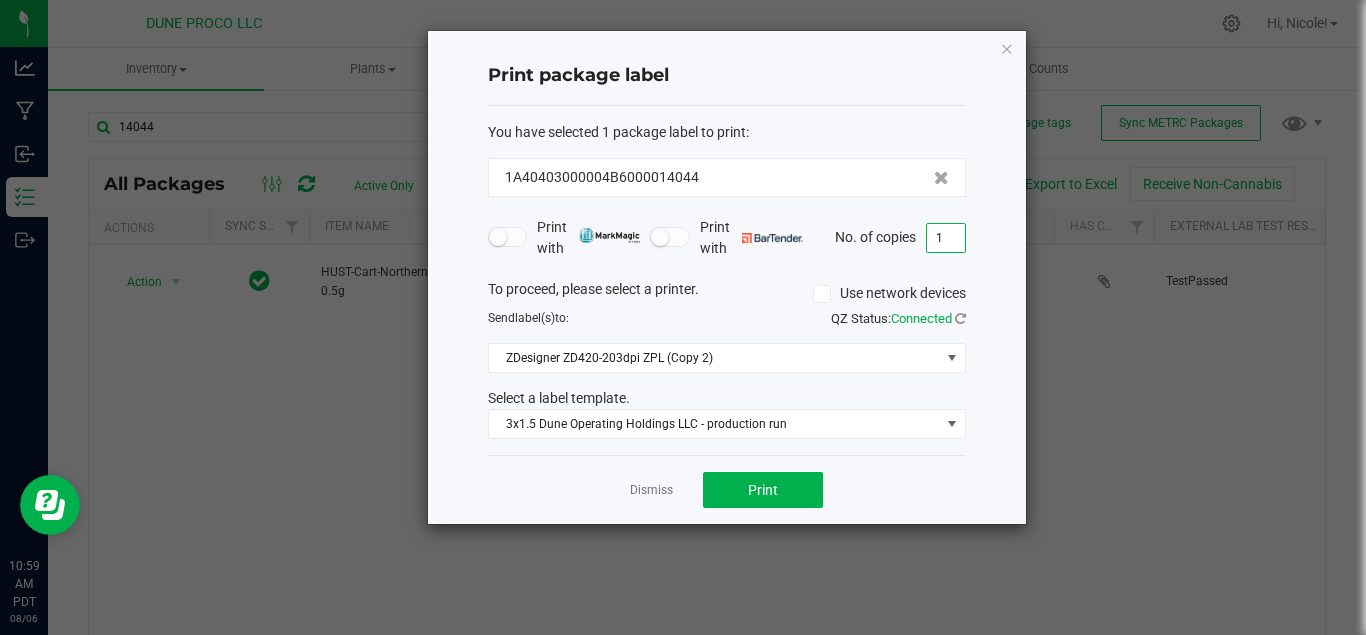 click on "1" at bounding box center [946, 238] 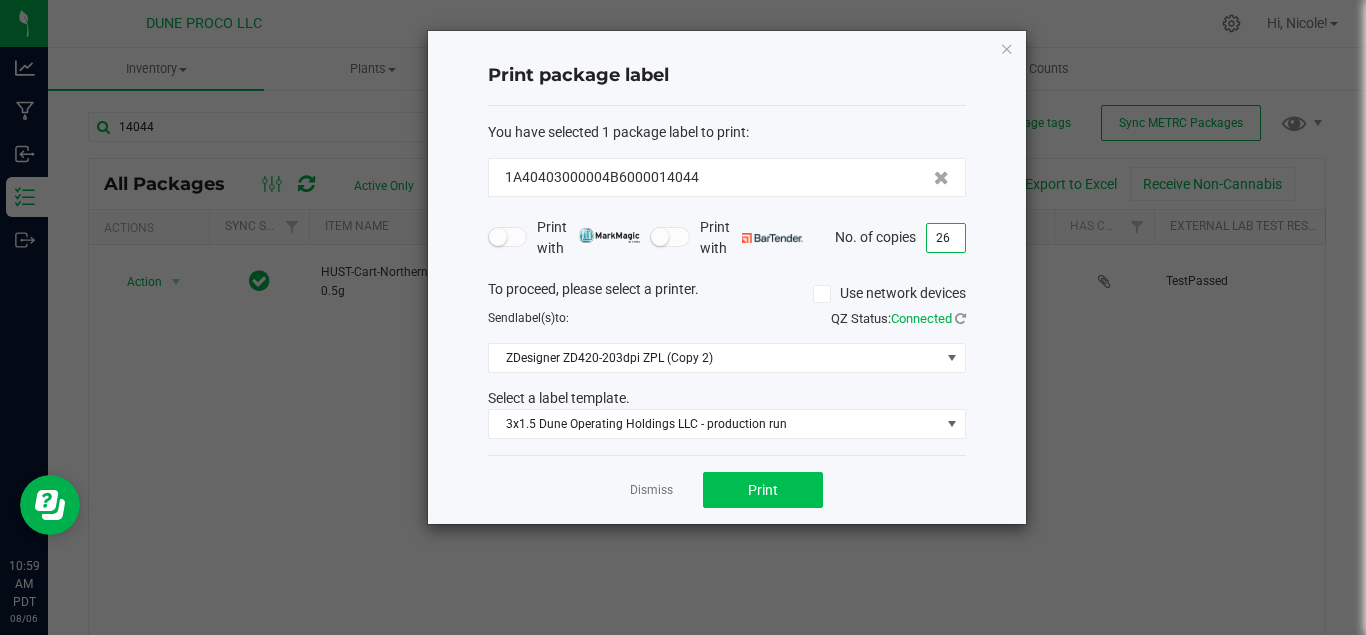 type on "26" 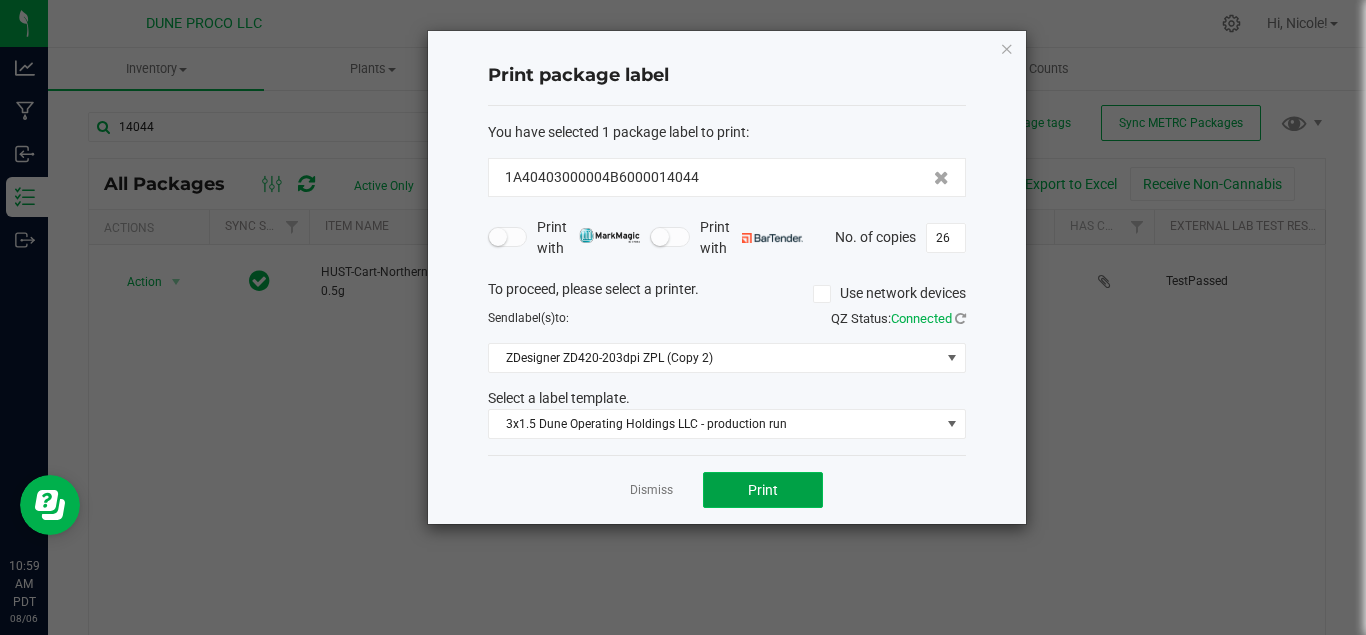 click on "Print" 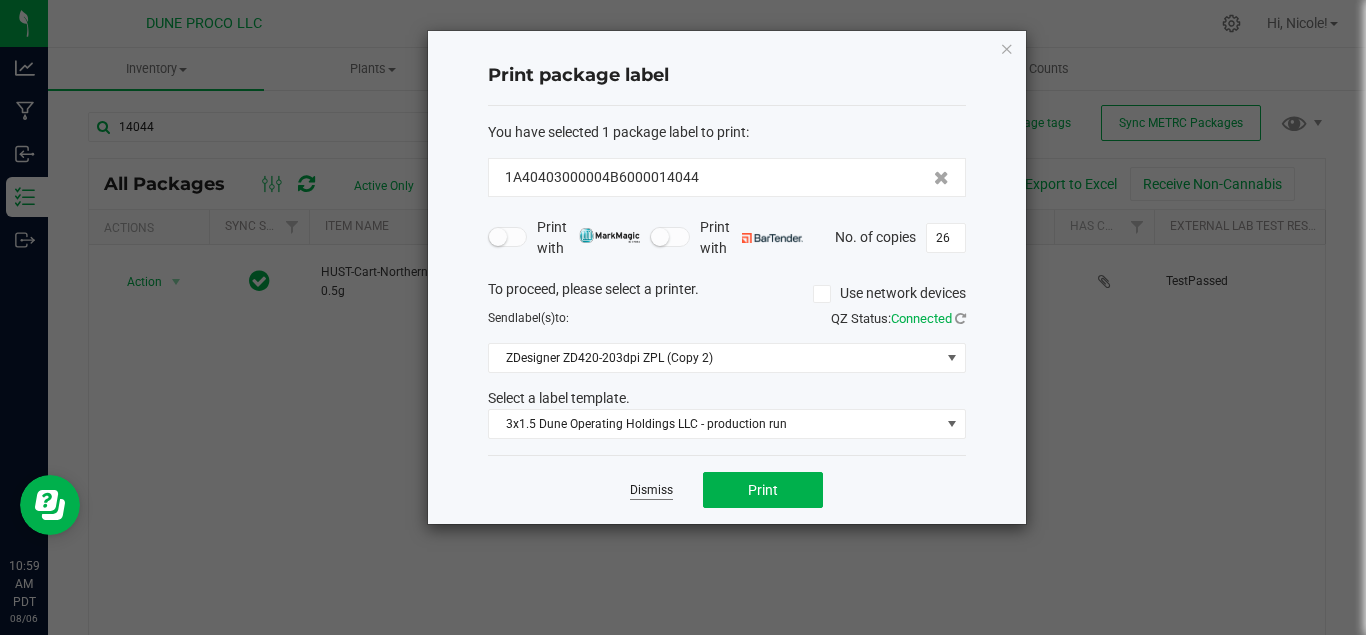 click on "Dismiss" 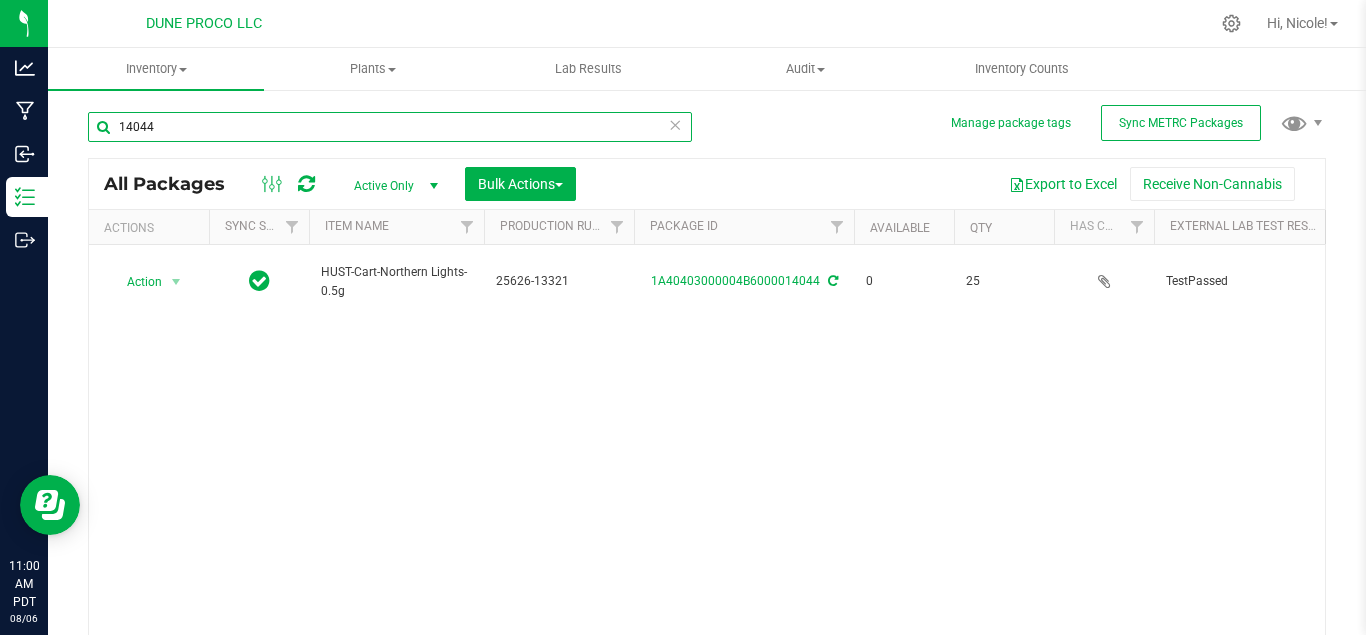 click on "14044" at bounding box center [390, 127] 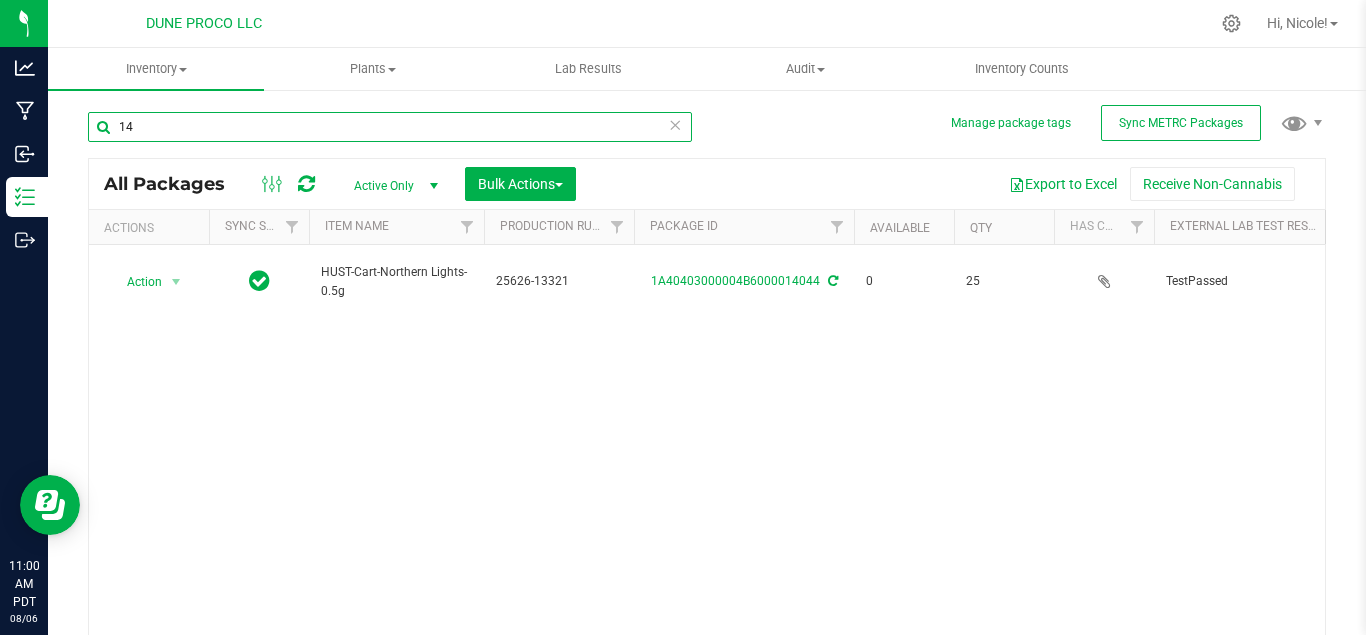 type on "1" 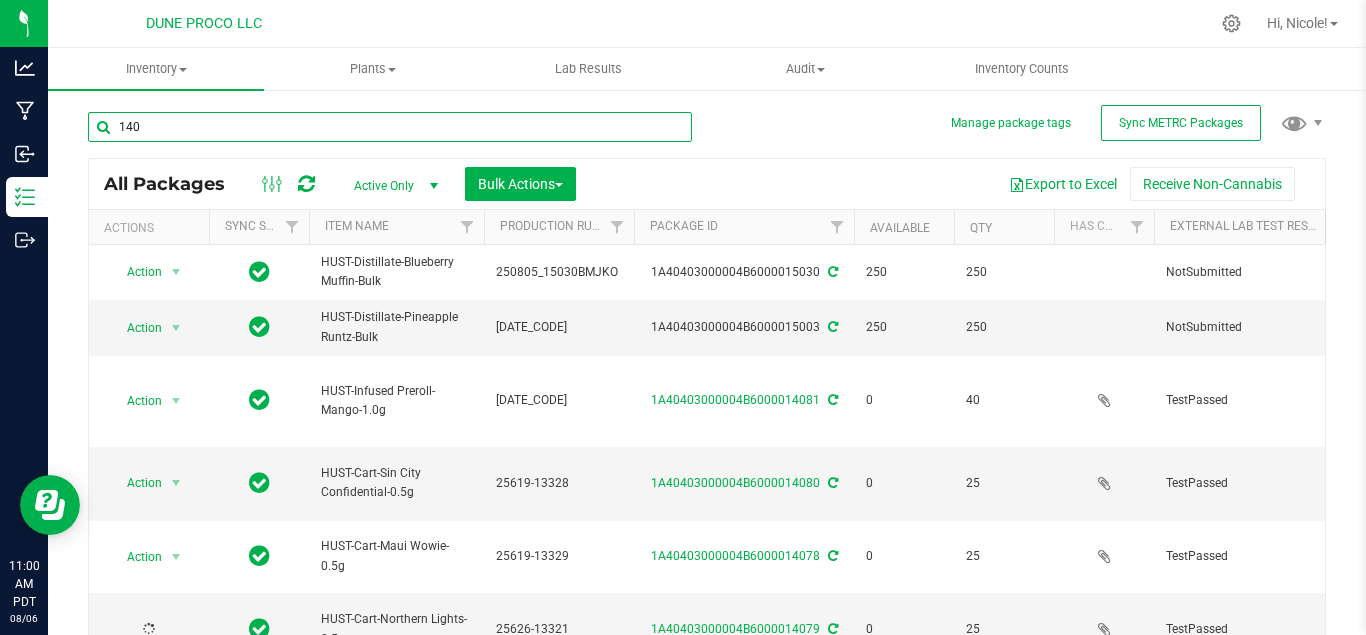 type on "1402" 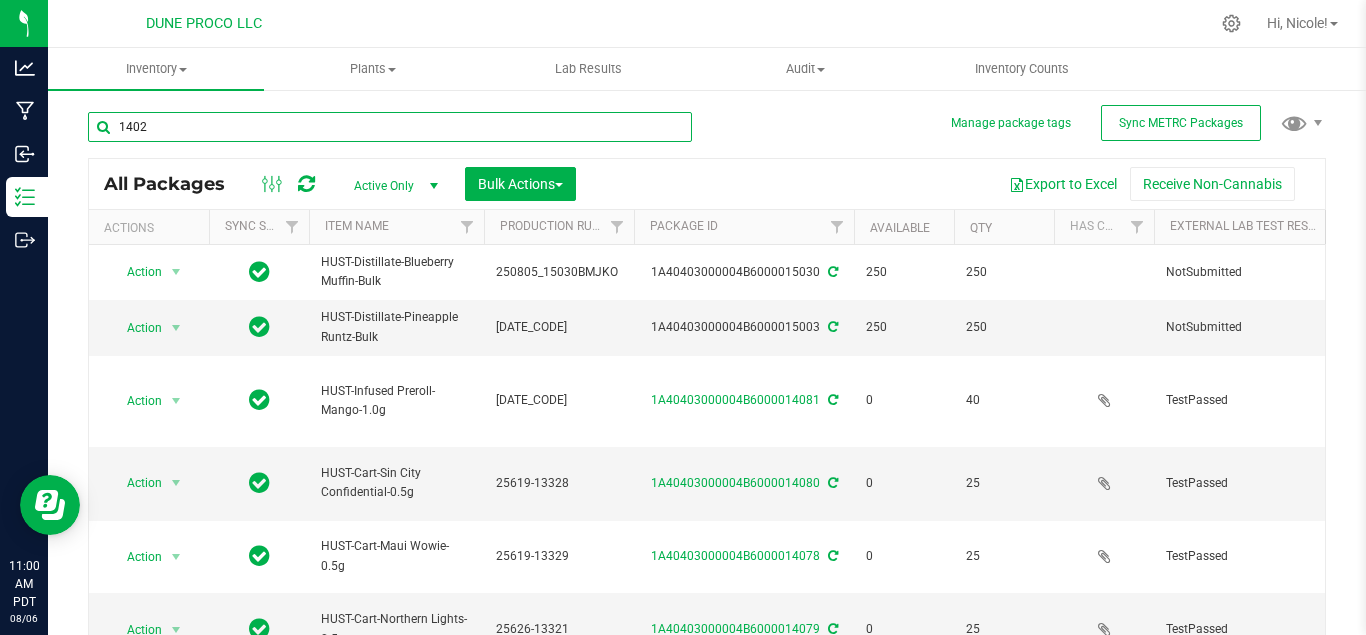 type on "[DATE]" 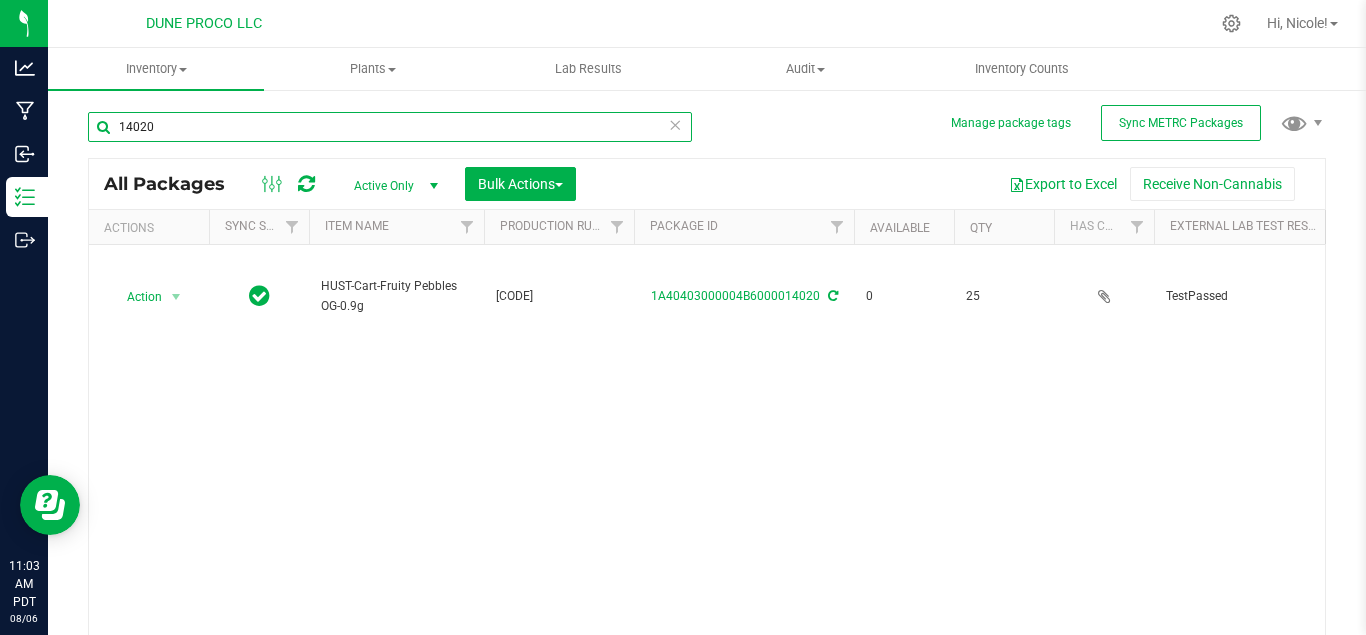 click on "14020" at bounding box center [390, 127] 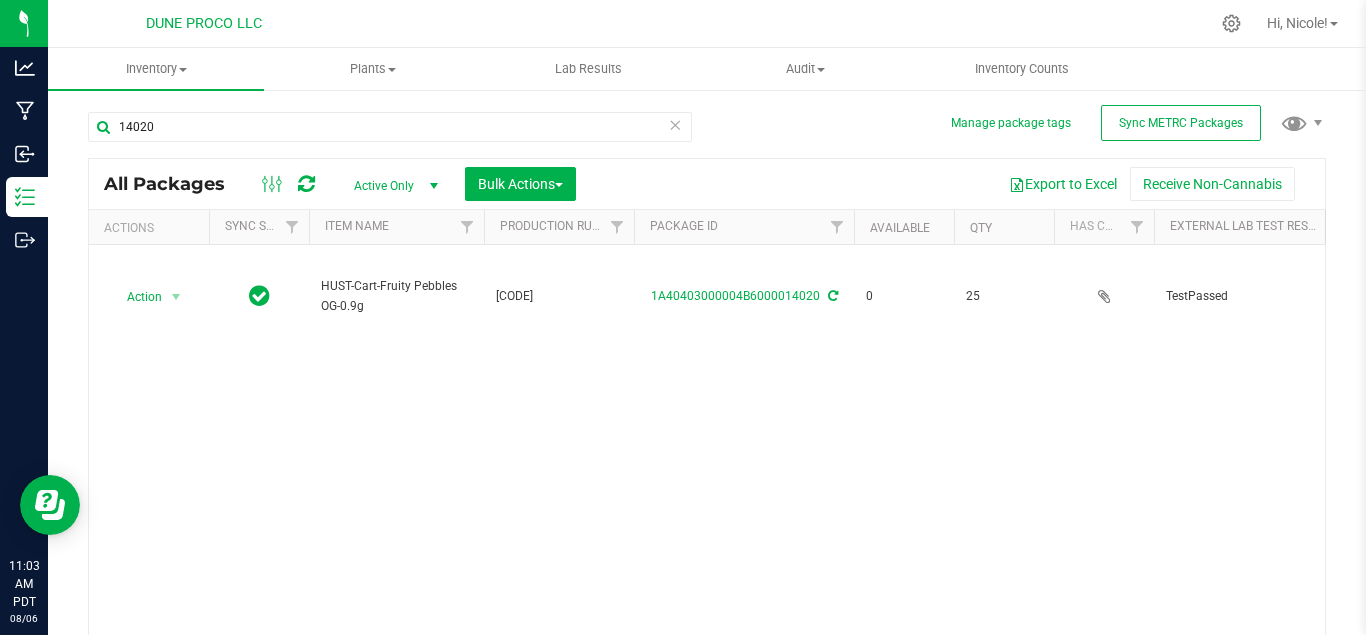 click on "Action Action Edit attributes Global inventory Locate package Package audit log Print package label Print product labels See history View package order
HUST-Cart-Fruity Pebbles OG-0.9g
250704-13102BFP
1A40403000004B6000014020
0
25
TestPassed
88.2015%
0.2687%
Assigned To Order
00000091
Each
(0.9 g ea.)
88.2015
Product Packaging
Pass" at bounding box center (707, 445) 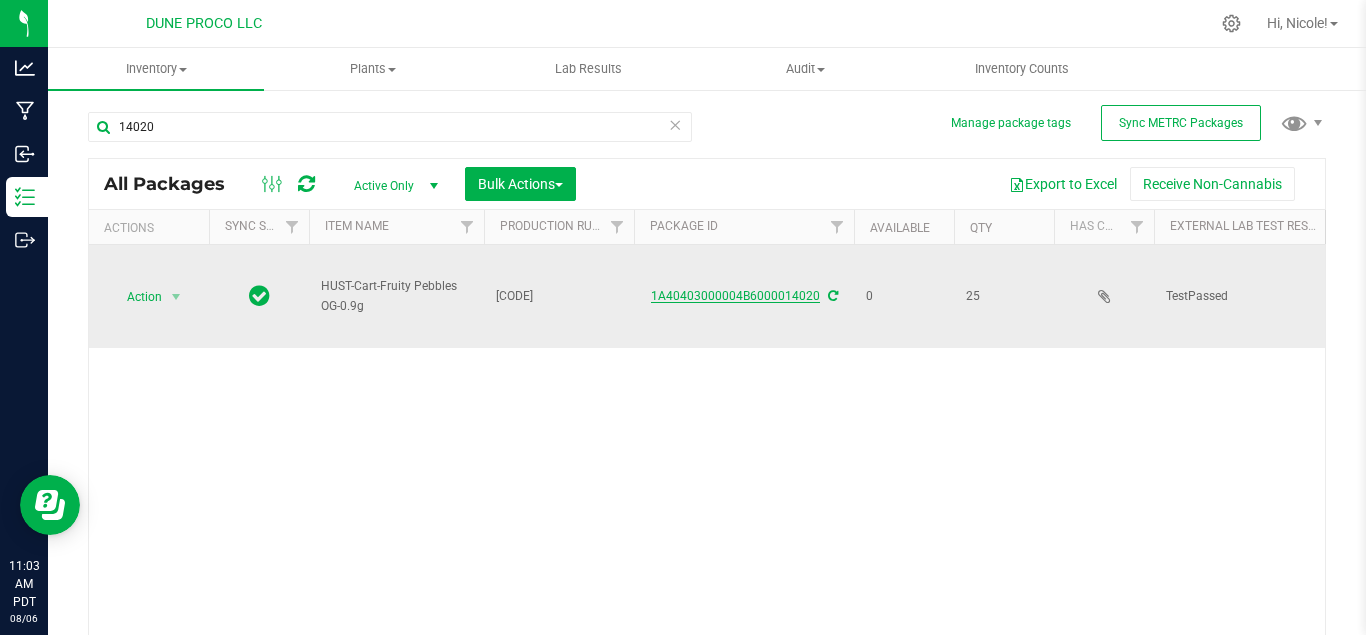 click on "1A40403000004B6000014020" at bounding box center (735, 296) 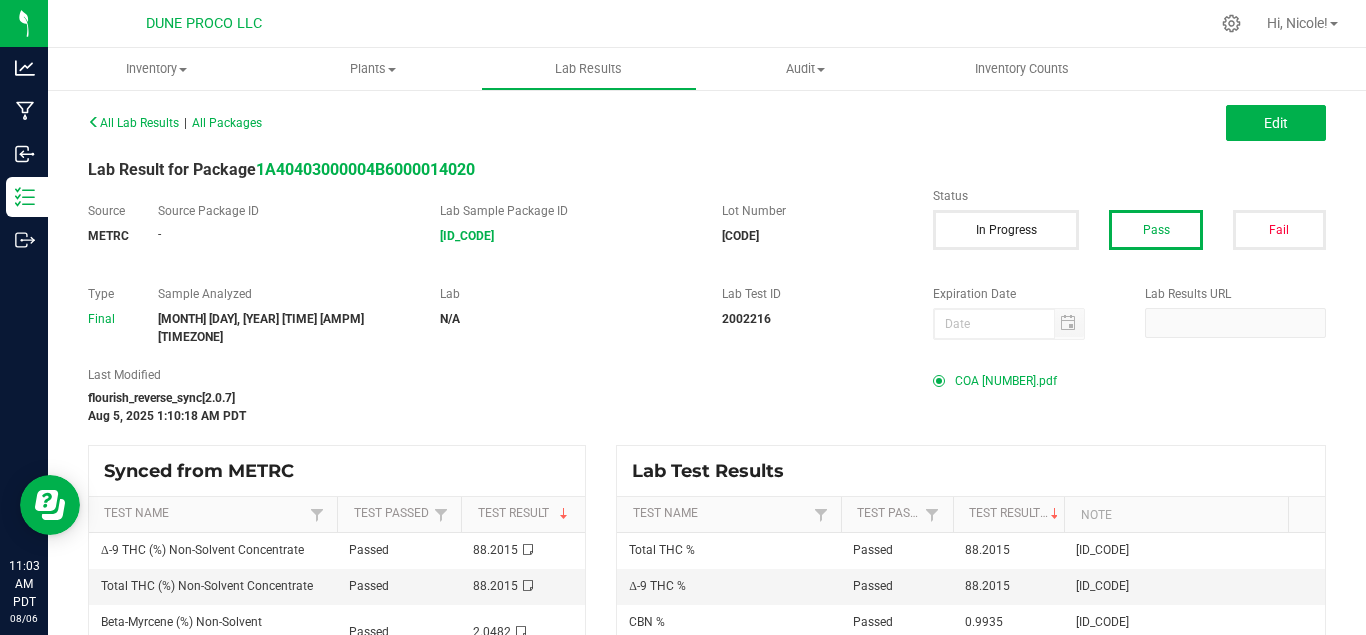 click on "COA [NUMBER].pdf" at bounding box center (1006, 381) 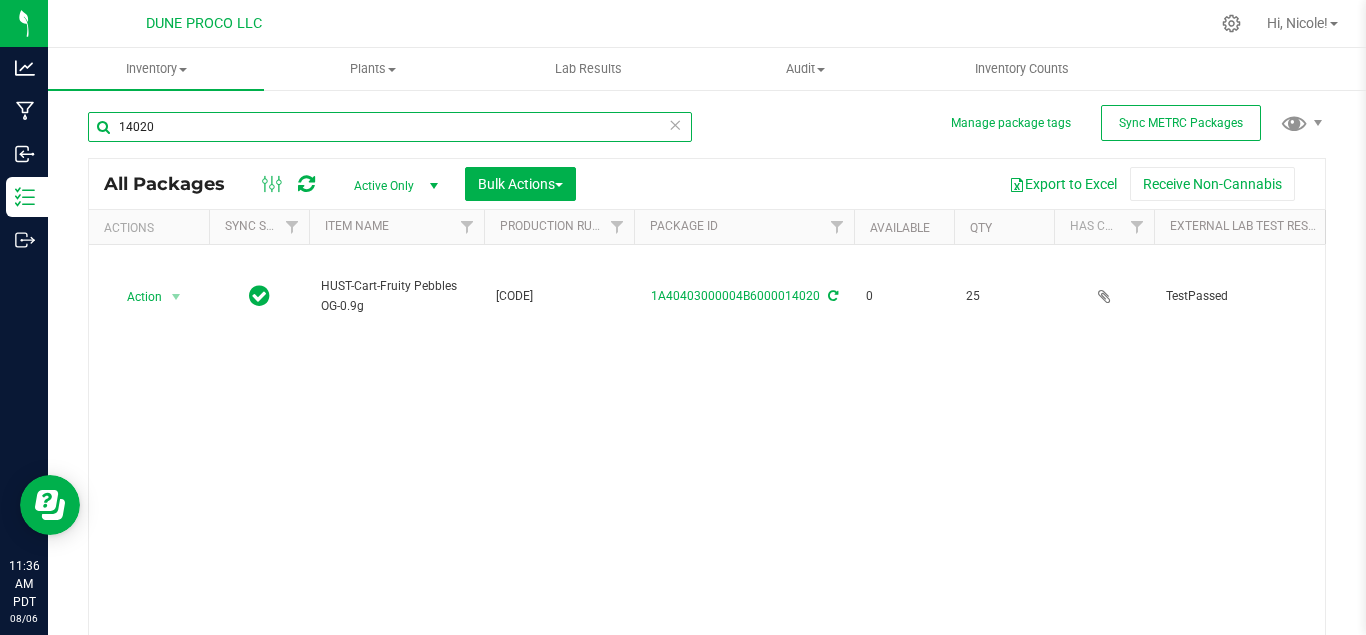 click on "14020" at bounding box center [390, 127] 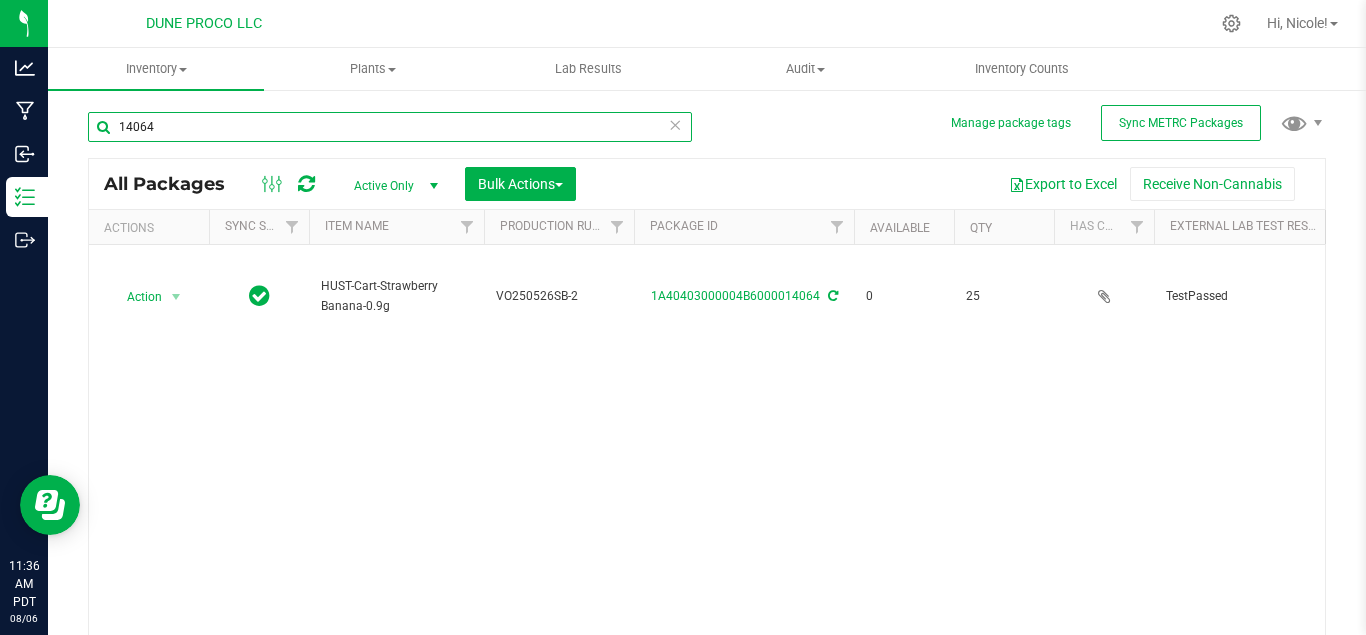 type on "14064" 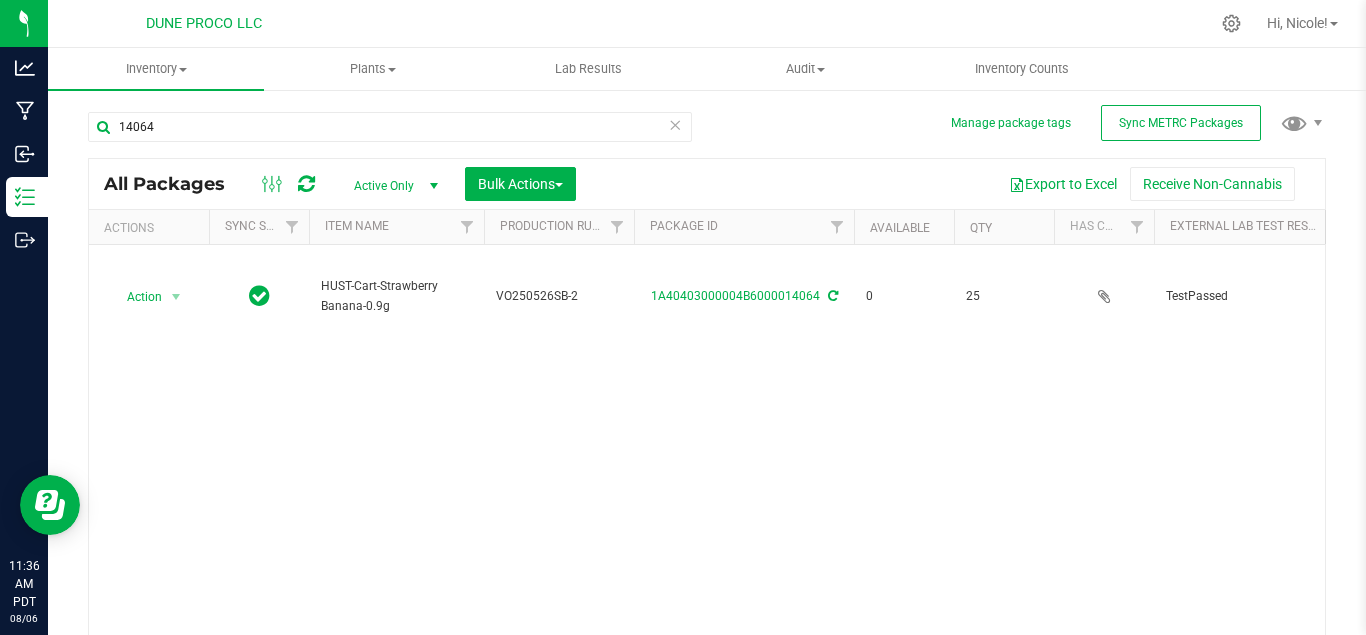 click on "Action Action Edit attributes Global inventory Locate package Package audit log Print package label Print product labels See history View package order
HUST-Cart-Strawberry Banana-0.9g
VO250526SB-2
1A40403000004B6000014064
0
25
TestPassed
84.1%
Strawberry Banana
Assigned To Order
00000094
Each
(0.9 g ea.)
84.1000
Product Packaging
Pass" at bounding box center (707, 445) 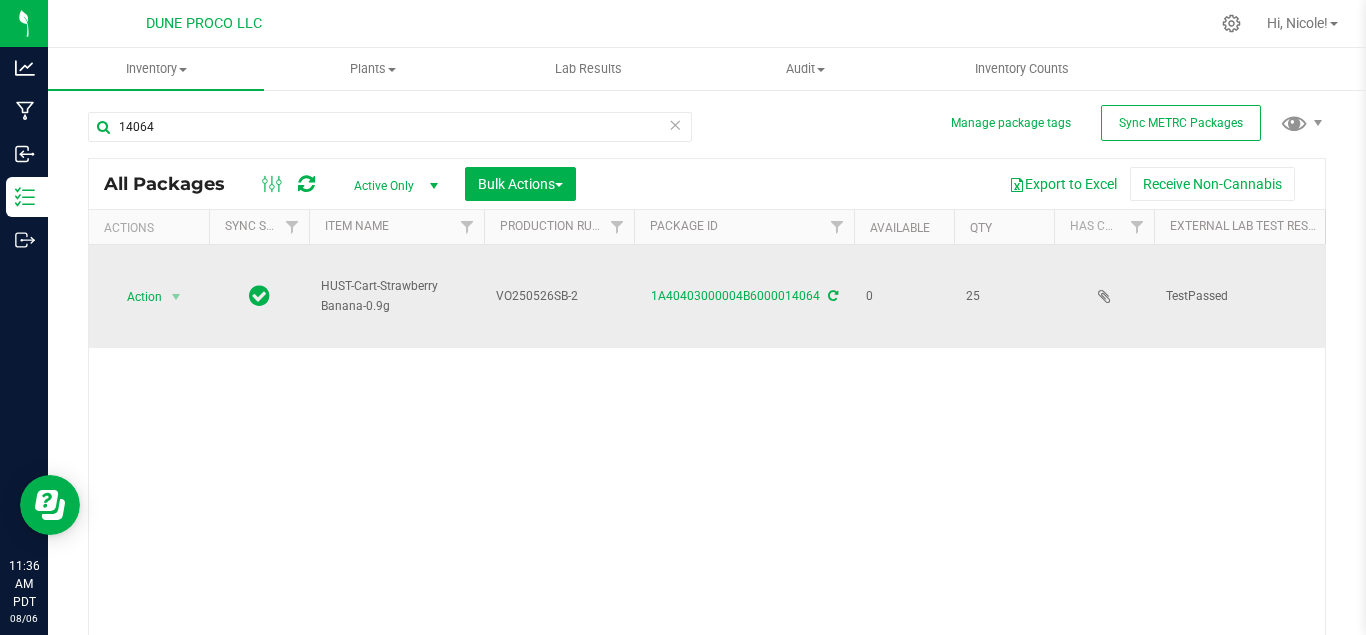 click on "1A40403000004B6000014064" at bounding box center (744, 296) 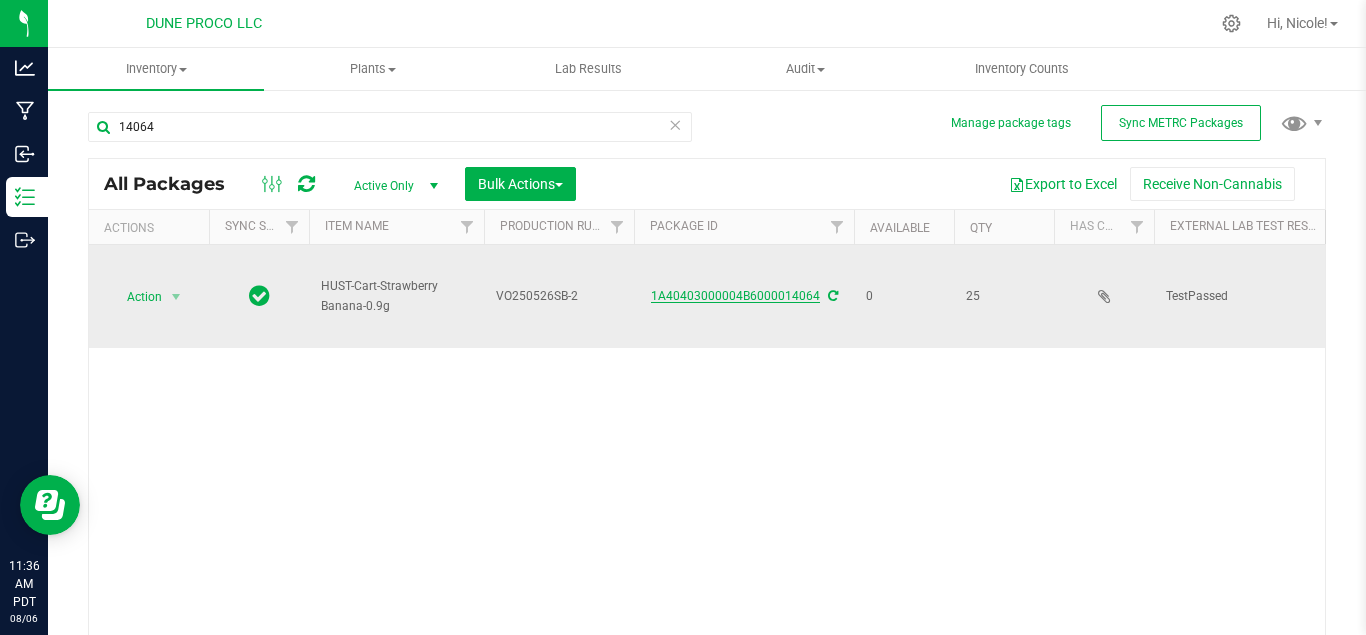 click on "1A40403000004B6000014064" at bounding box center (735, 296) 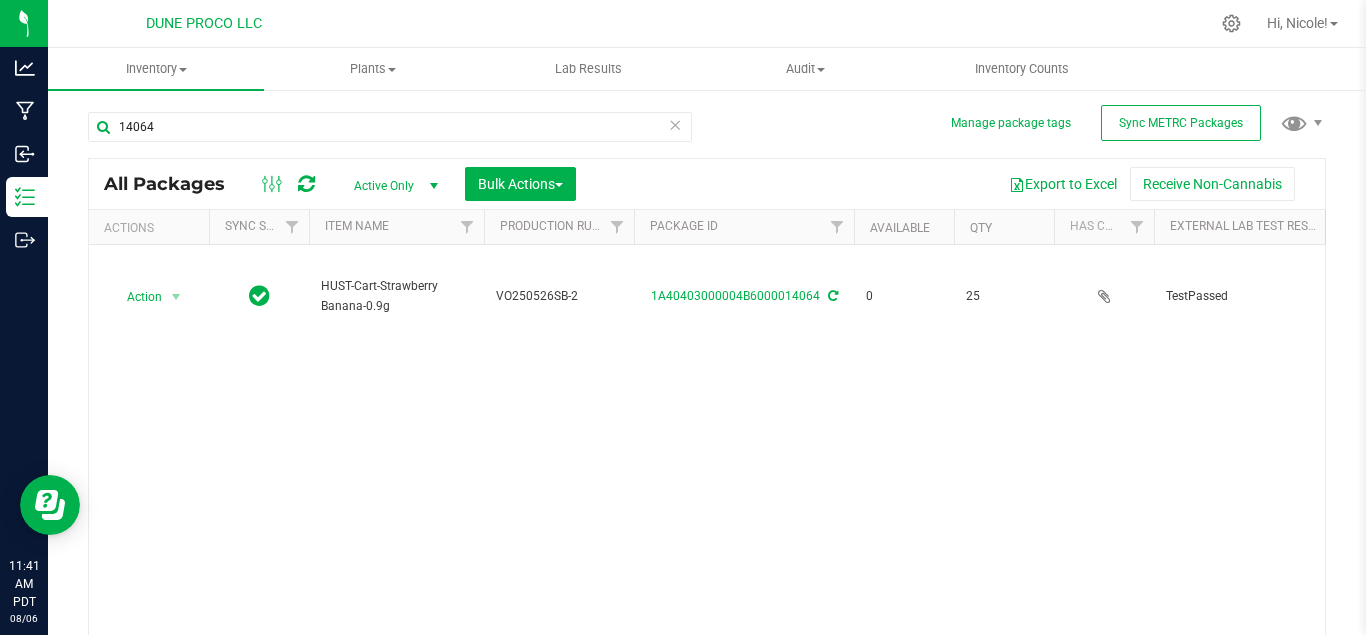 scroll, scrollTop: 0, scrollLeft: 978, axis: horizontal 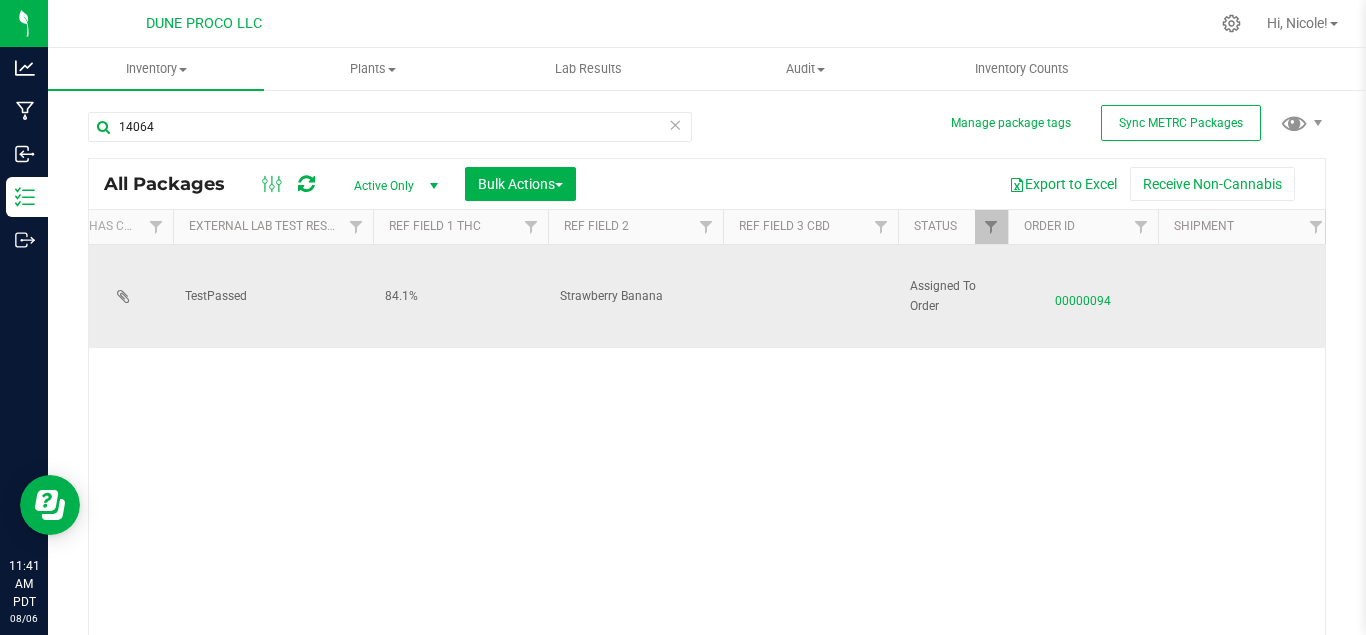 click on "00000094" at bounding box center (1083, 296) 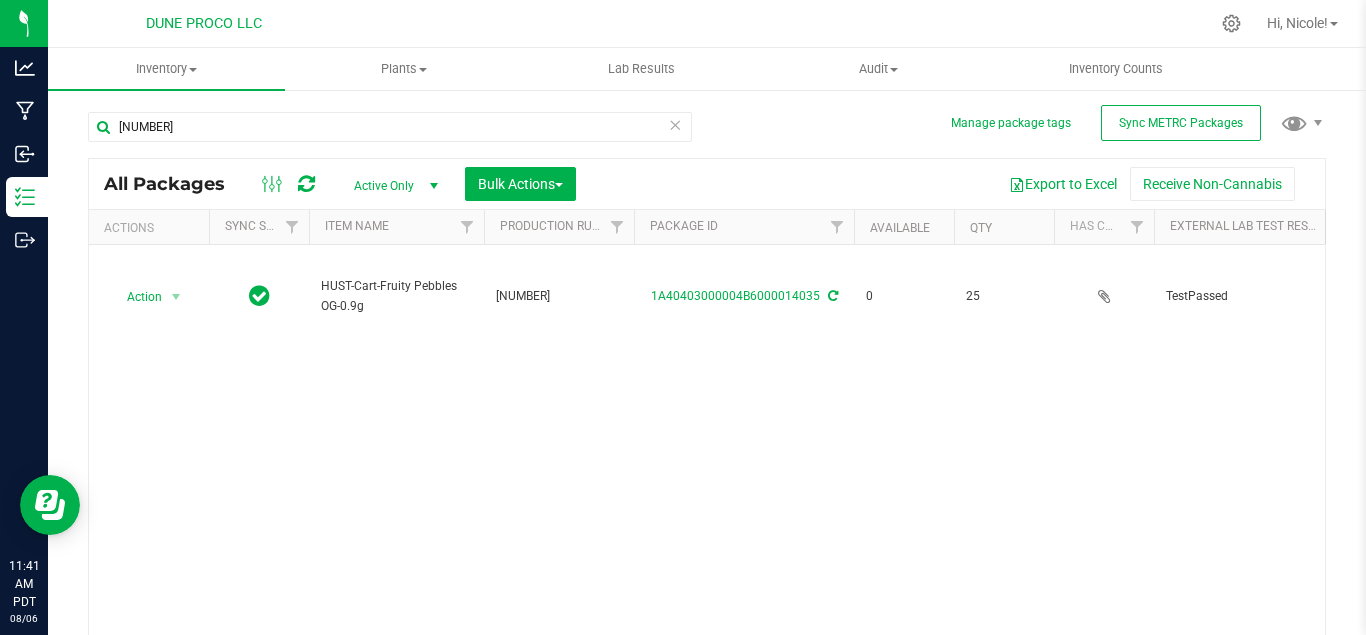 scroll, scrollTop: 0, scrollLeft: 0, axis: both 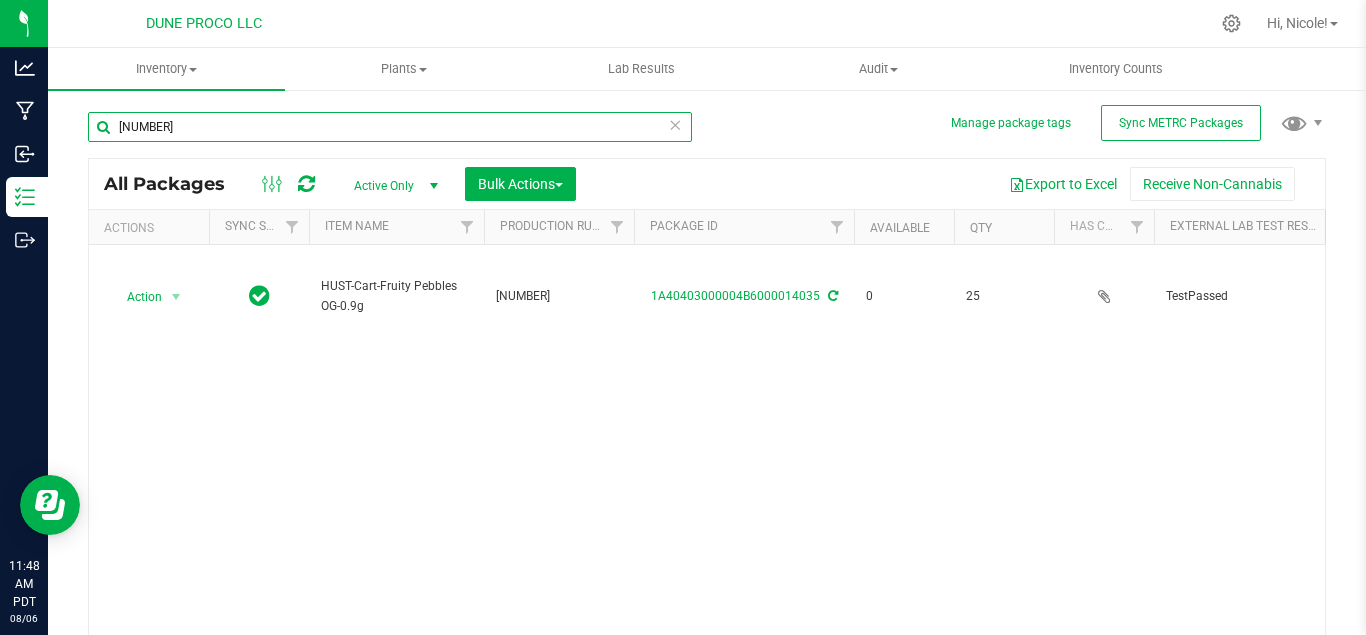 click on "14035" at bounding box center [390, 127] 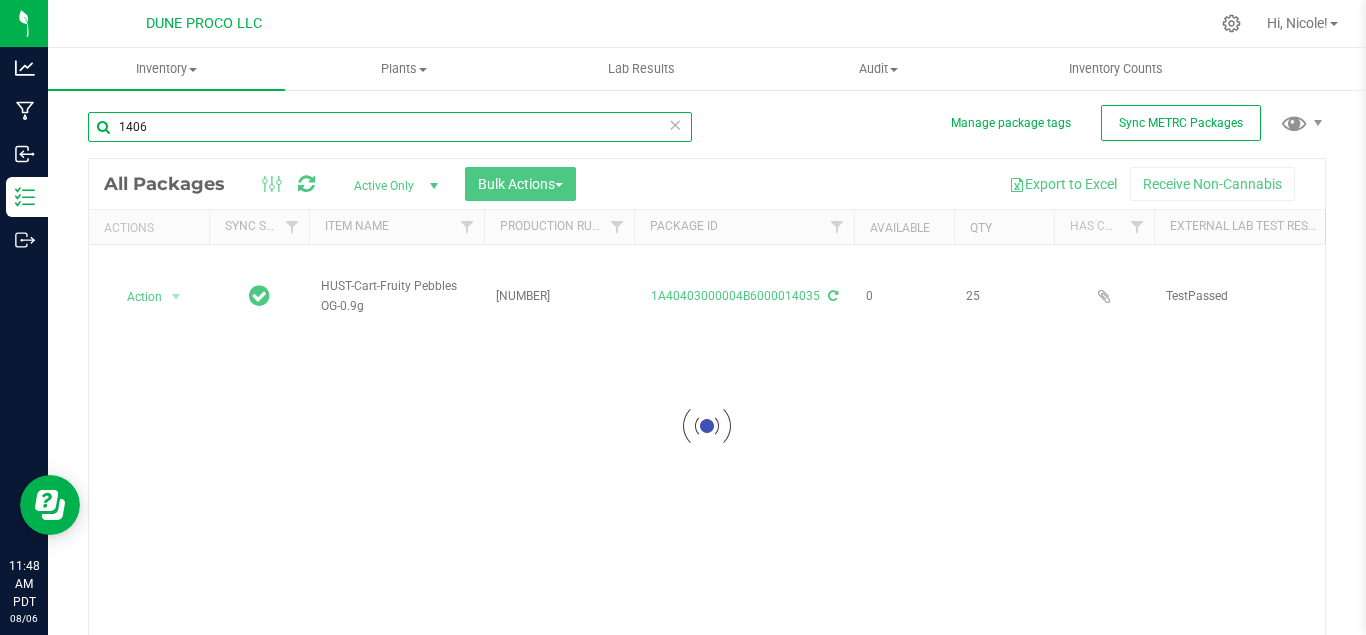type on "14064" 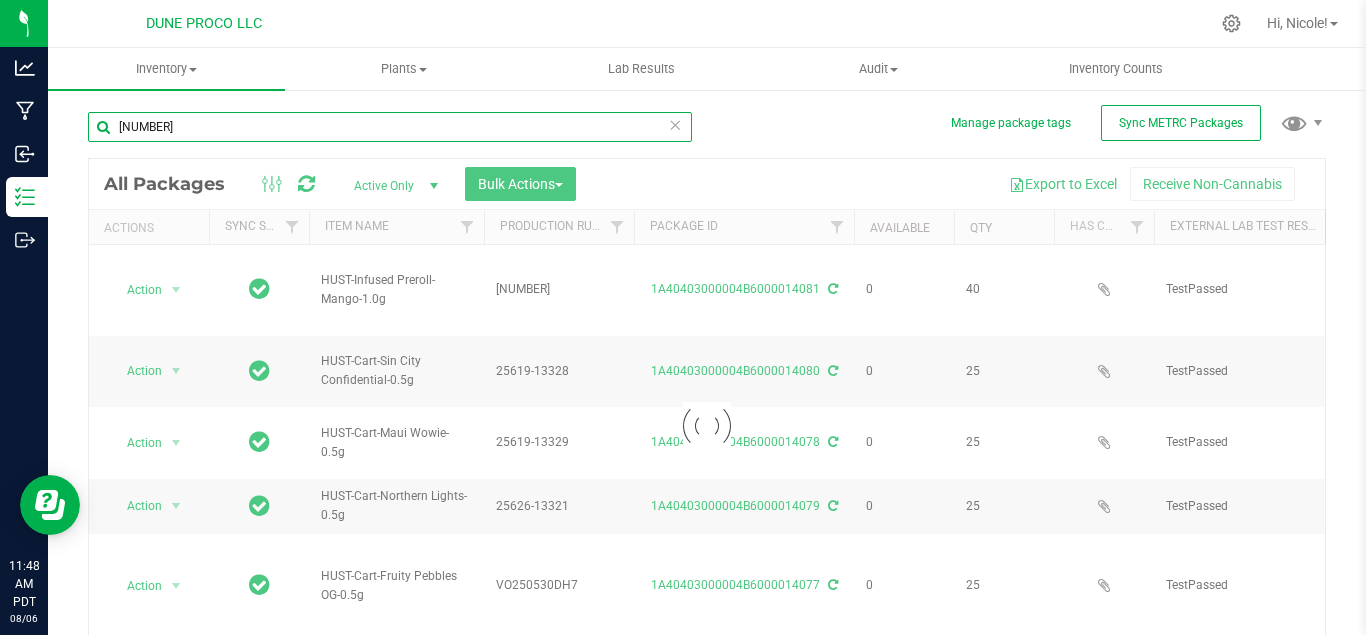 type on "[DATE]" 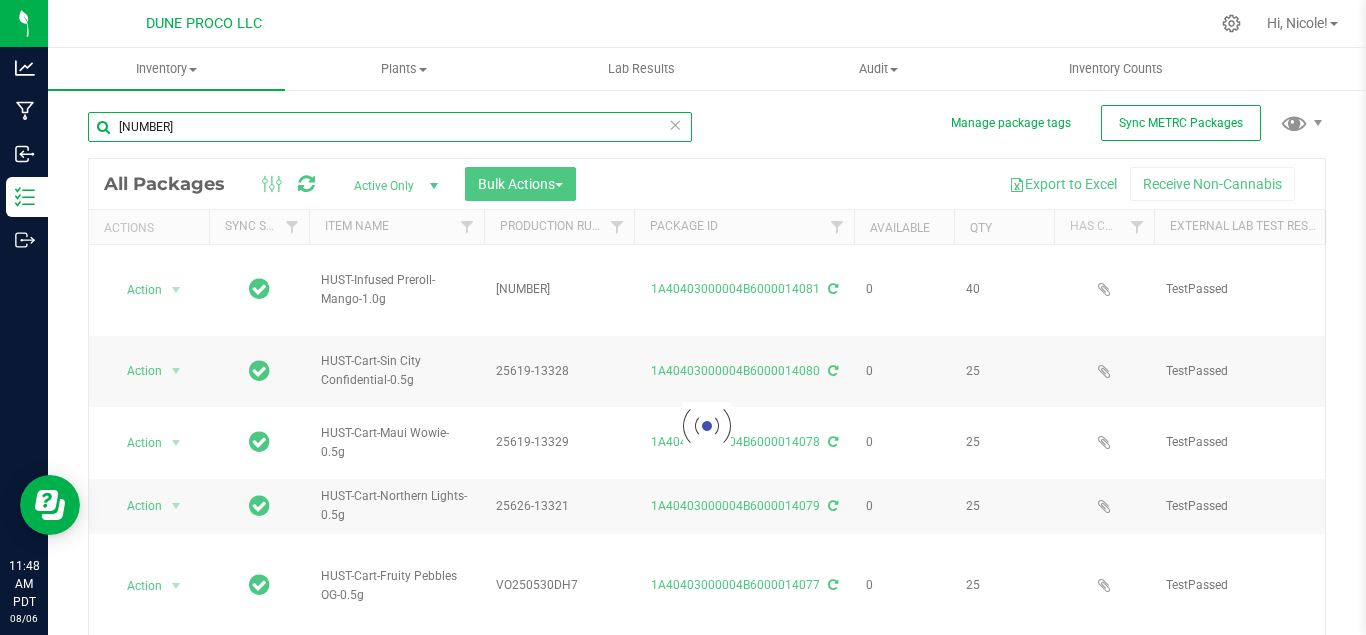 type on "2025-05-30" 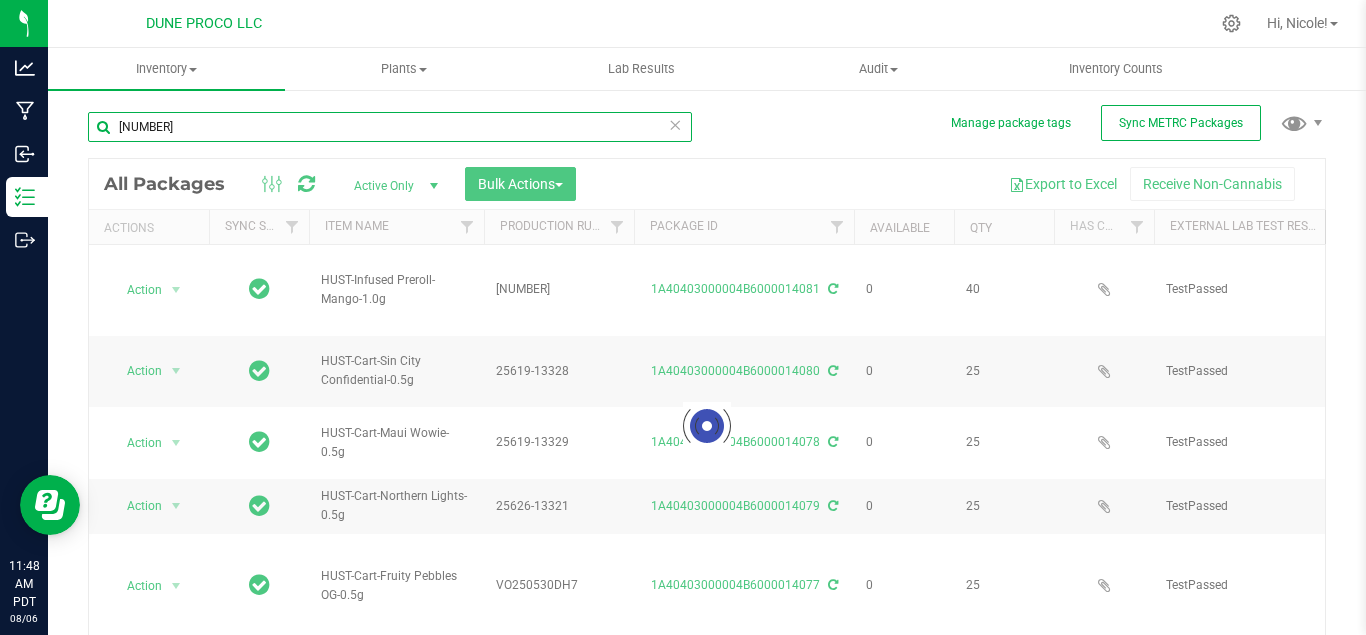 type on "2025-06-12" 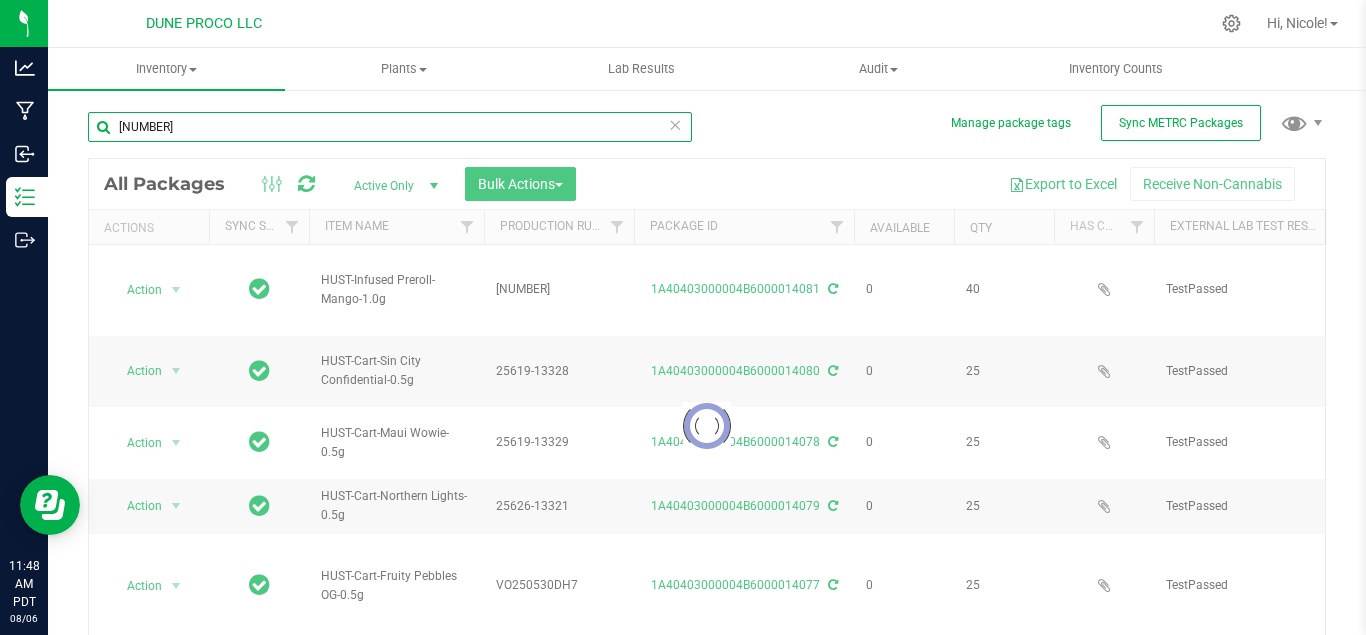 type on "2025-06-12" 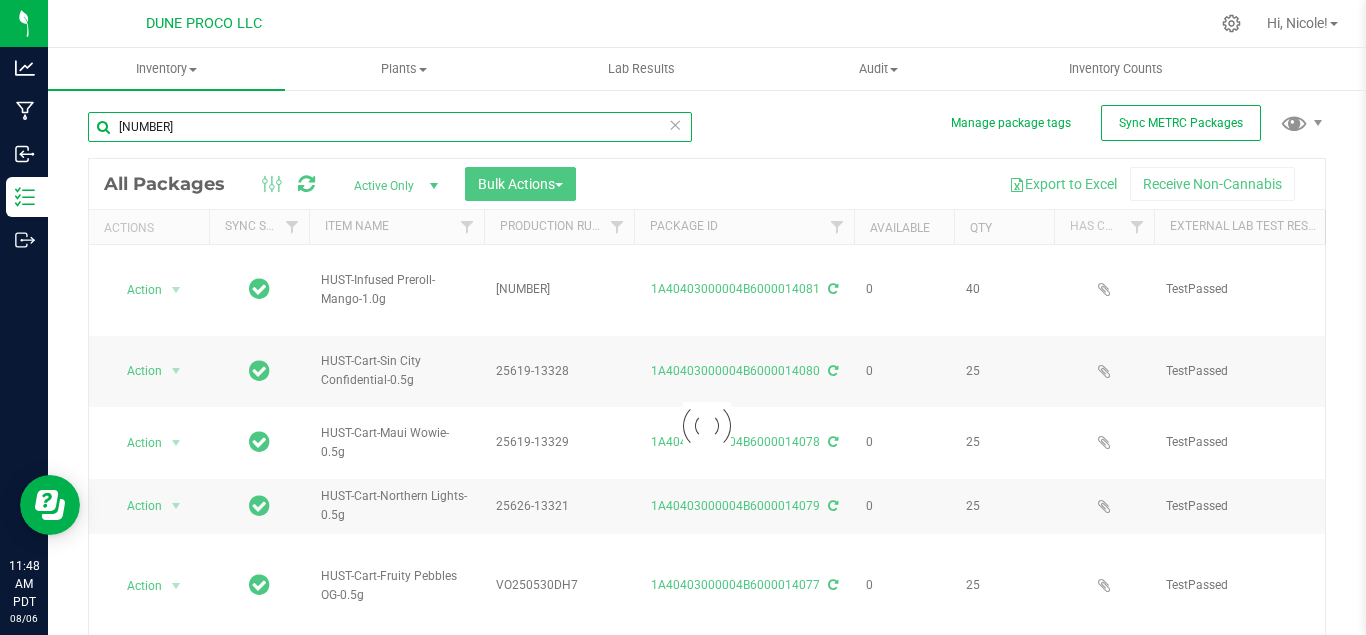 type on "2025-06-18" 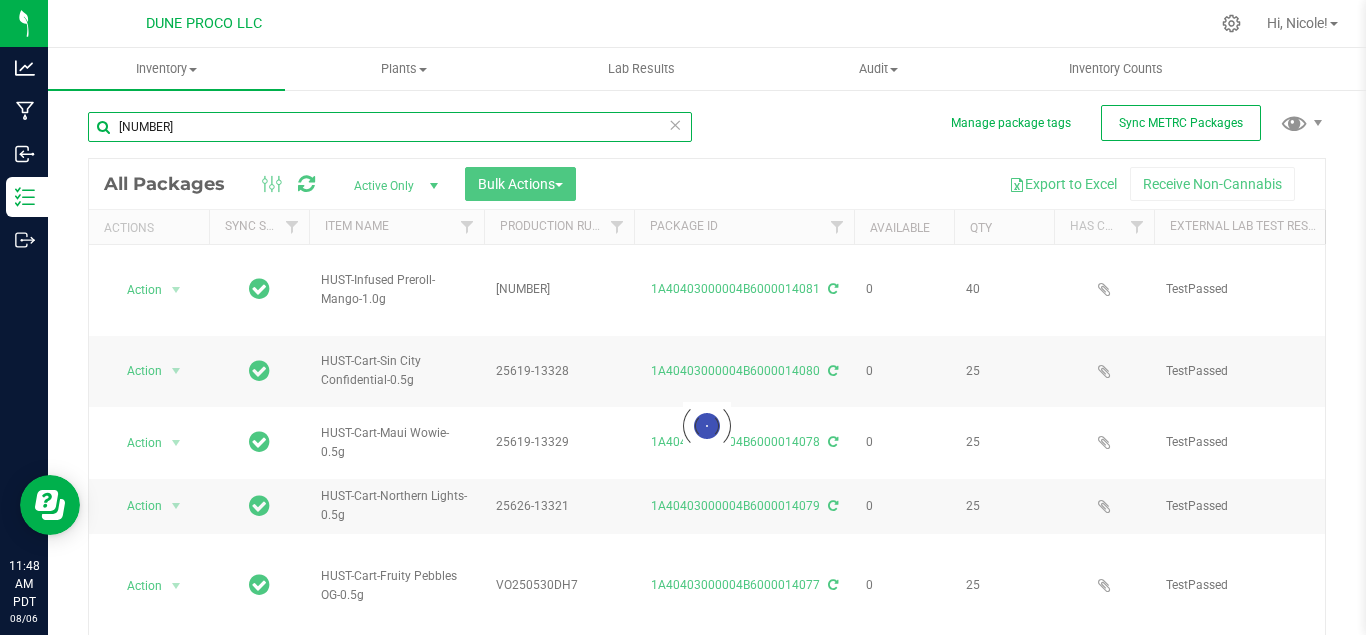 type on "[YEAR]-[MM]-[DD]" 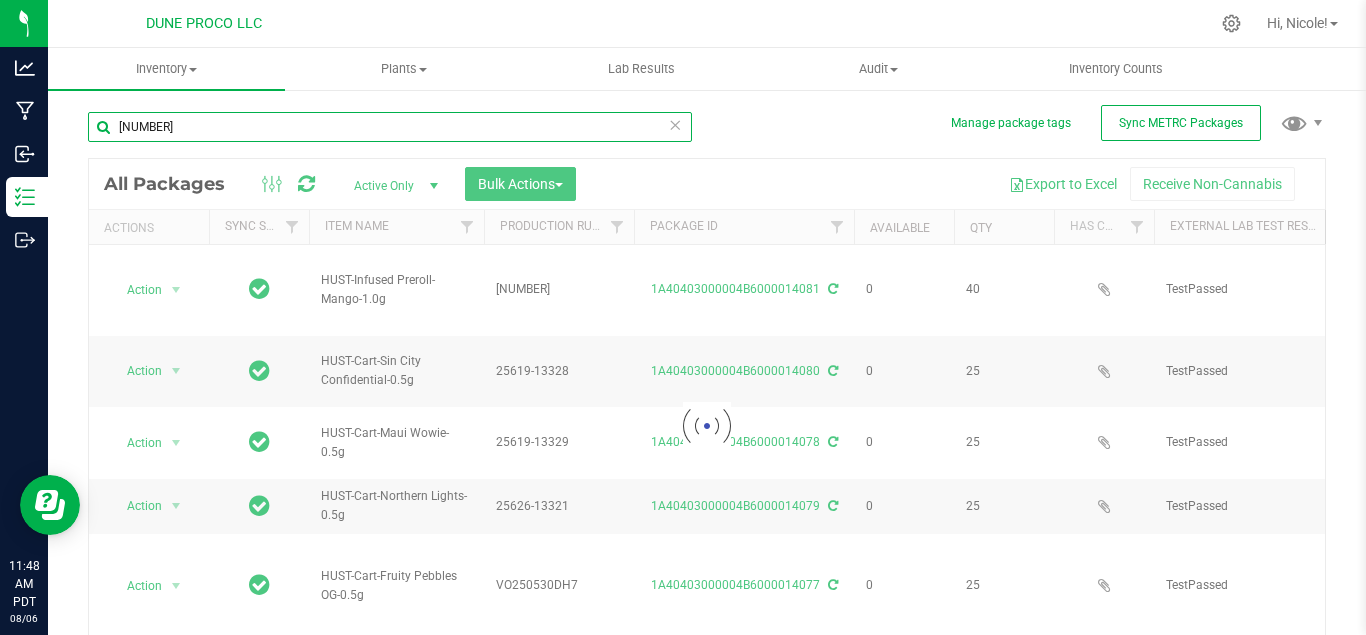 type on "2025-06-12" 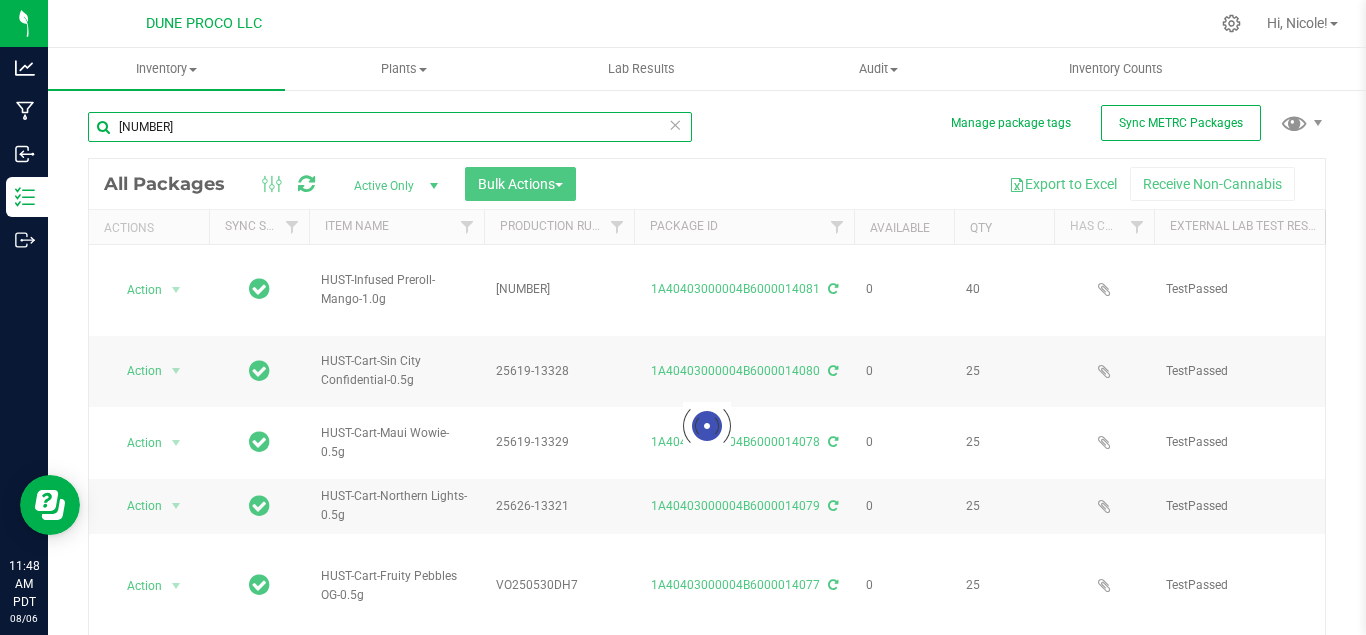 type on "2025-06-19" 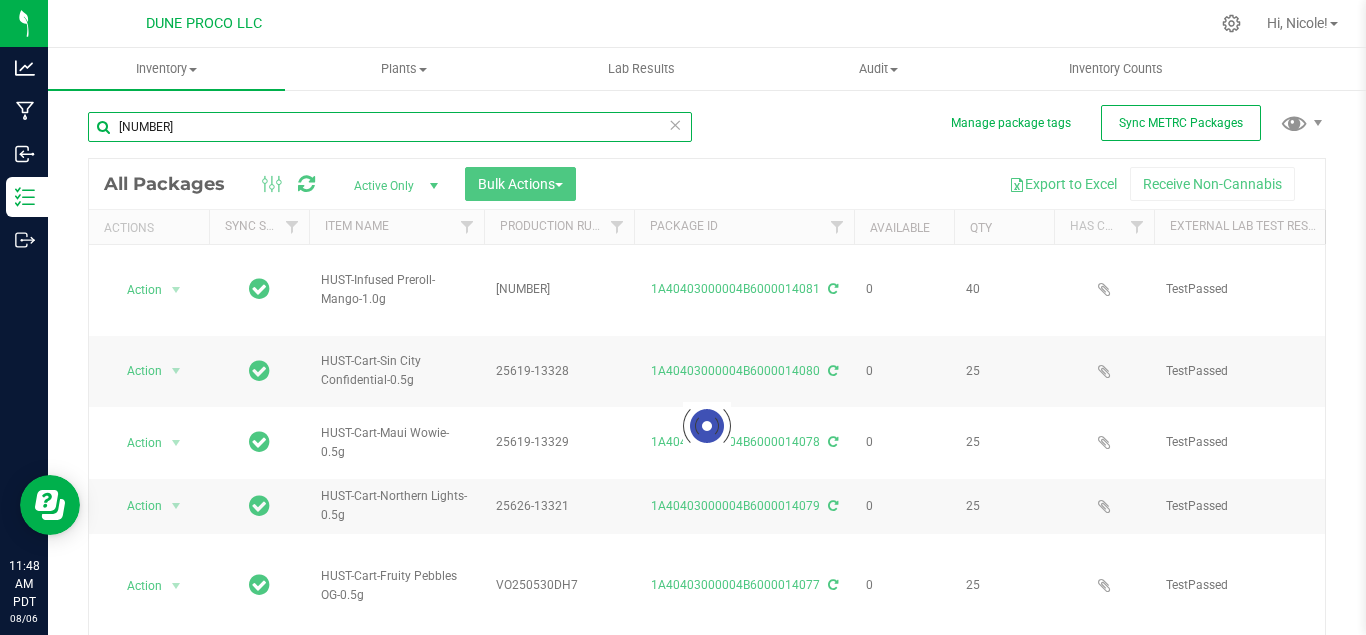 type on "[YEAR]-[MM]-[DD]" 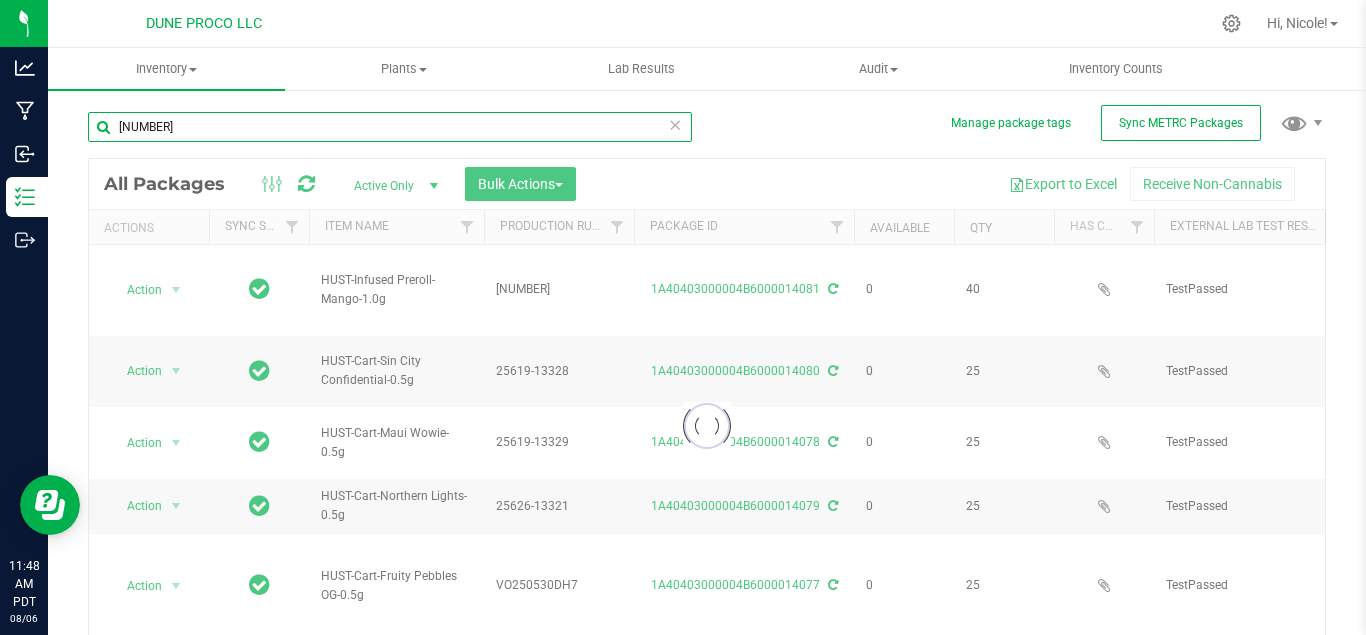 type on "[YEAR]-[MM]-[DD]" 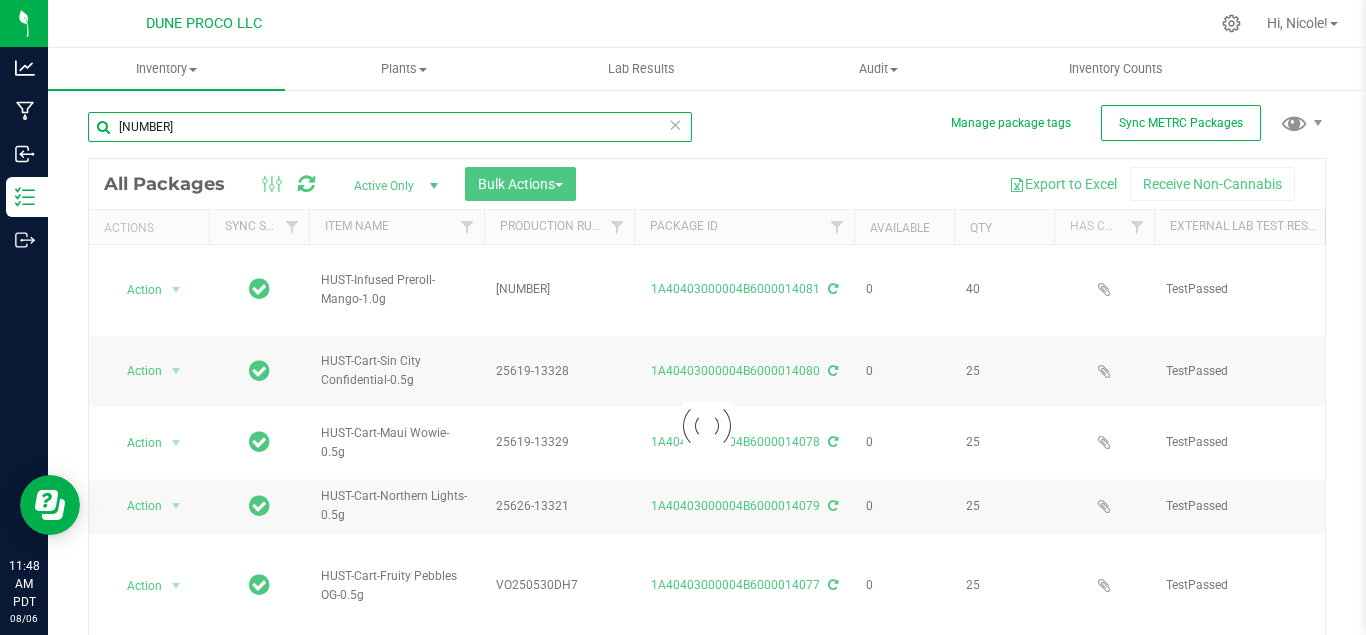 type on "2025-06-12" 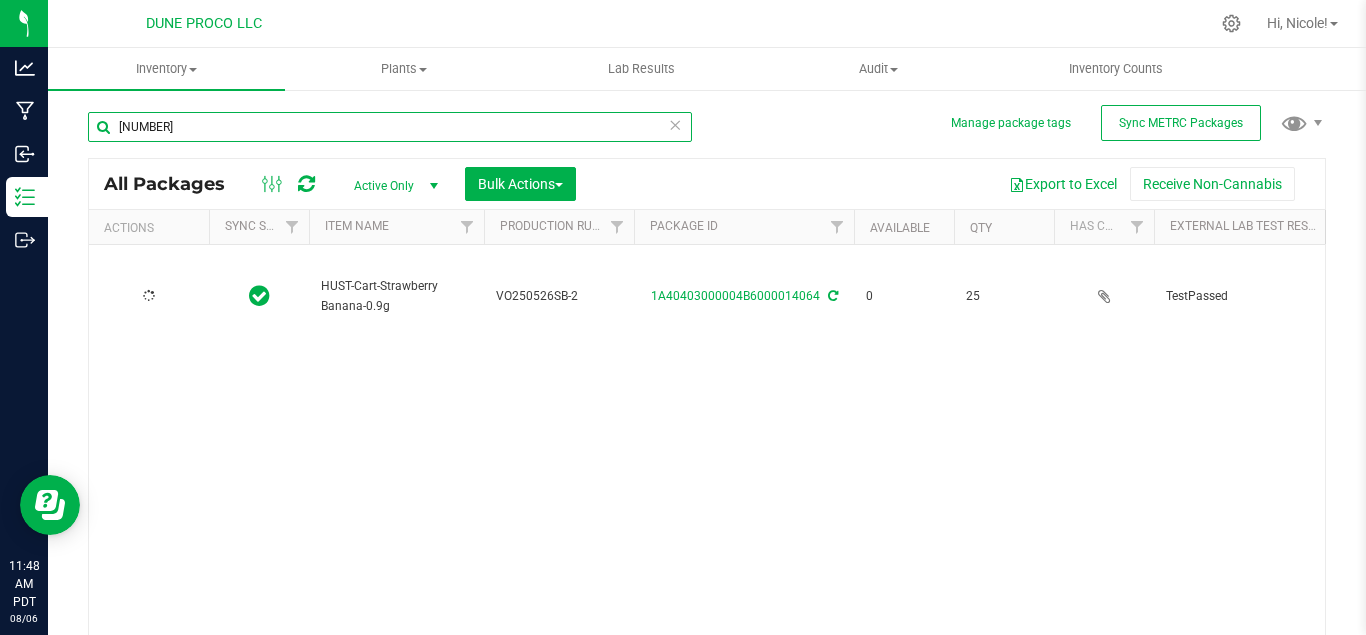 type on "[YEAR]-[MM]-[DD]" 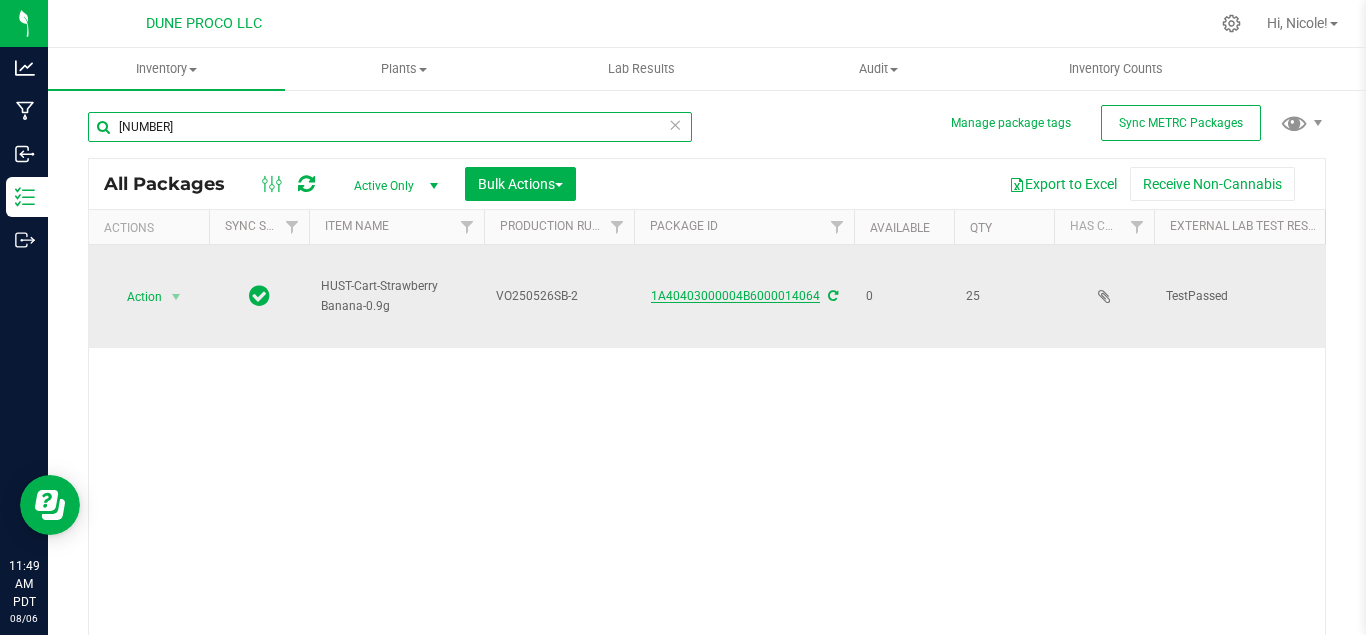 type on "14064" 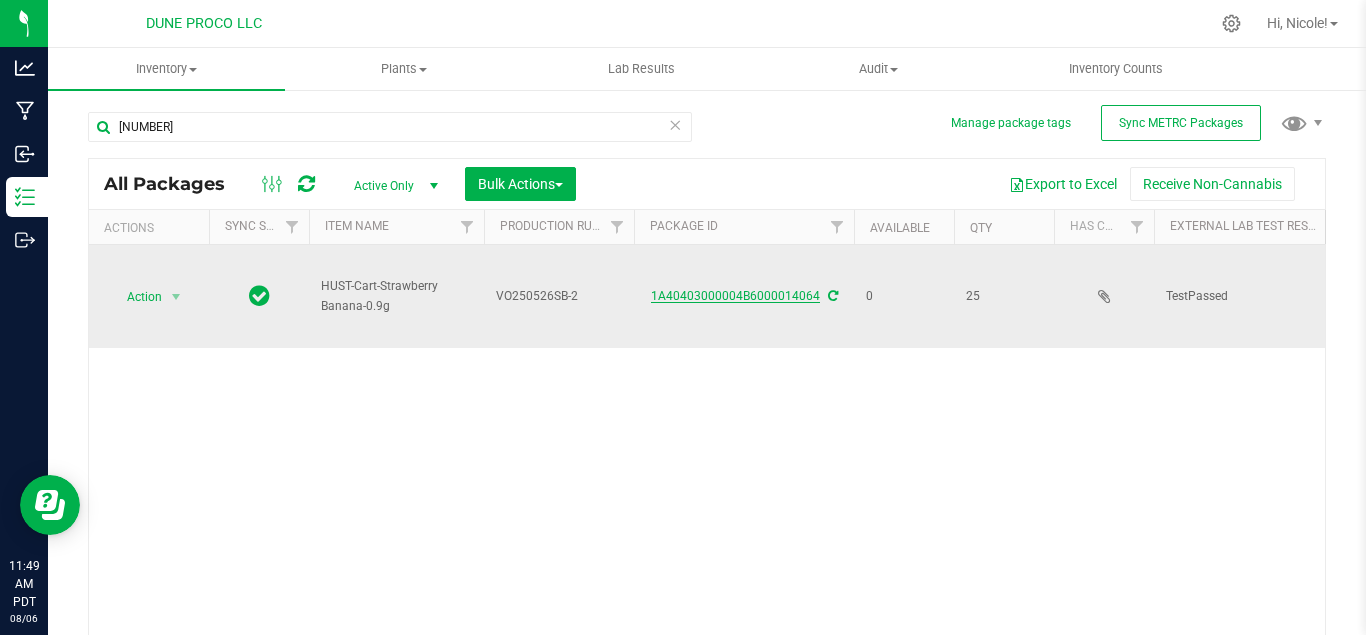 click on "1A40403000004B6000014064" at bounding box center (735, 296) 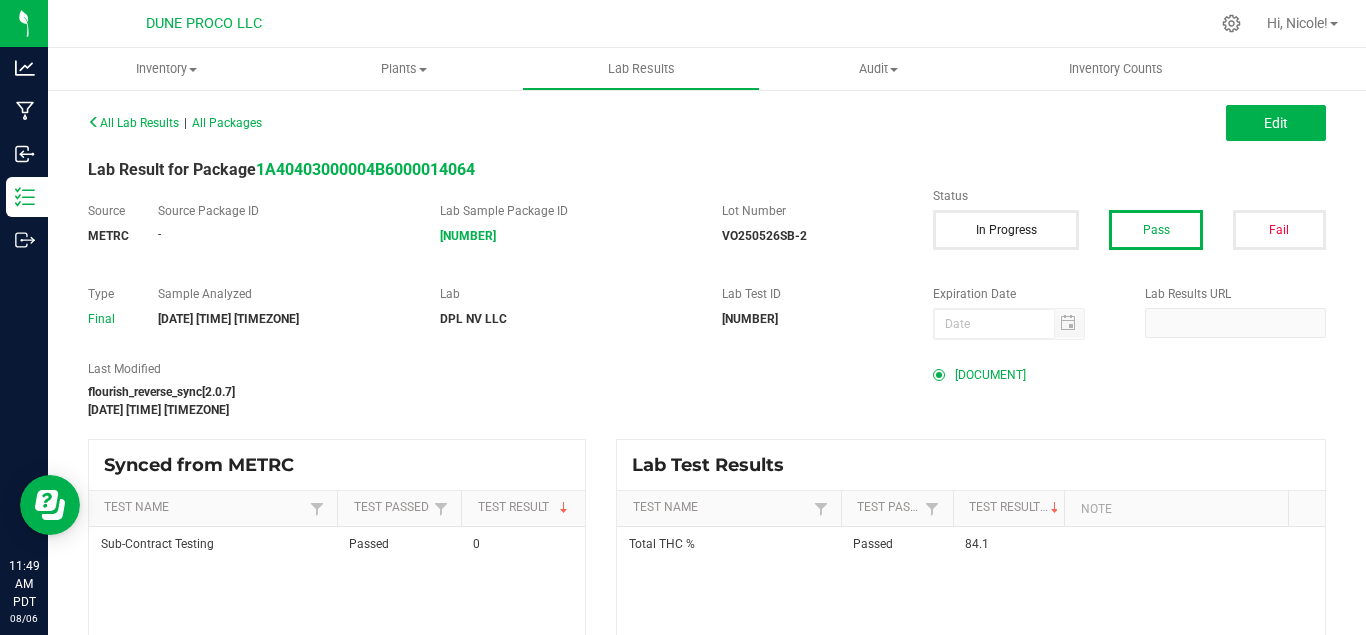 click on "COA 15165.pdf" at bounding box center (990, 375) 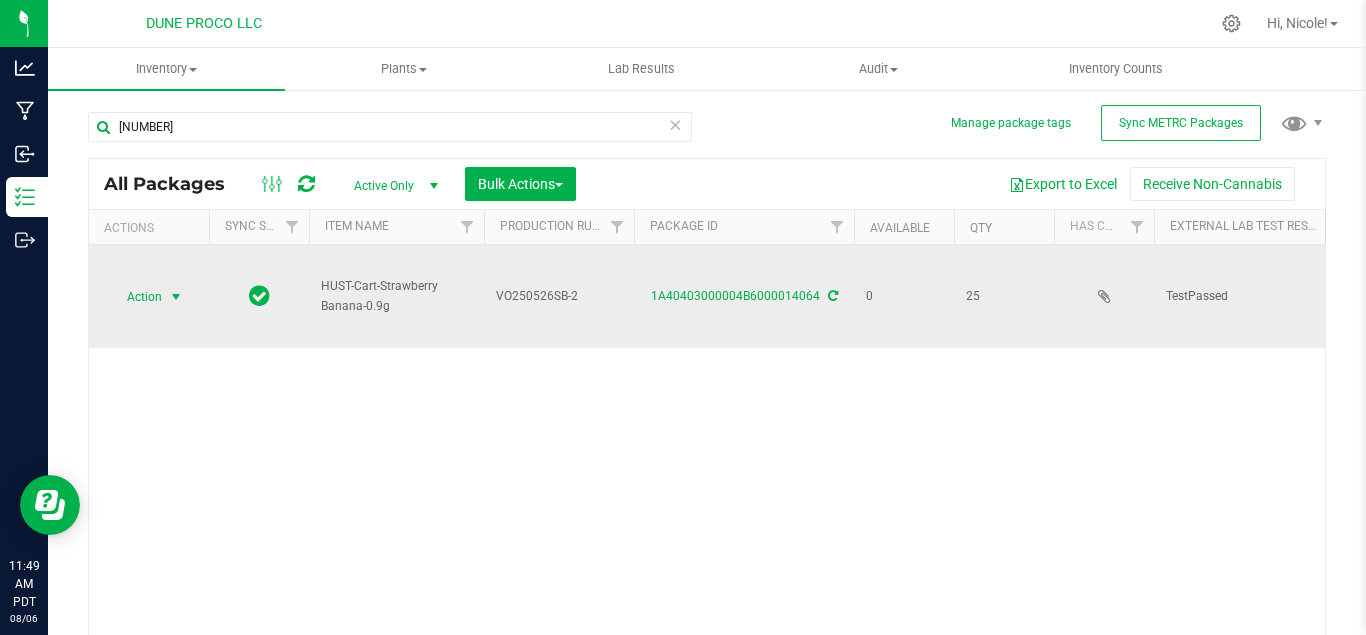 click on "Action" at bounding box center [136, 297] 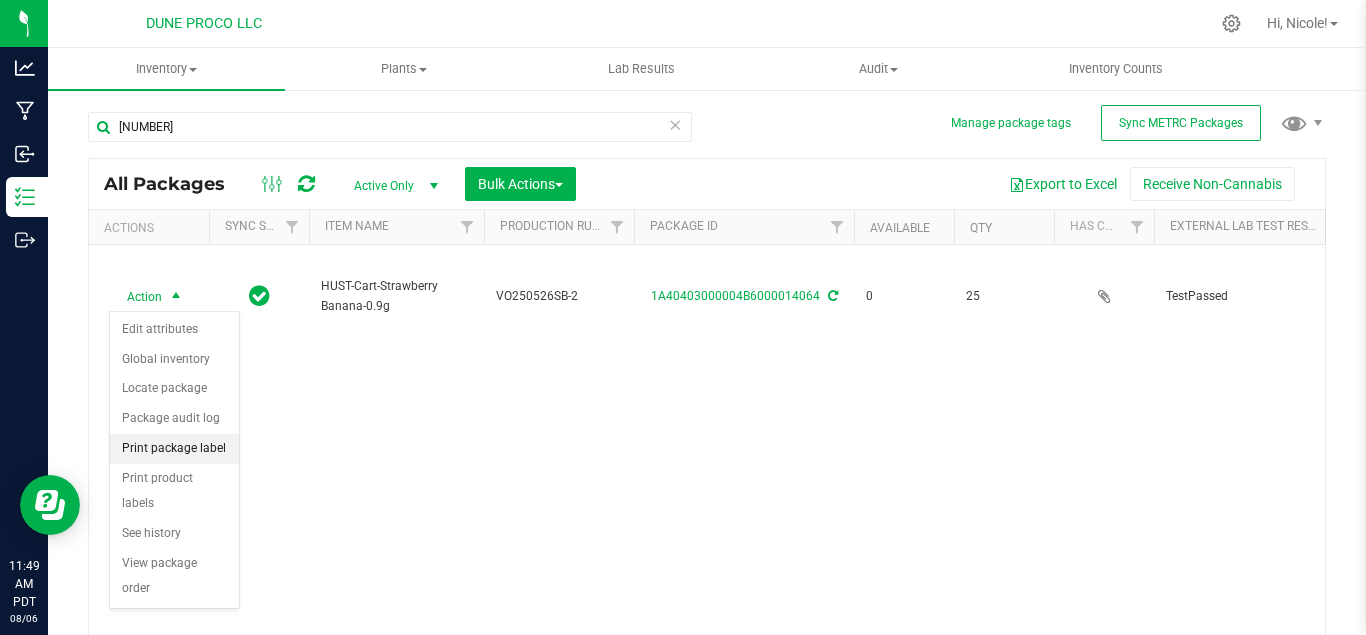 click on "Print package label" at bounding box center (174, 449) 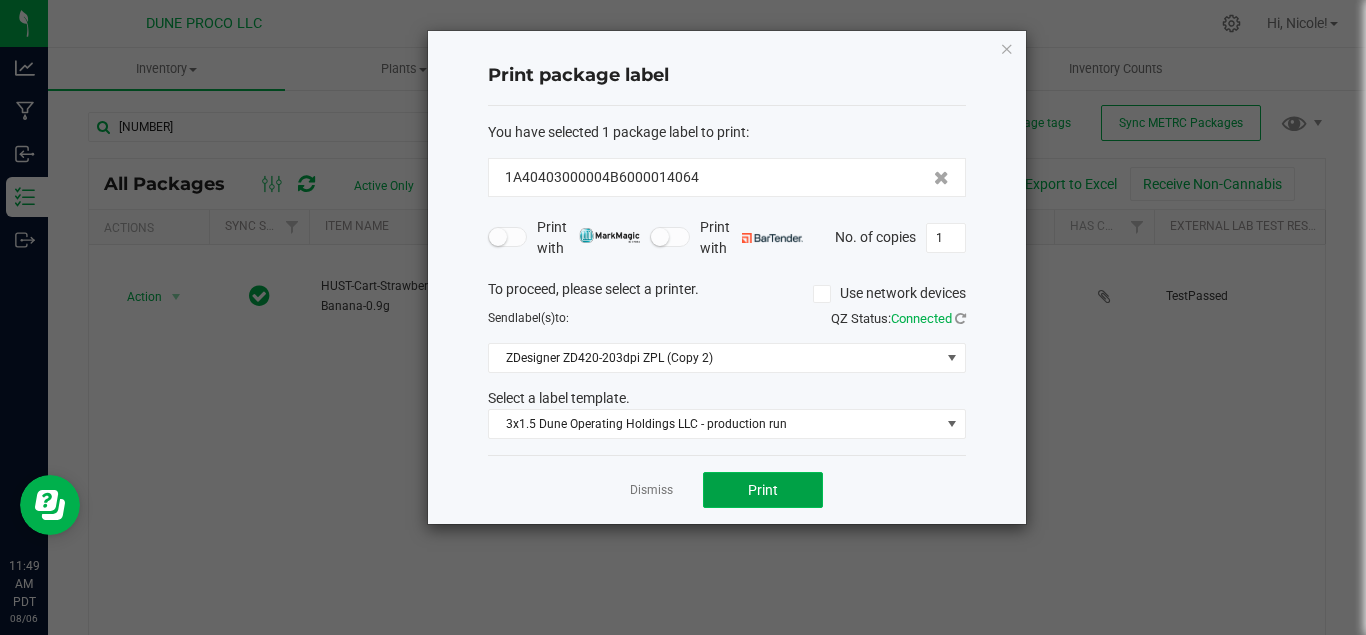 click on "Print" 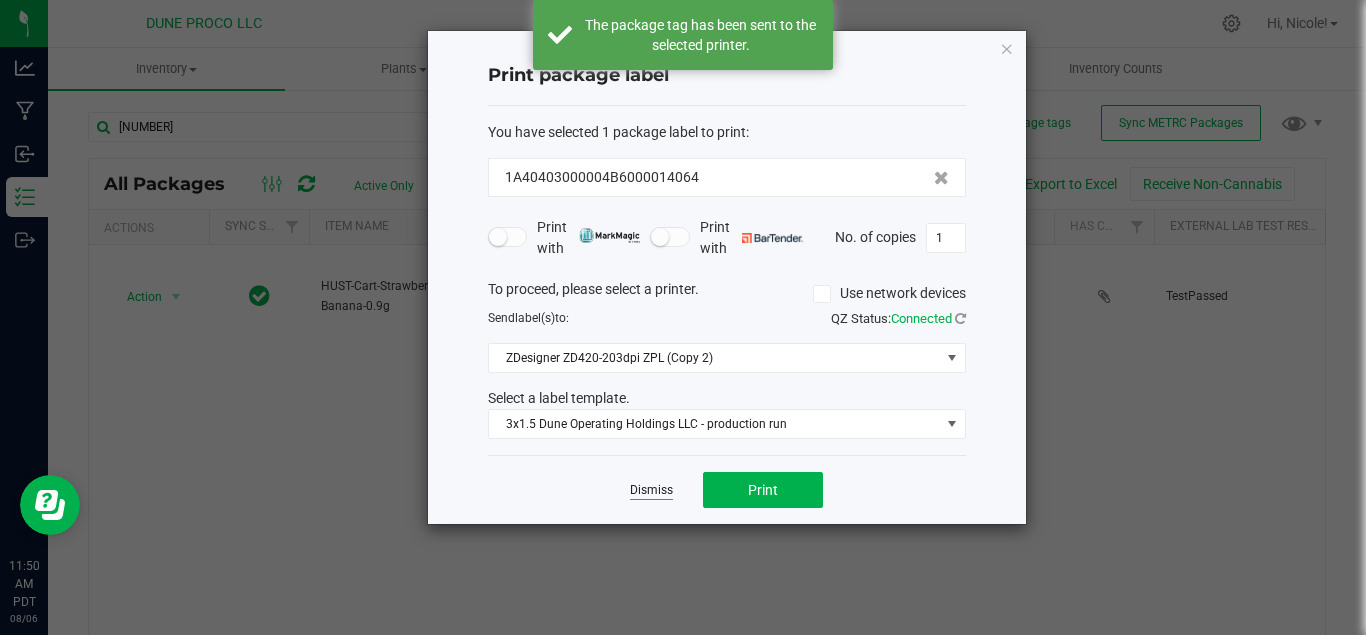 click on "Dismiss" 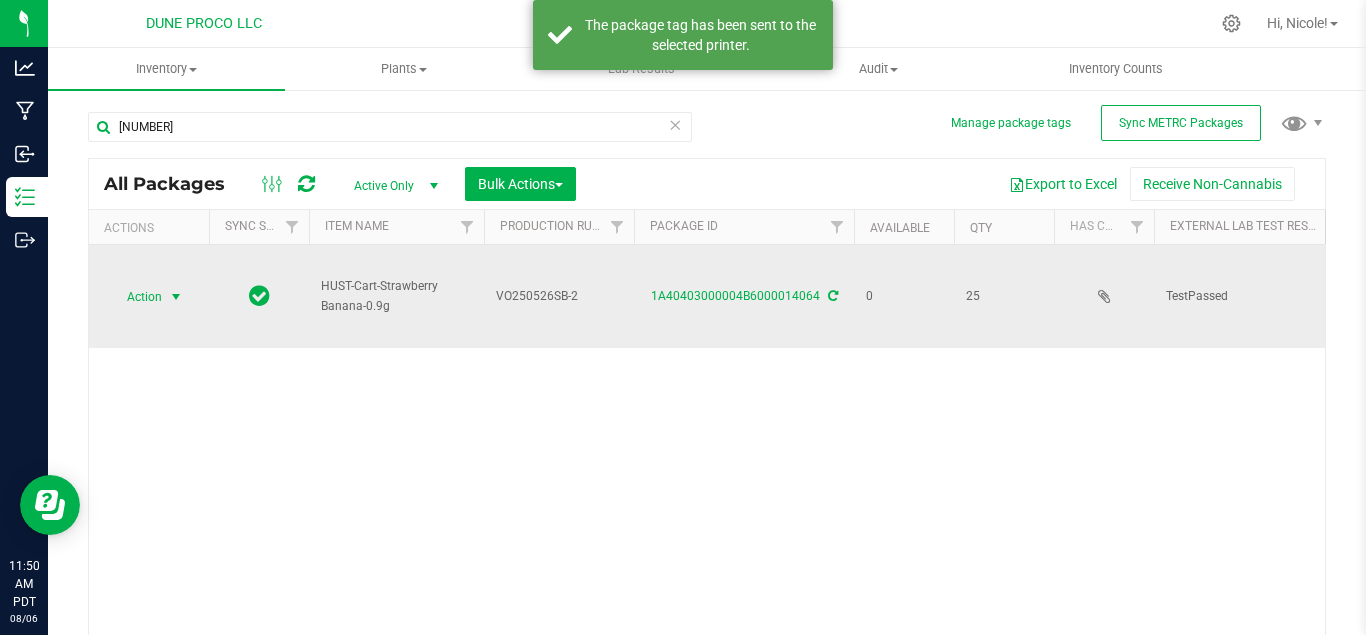 click at bounding box center (176, 297) 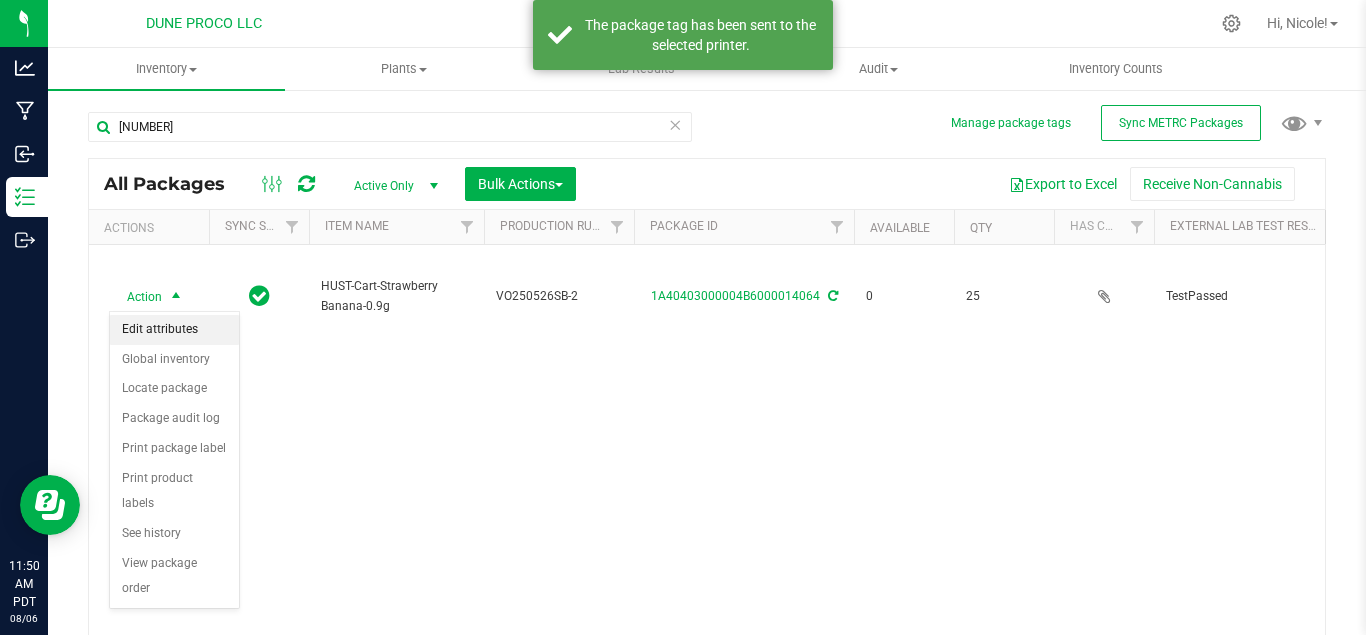 click on "Edit attributes" at bounding box center [174, 330] 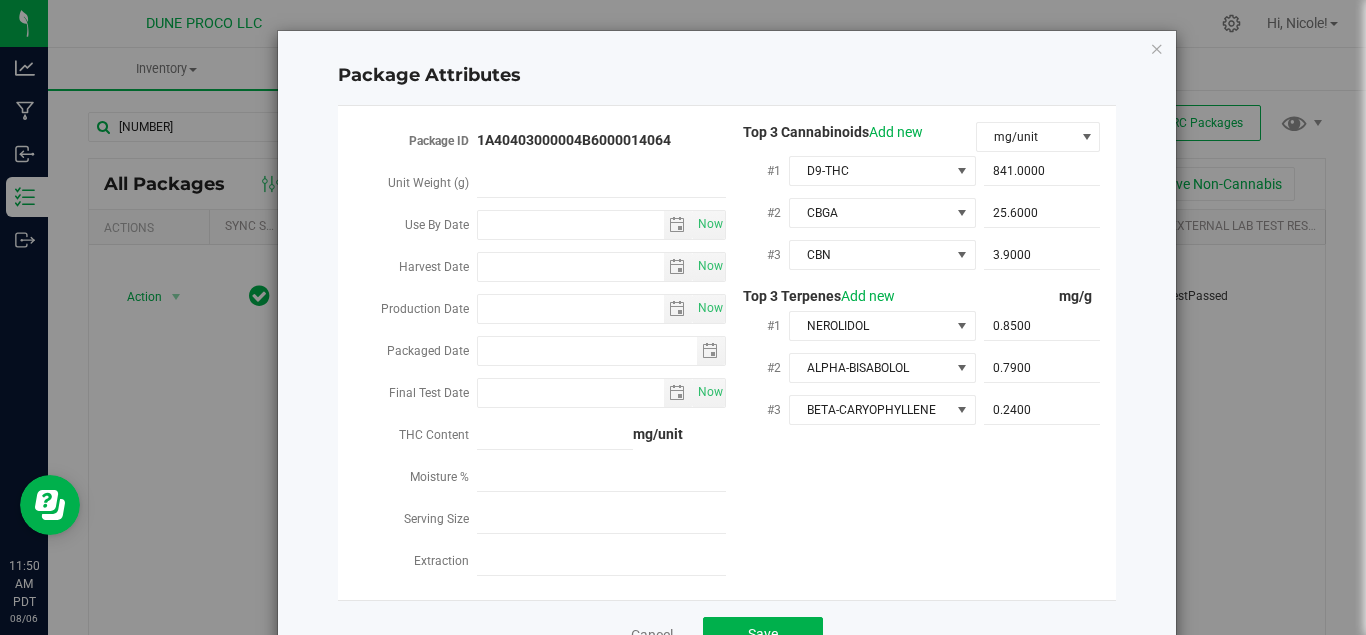 type on "[YEAR]-[MM]-[DD]" 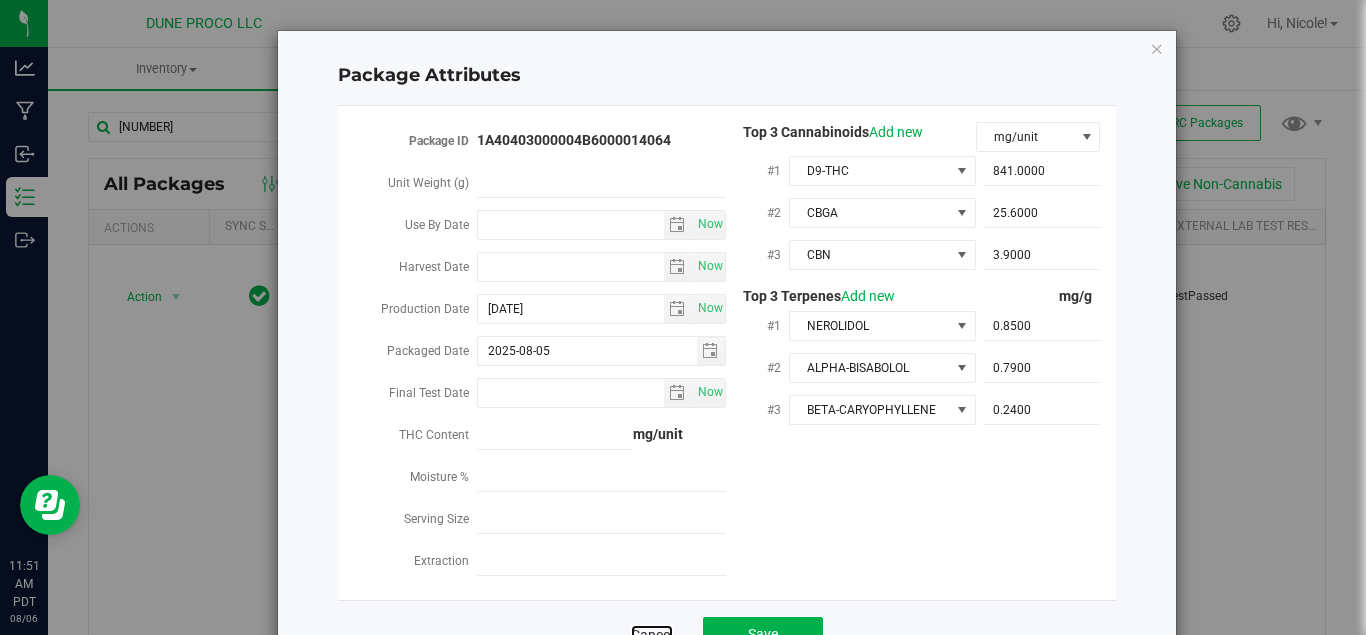 click on "Cancel" at bounding box center (652, 635) 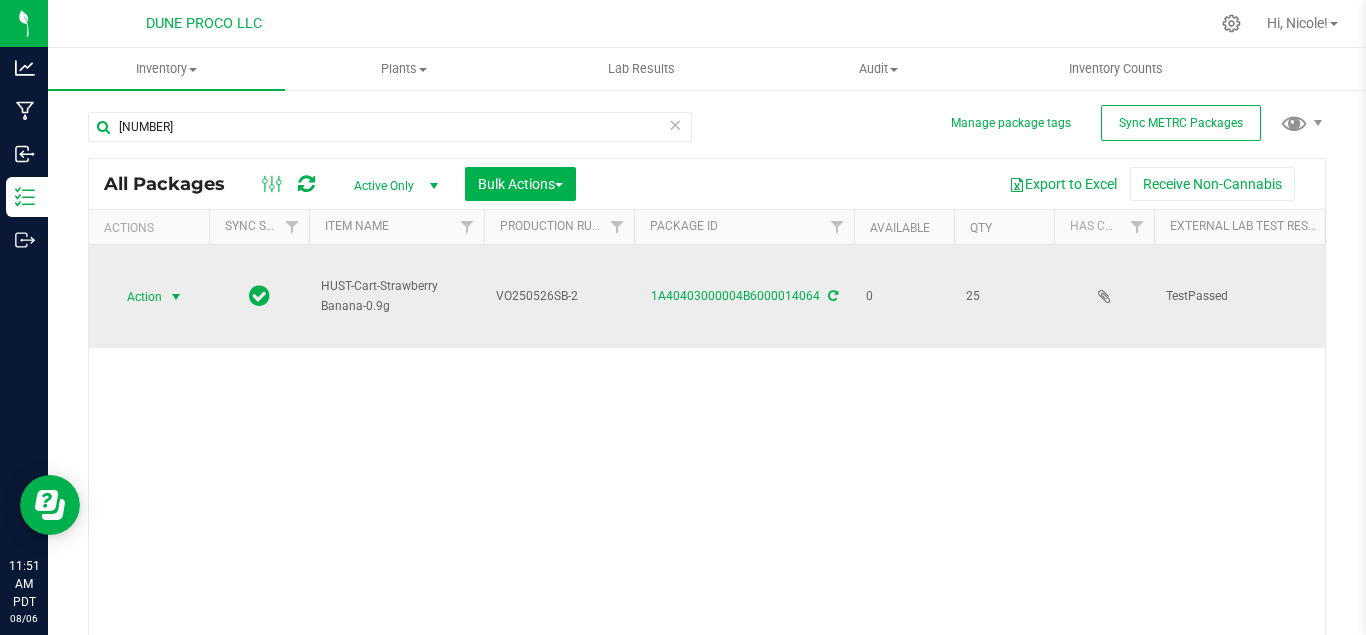 click at bounding box center (176, 297) 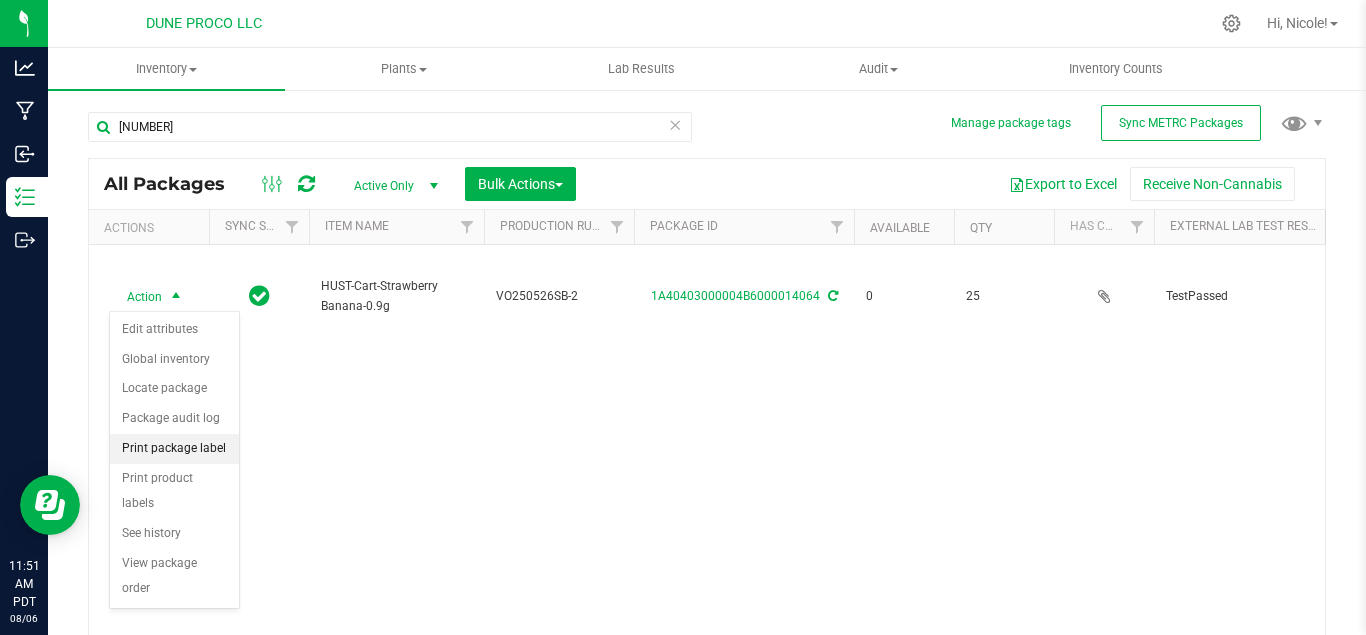 click on "Print package label" at bounding box center (174, 449) 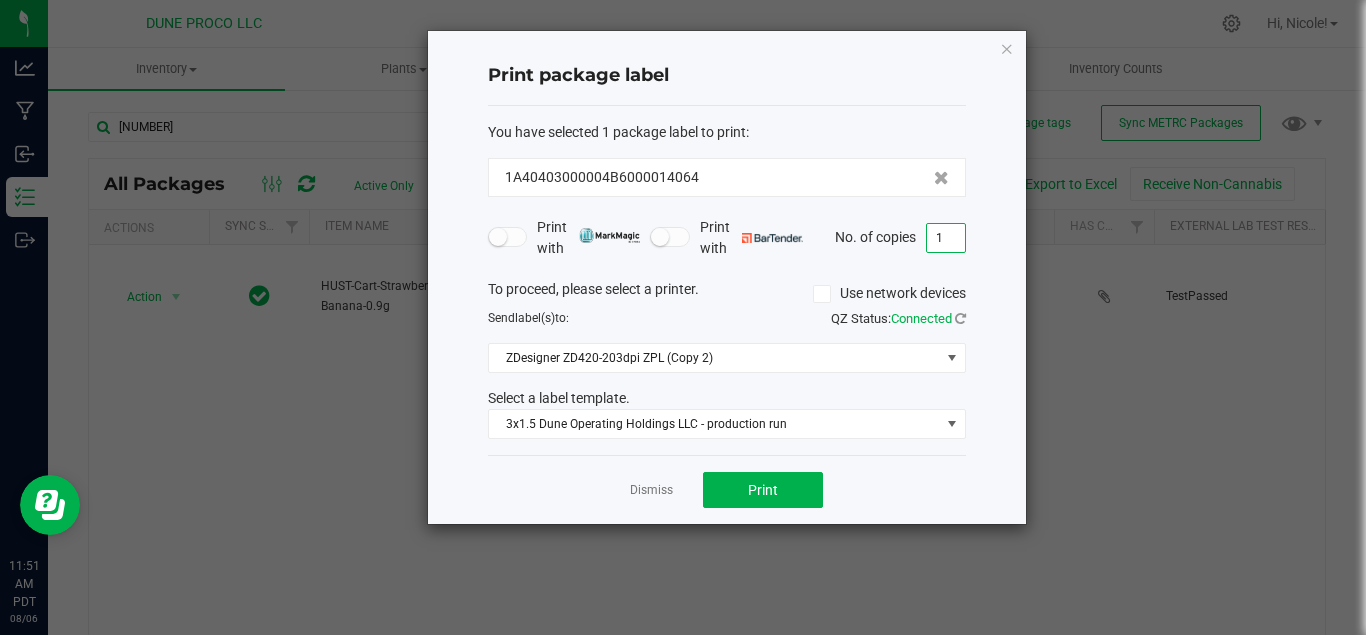 click on "1" at bounding box center [946, 238] 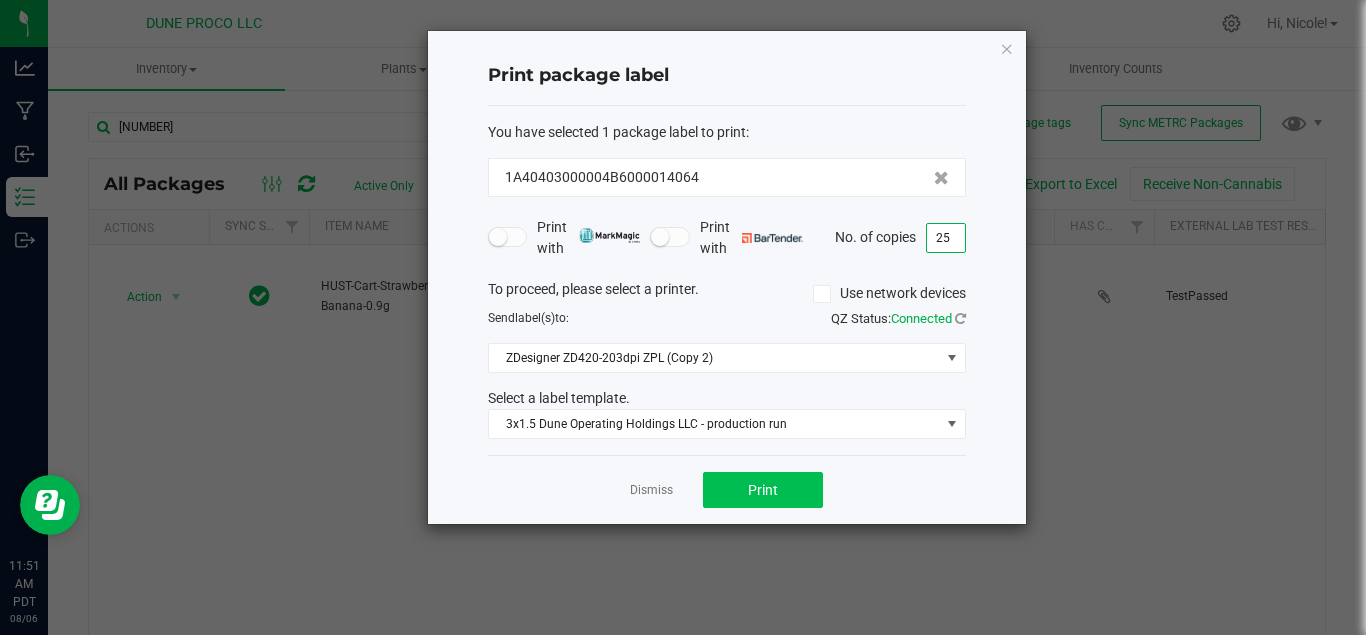 type on "25" 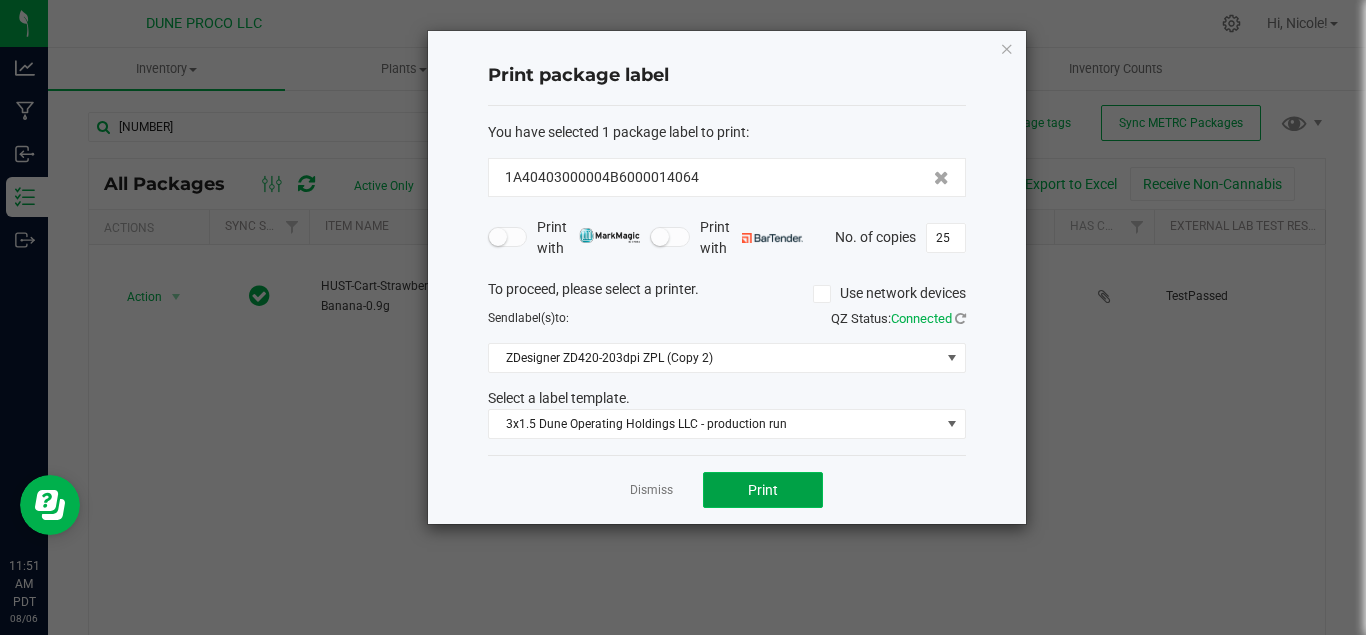 click on "Print" 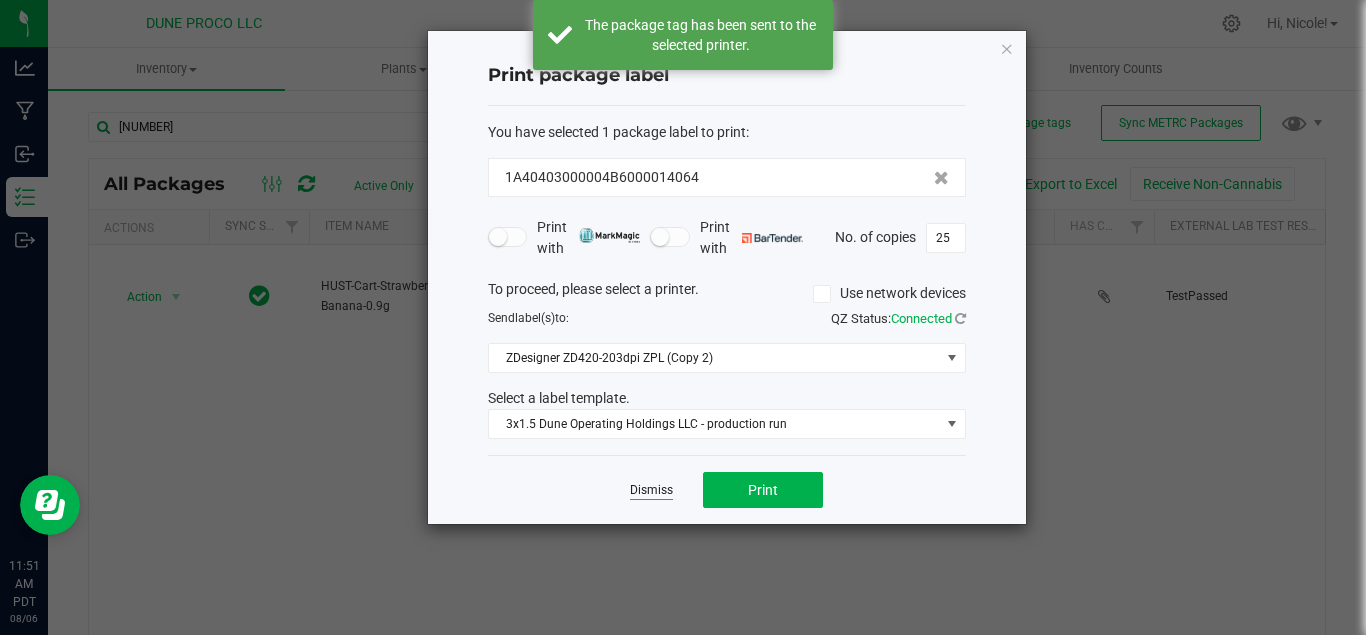 click on "Dismiss" 